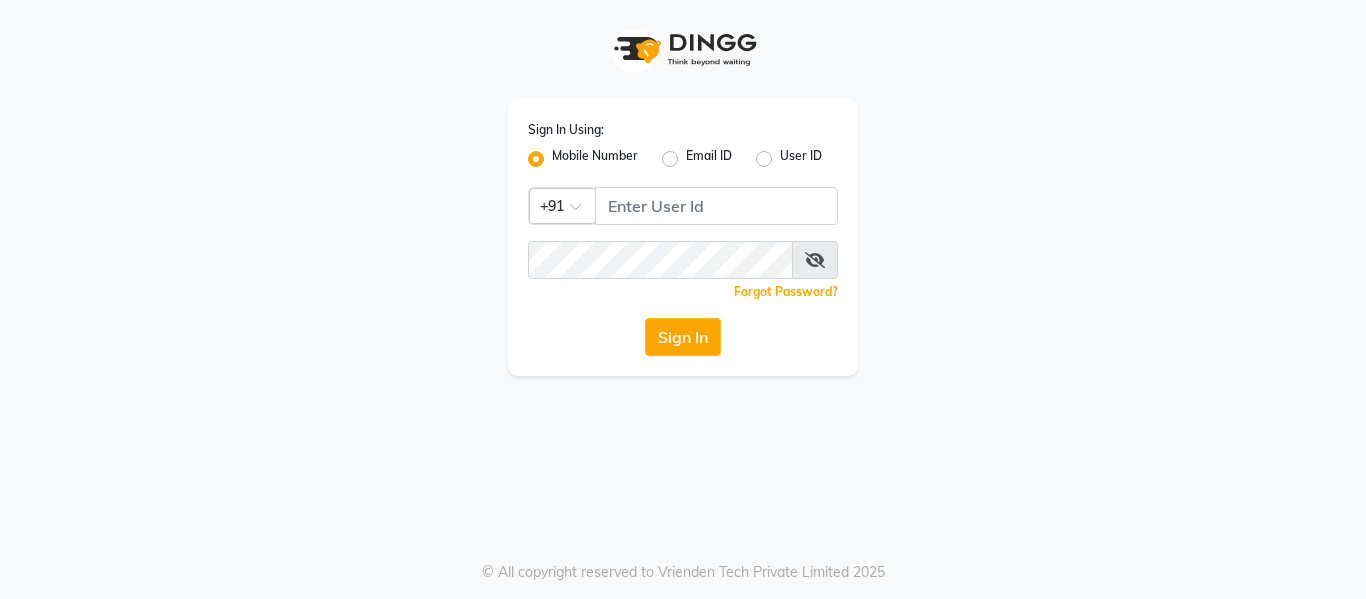 scroll, scrollTop: 0, scrollLeft: 0, axis: both 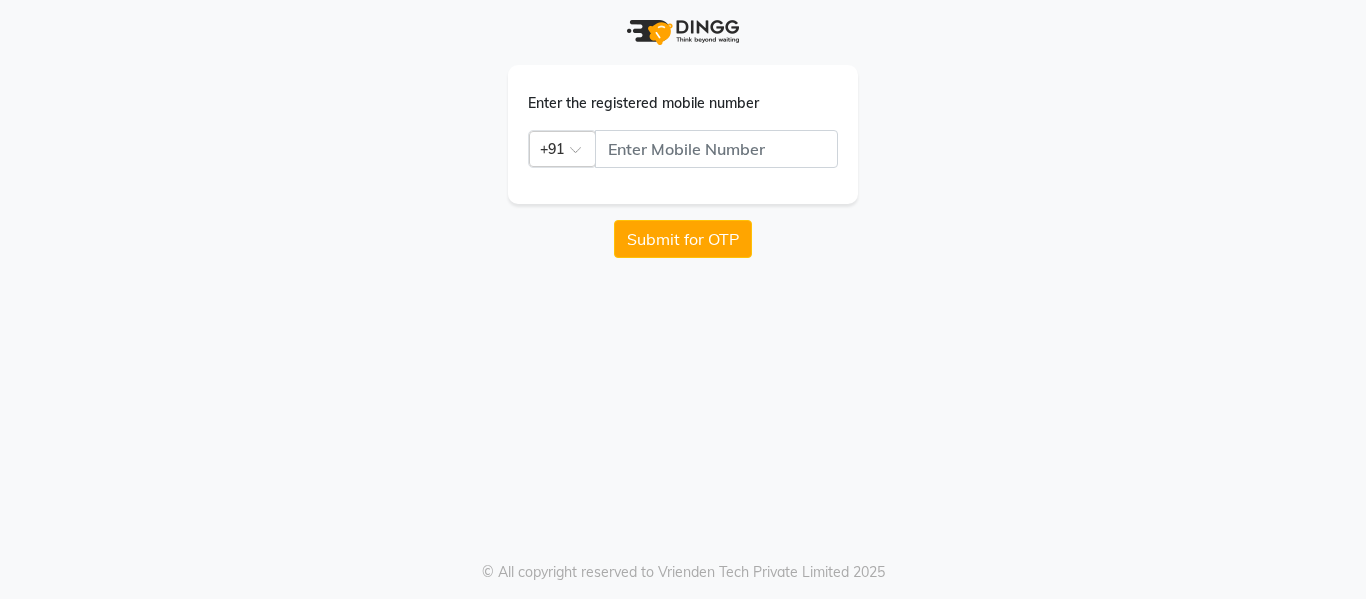 click on "Enter the registered mobile number Country Code × +91 Submit for OTP  © All copyright reserved to Vrienden Tech Private Limited 2025" at bounding box center (683, 299) 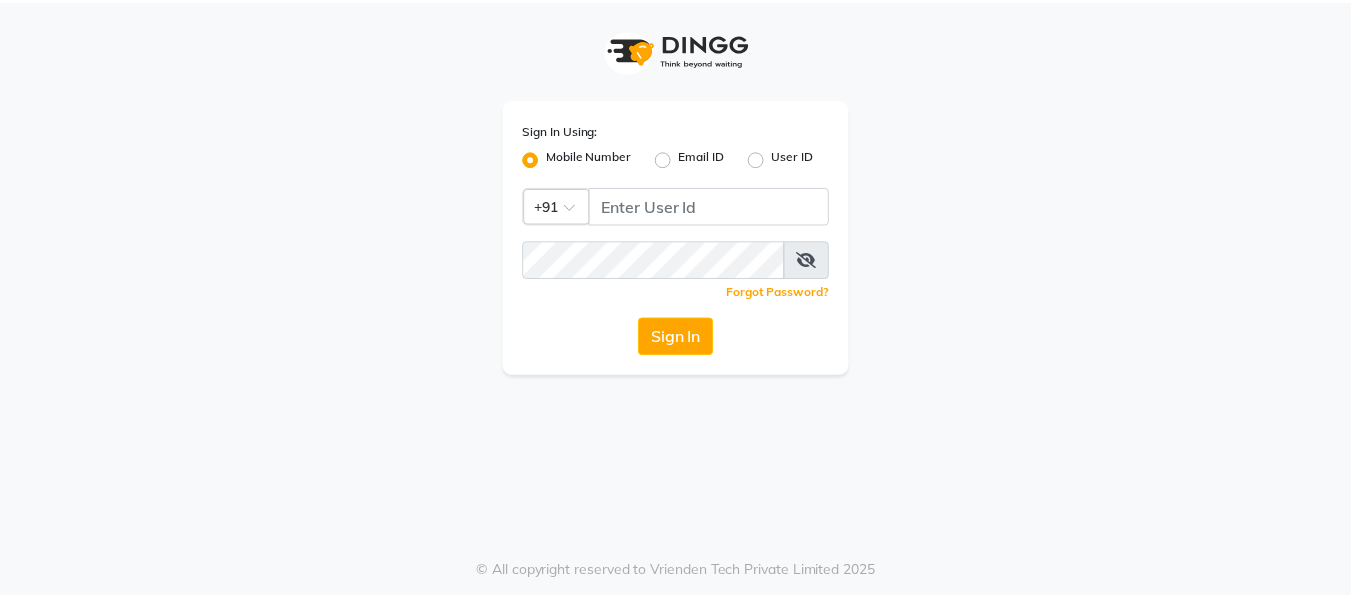scroll, scrollTop: 0, scrollLeft: 0, axis: both 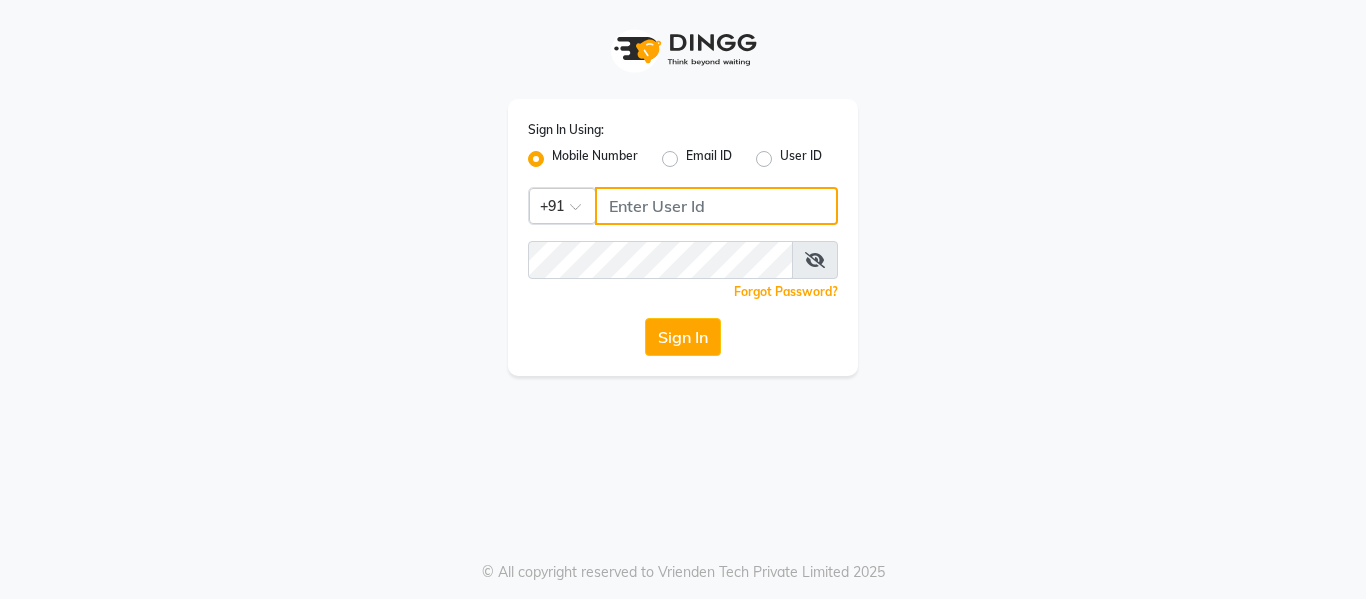 click 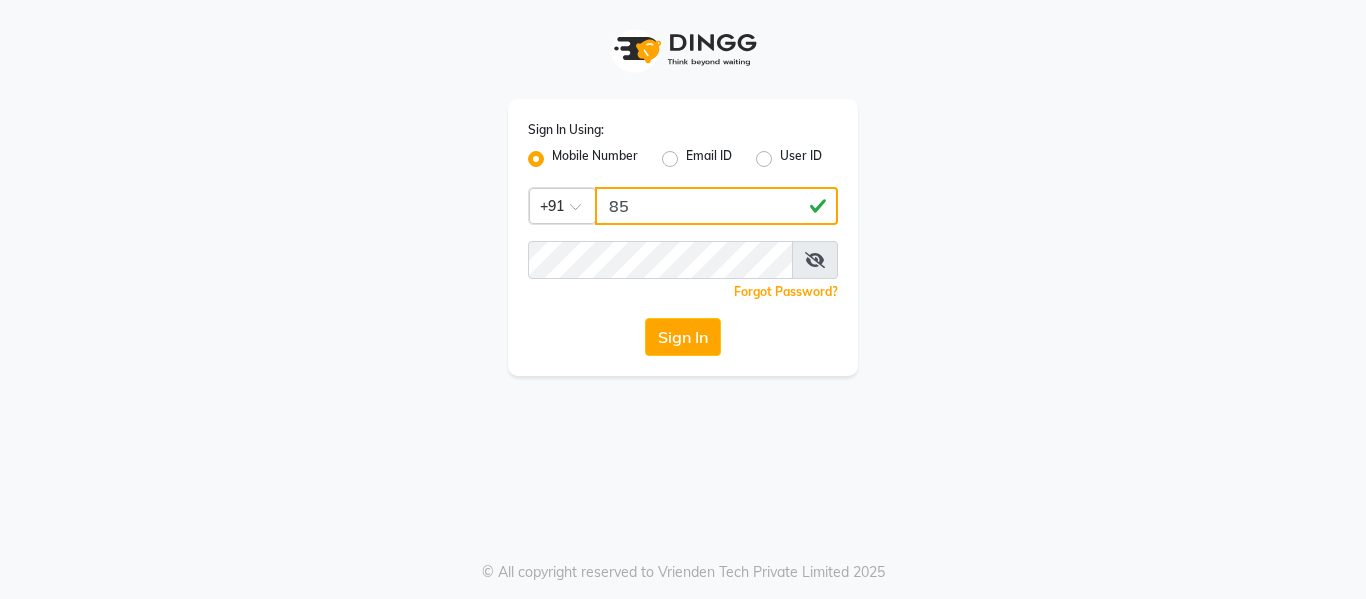 type on "8" 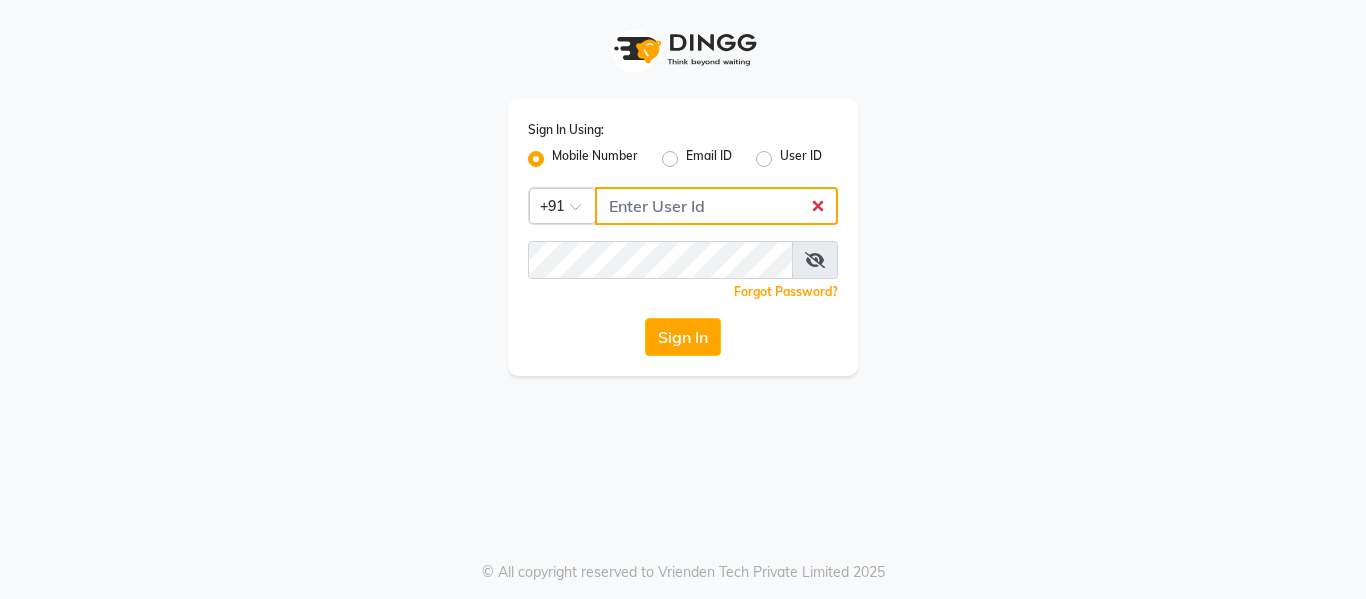 click 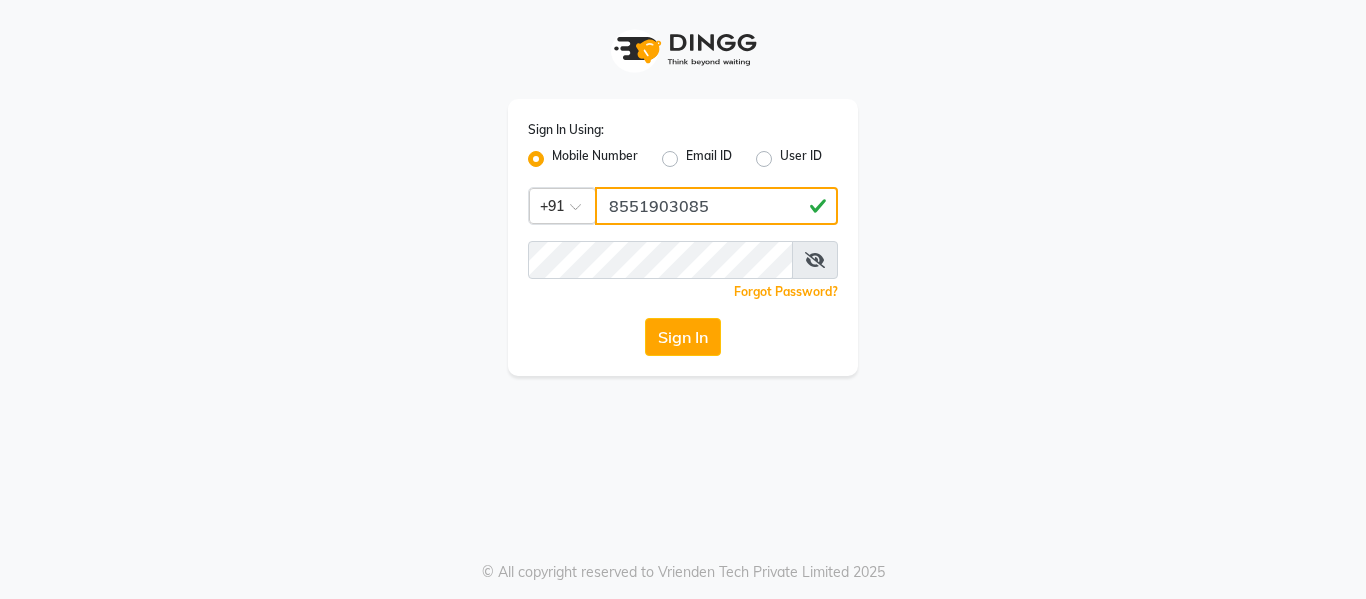 type on "8551903085" 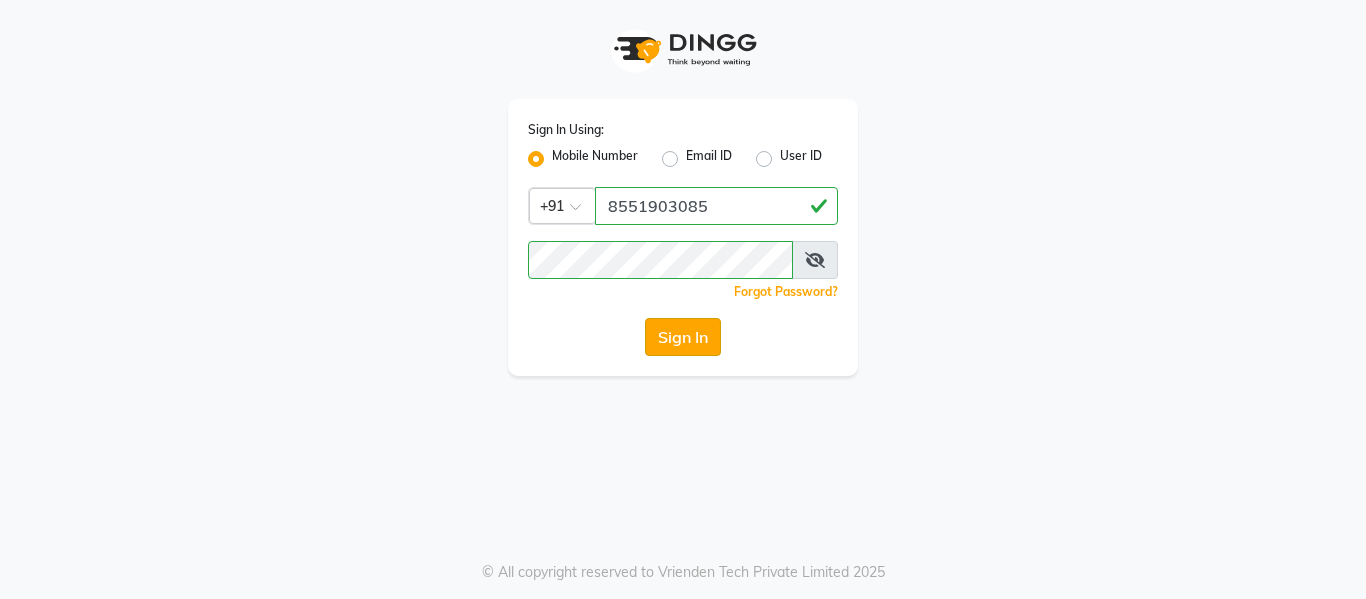 click on "Sign In" 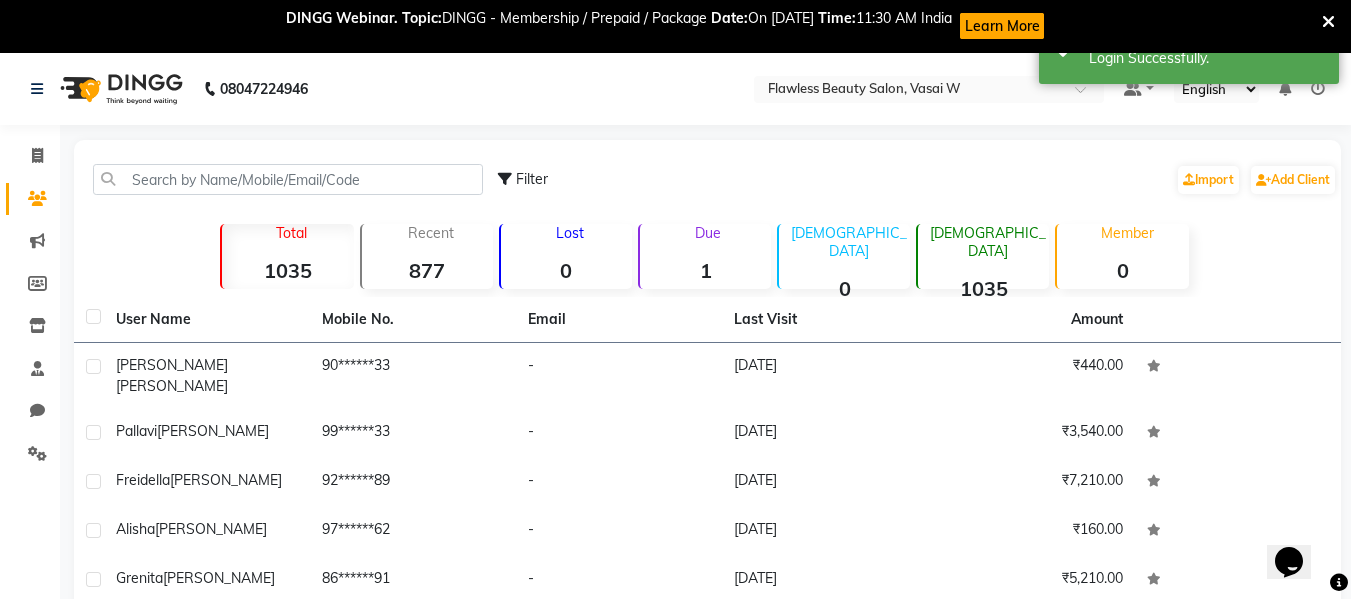 scroll, scrollTop: 0, scrollLeft: 0, axis: both 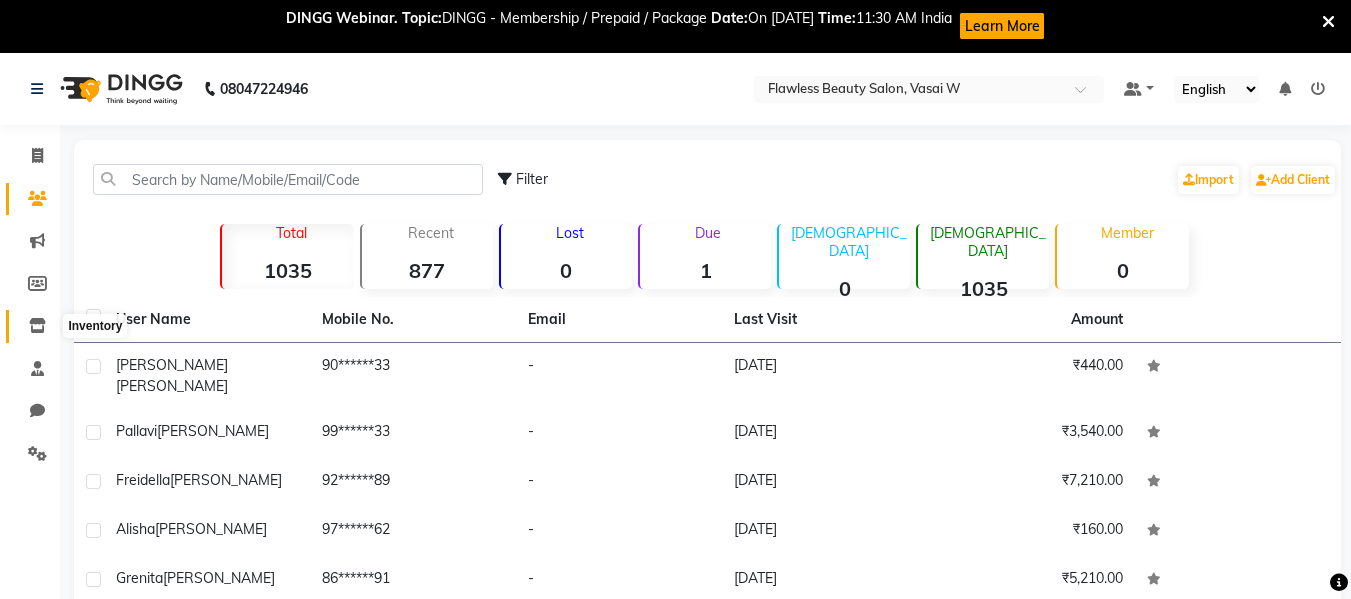 click 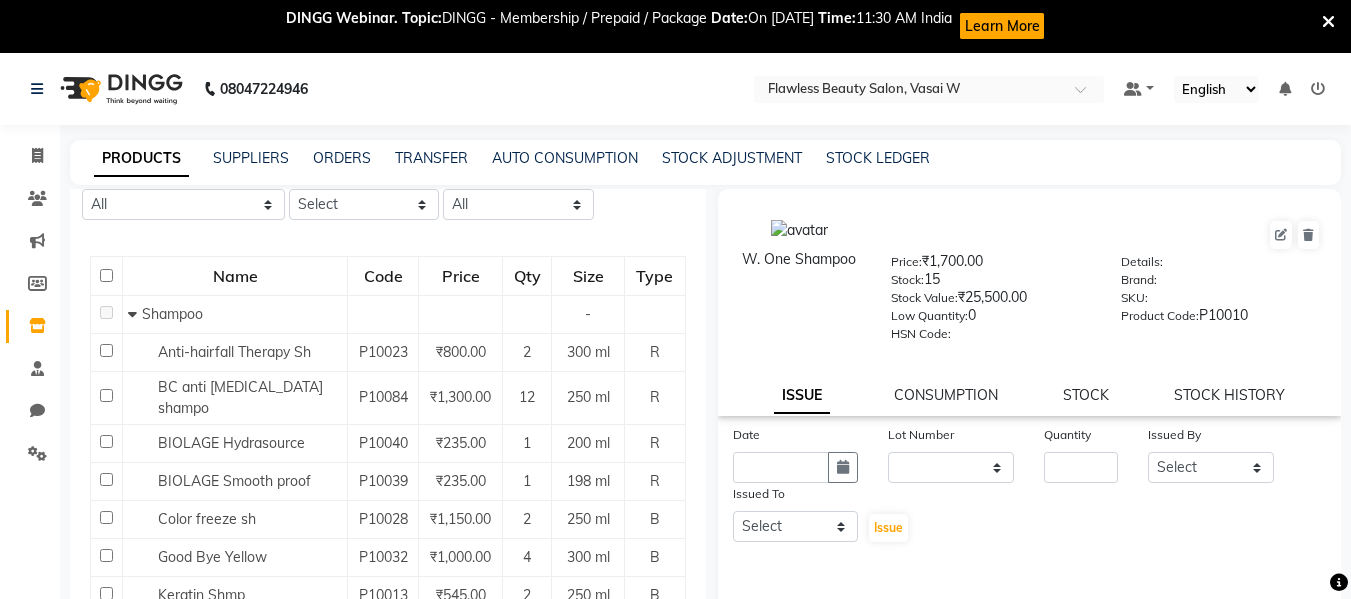 scroll, scrollTop: 146, scrollLeft: 0, axis: vertical 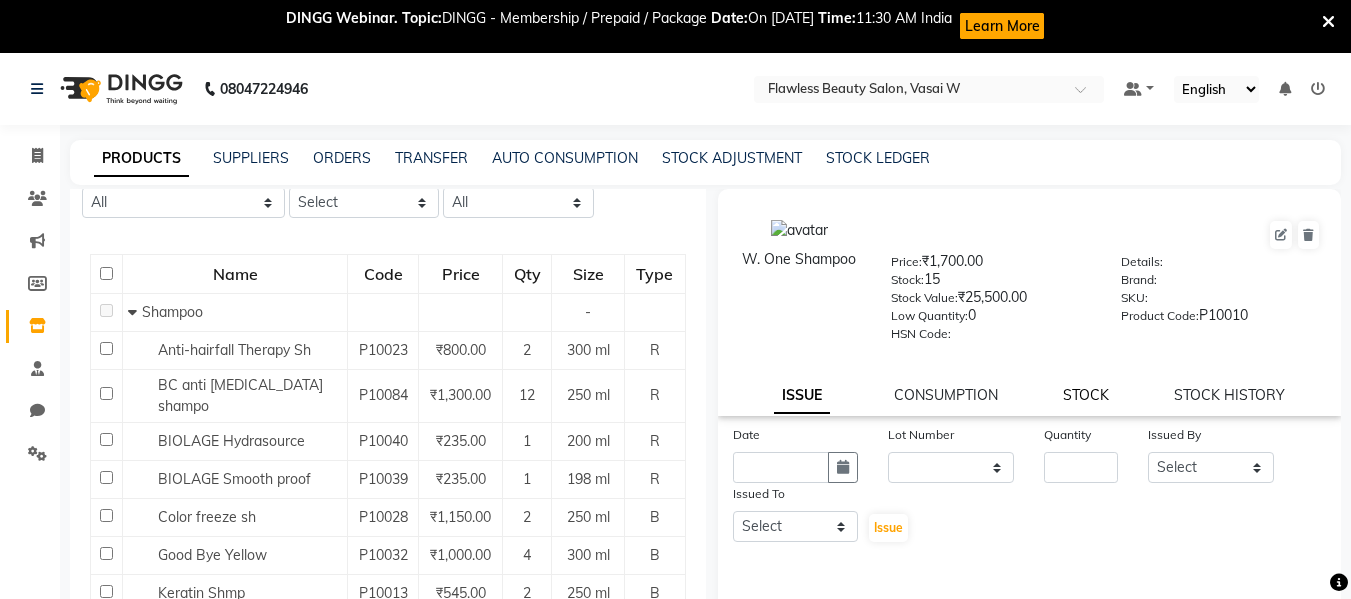 click on "STOCK" 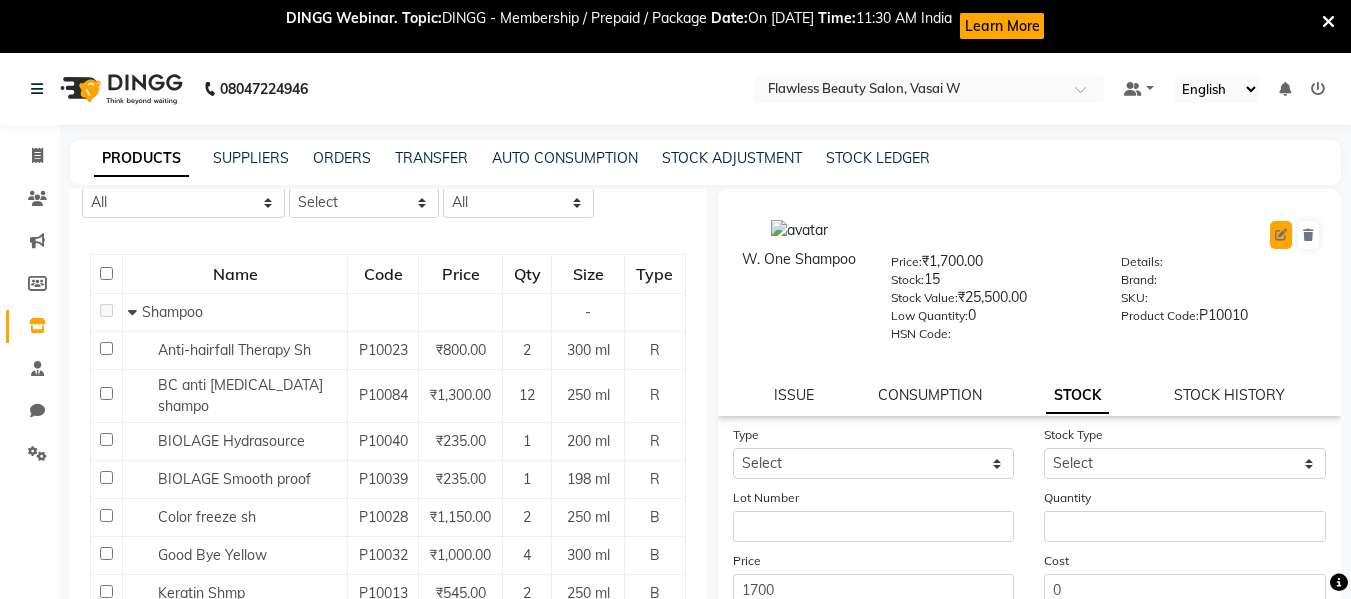 click 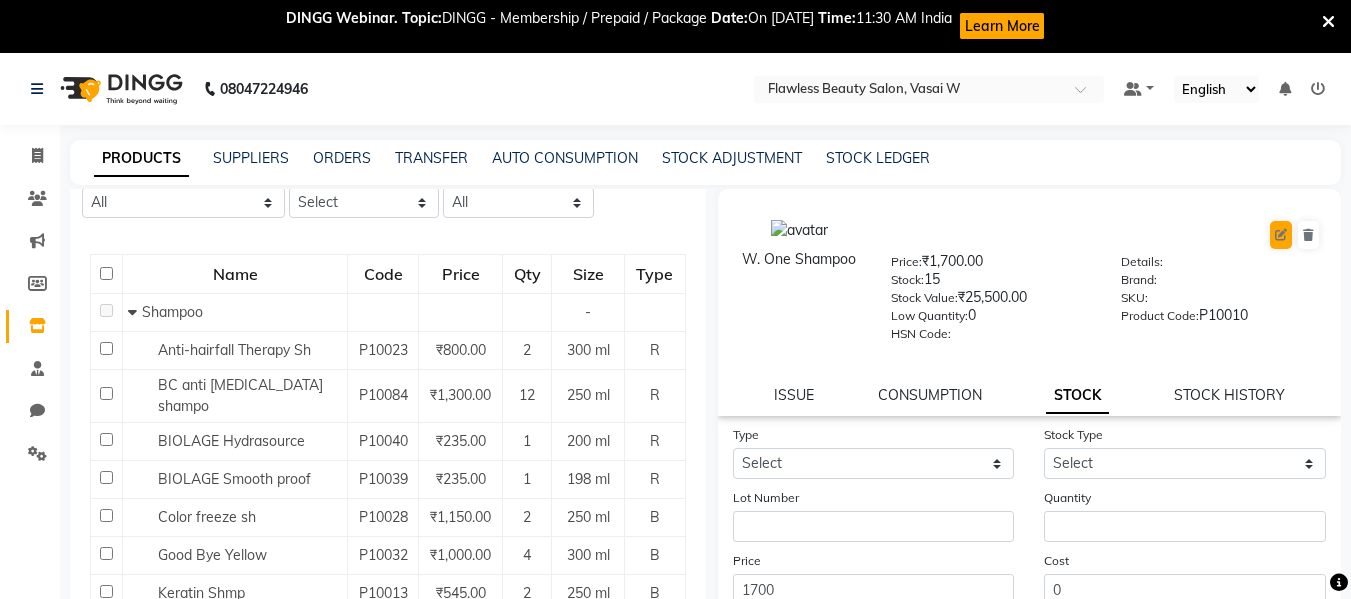 select on "B" 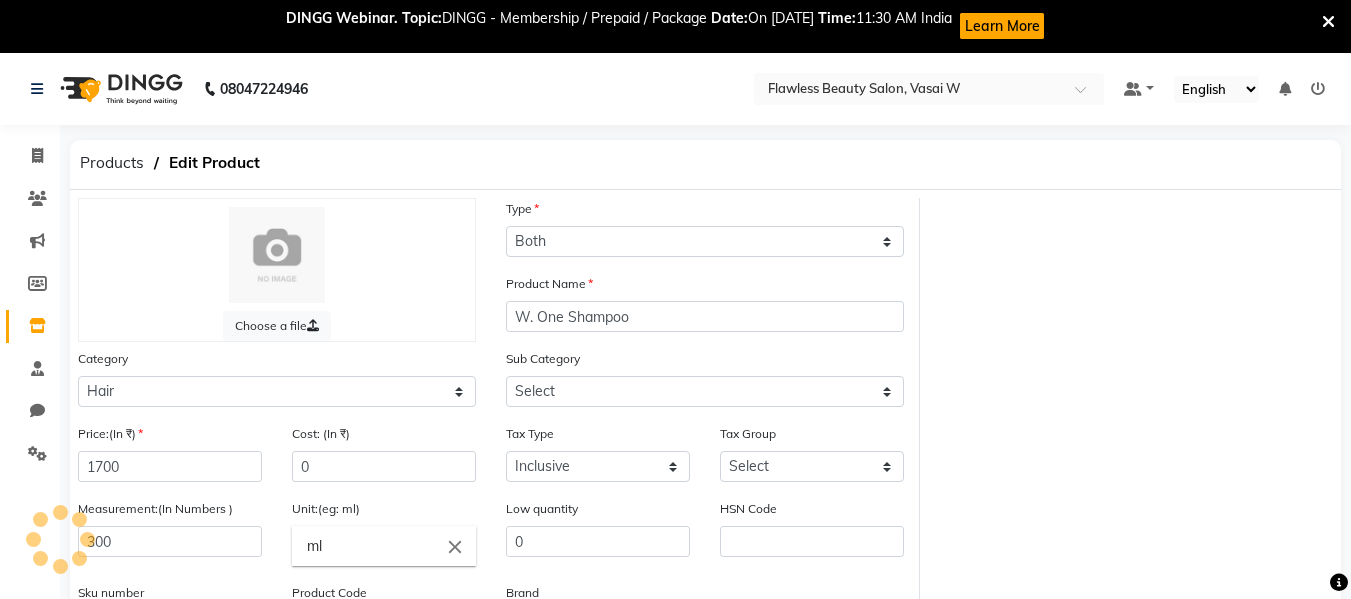 select on "1101" 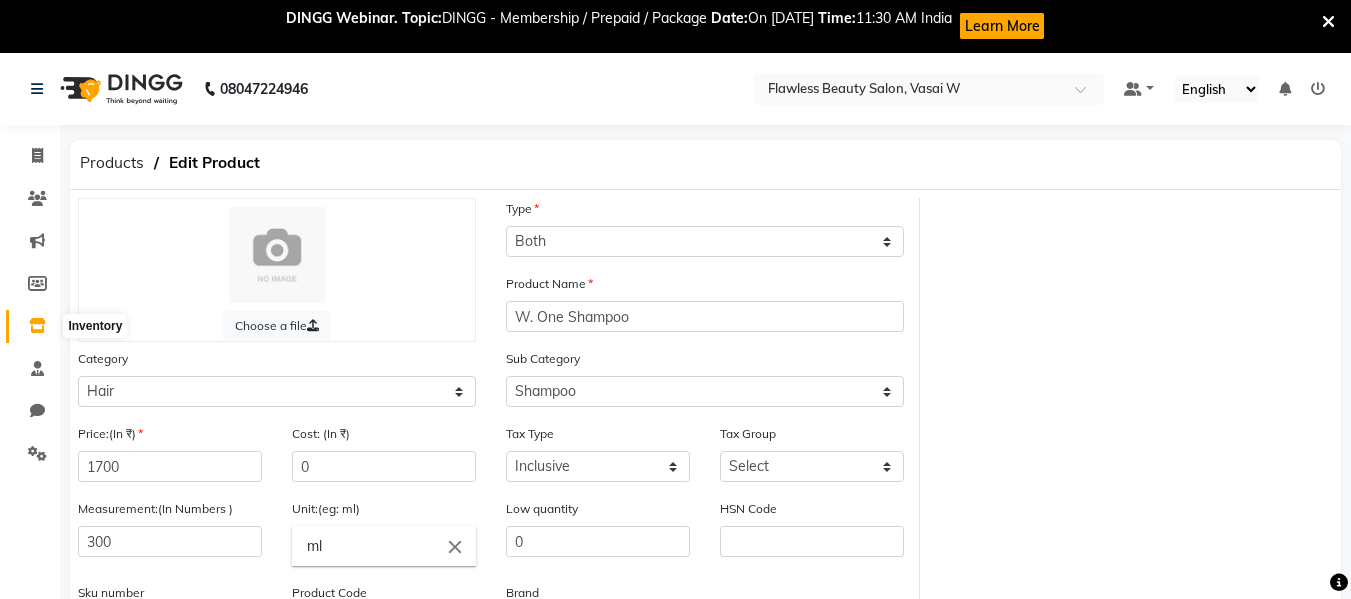 click 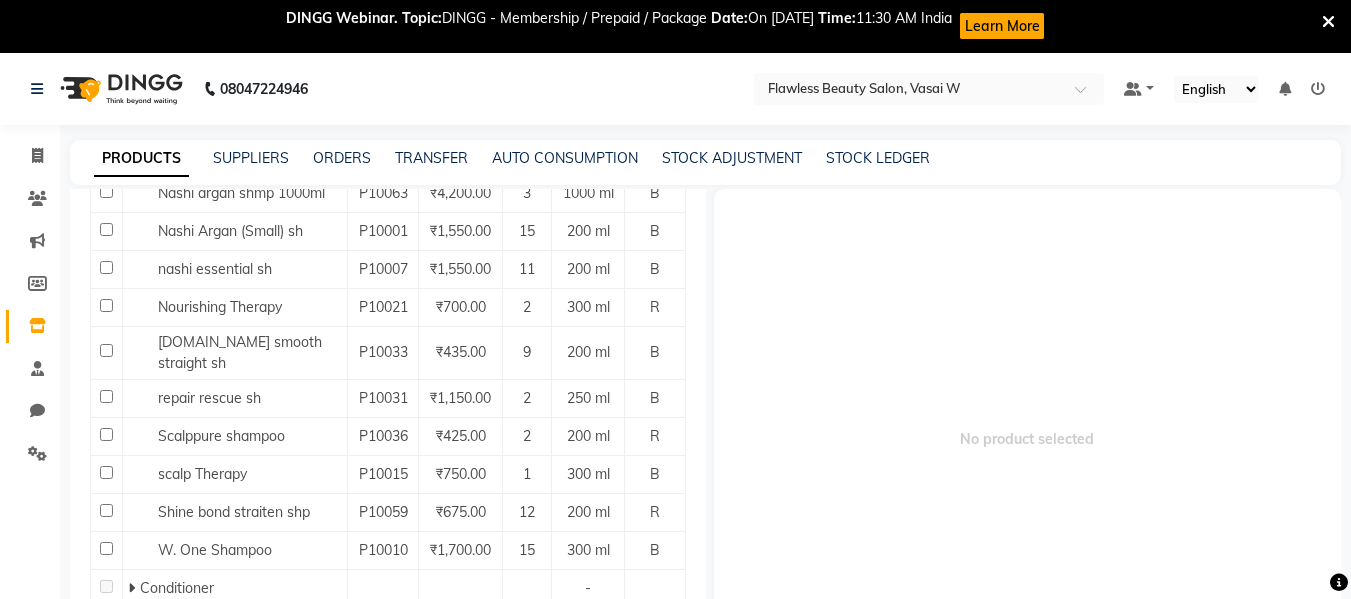 scroll, scrollTop: 675, scrollLeft: 0, axis: vertical 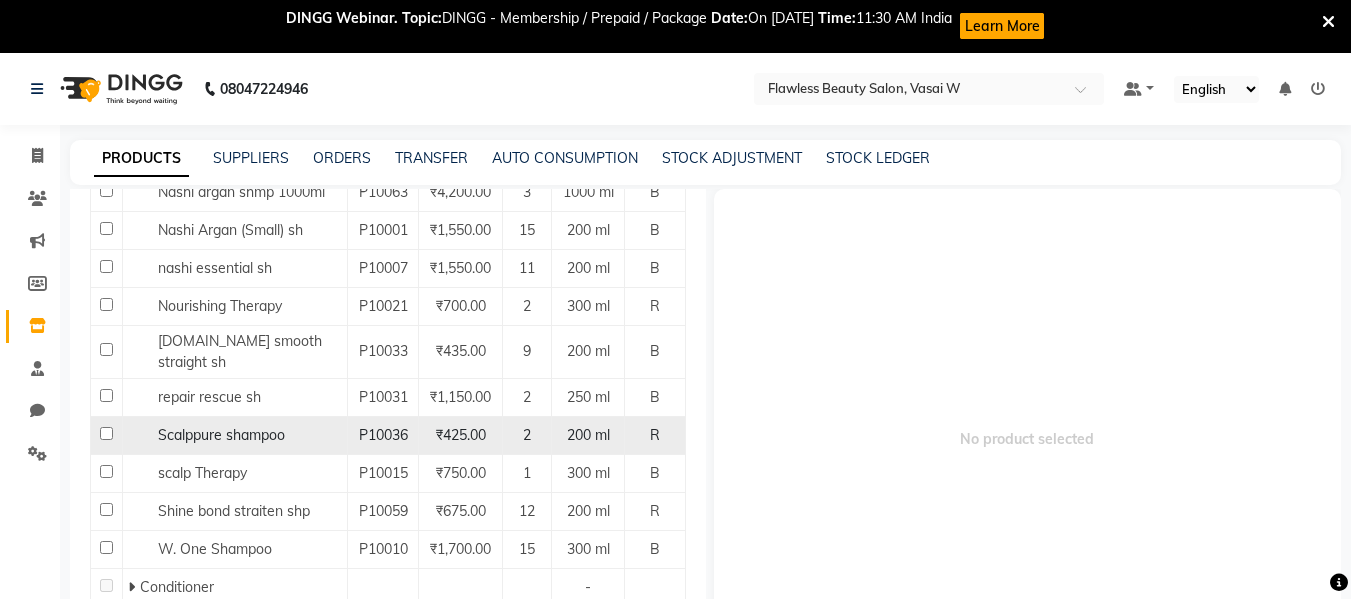 click on "Scalppure shampoo" 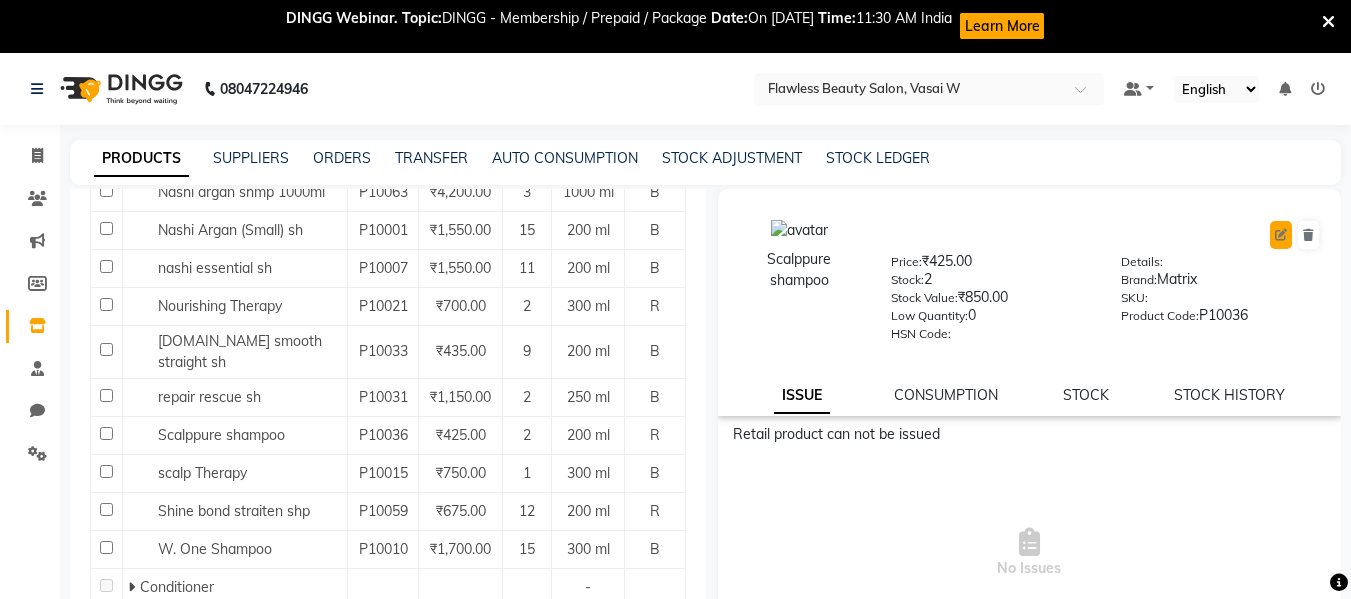 click 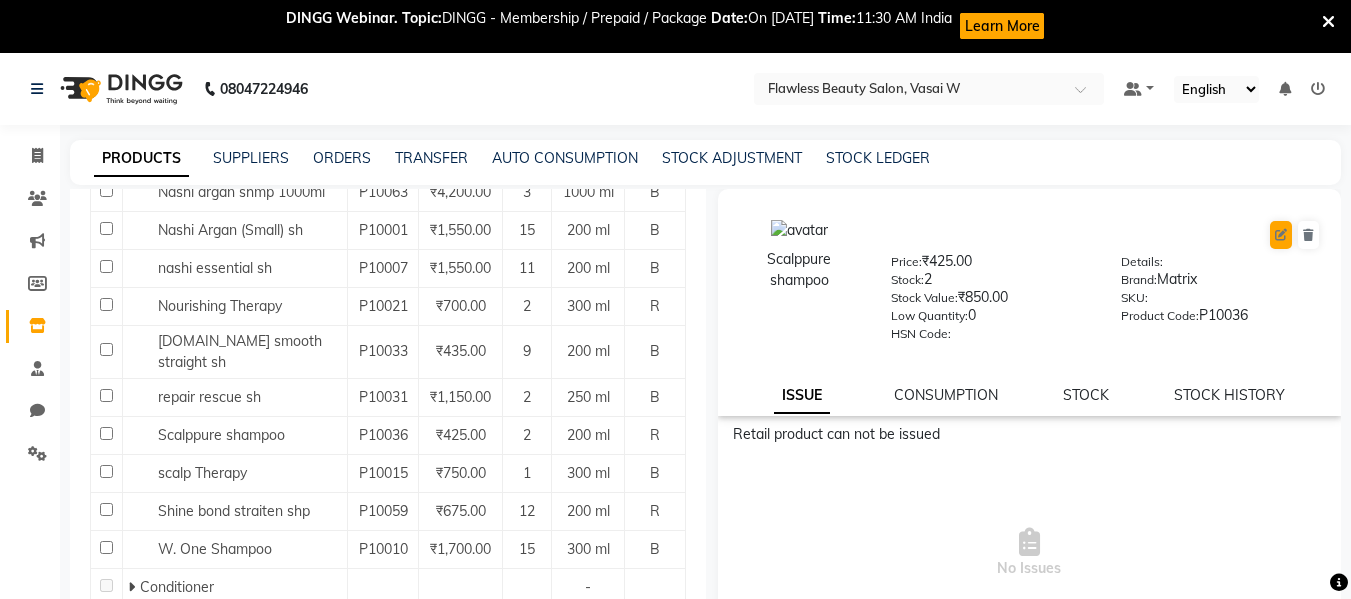 select on "R" 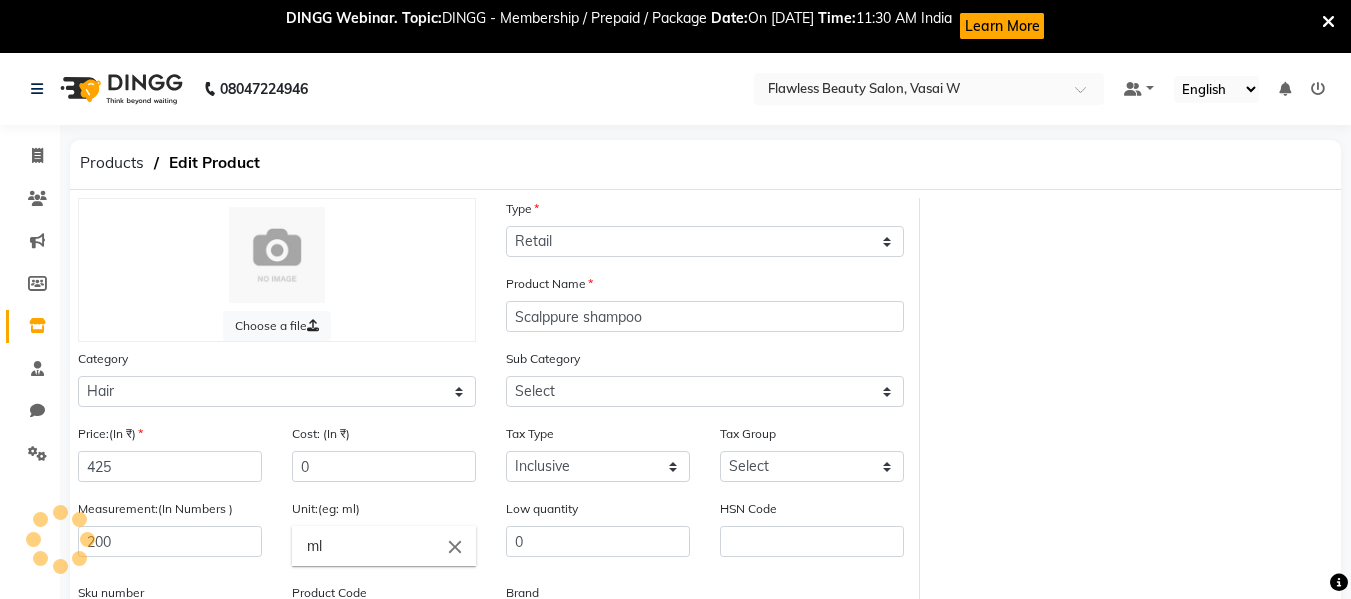 select on "1101" 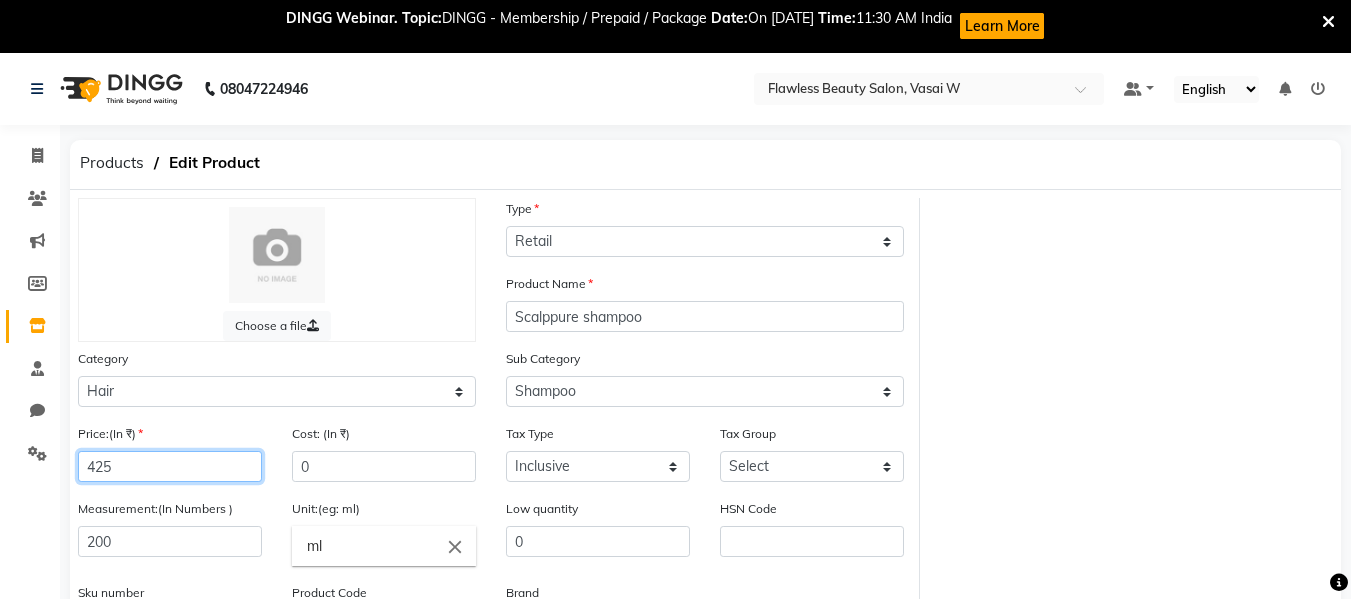 click on "425" 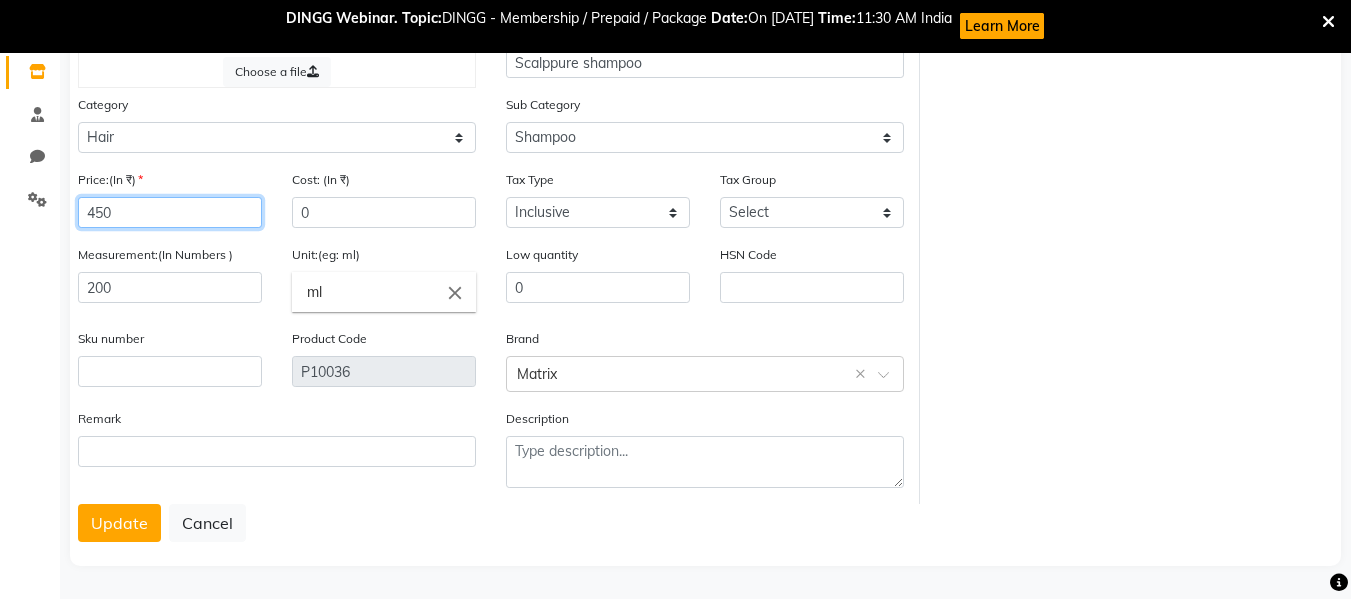 scroll, scrollTop: 255, scrollLeft: 0, axis: vertical 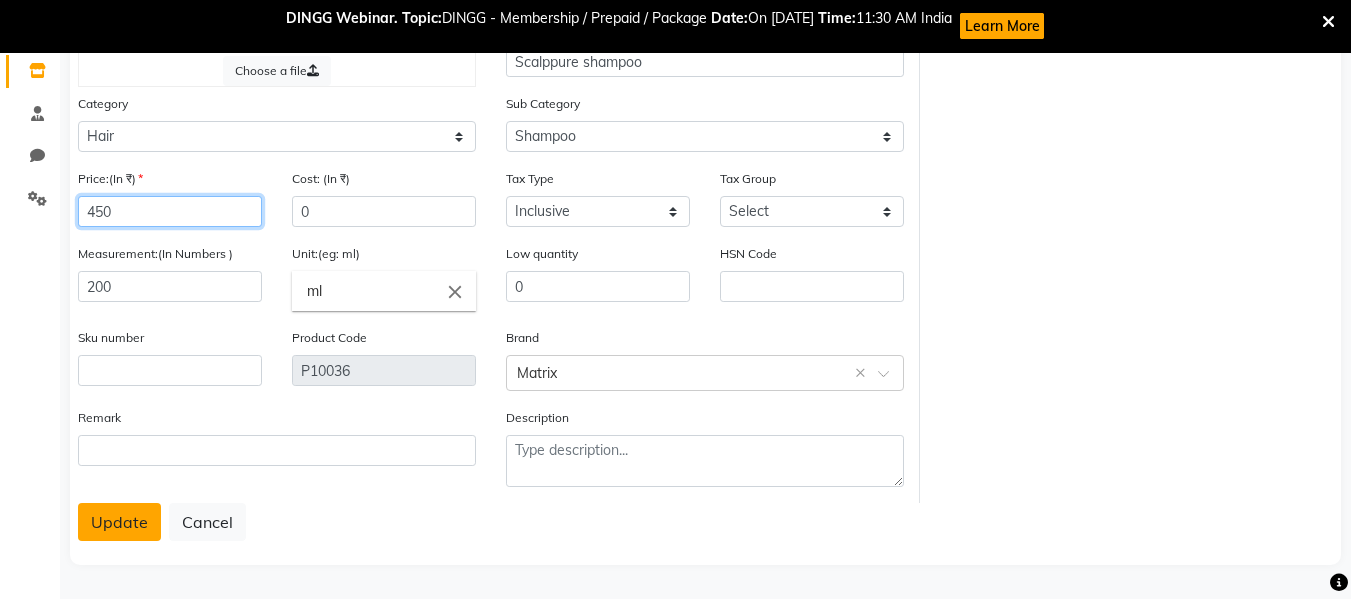 type on "450" 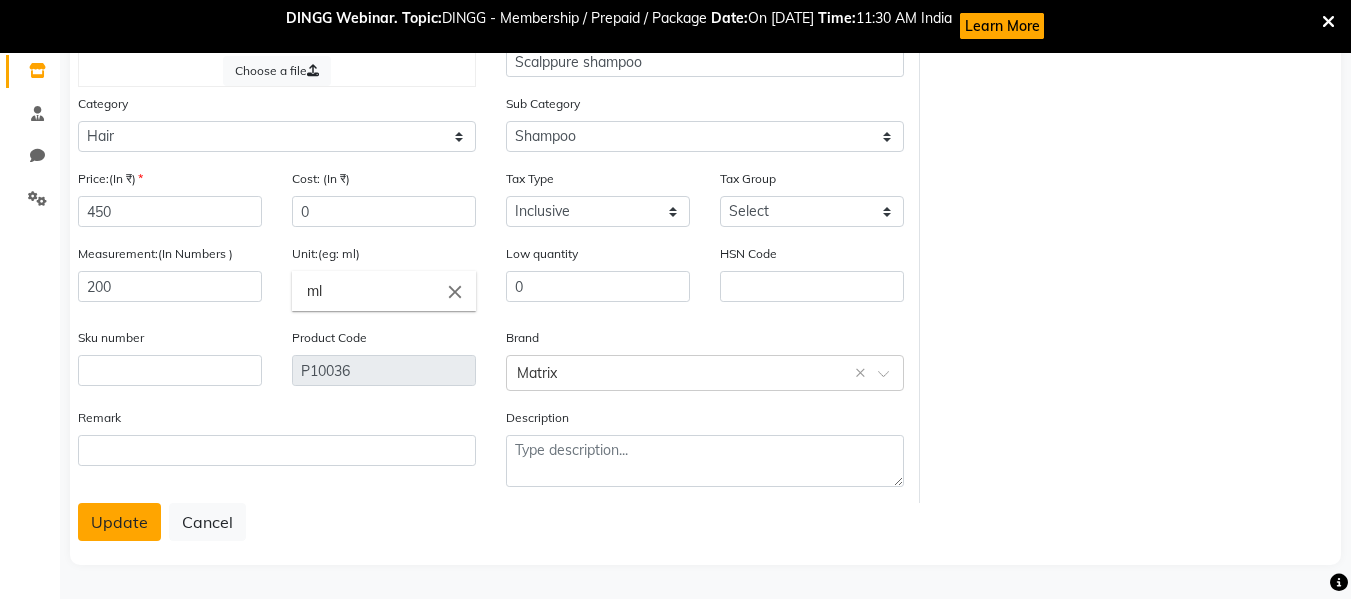 click on "Update" 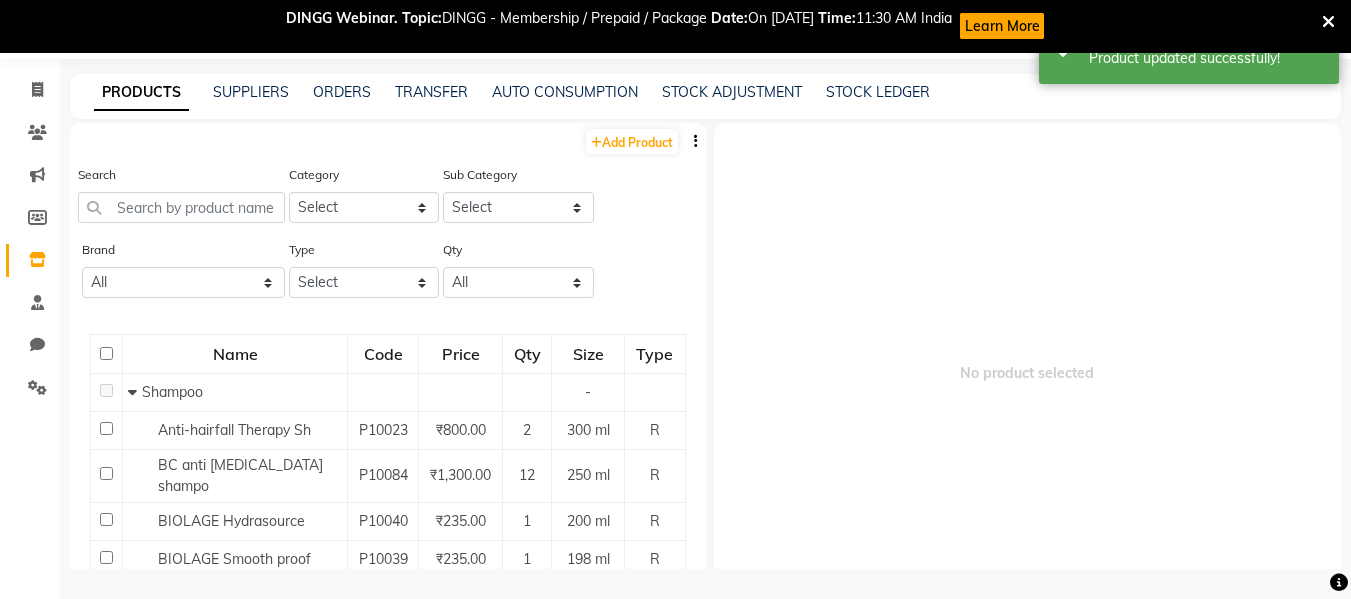 scroll, scrollTop: 66, scrollLeft: 0, axis: vertical 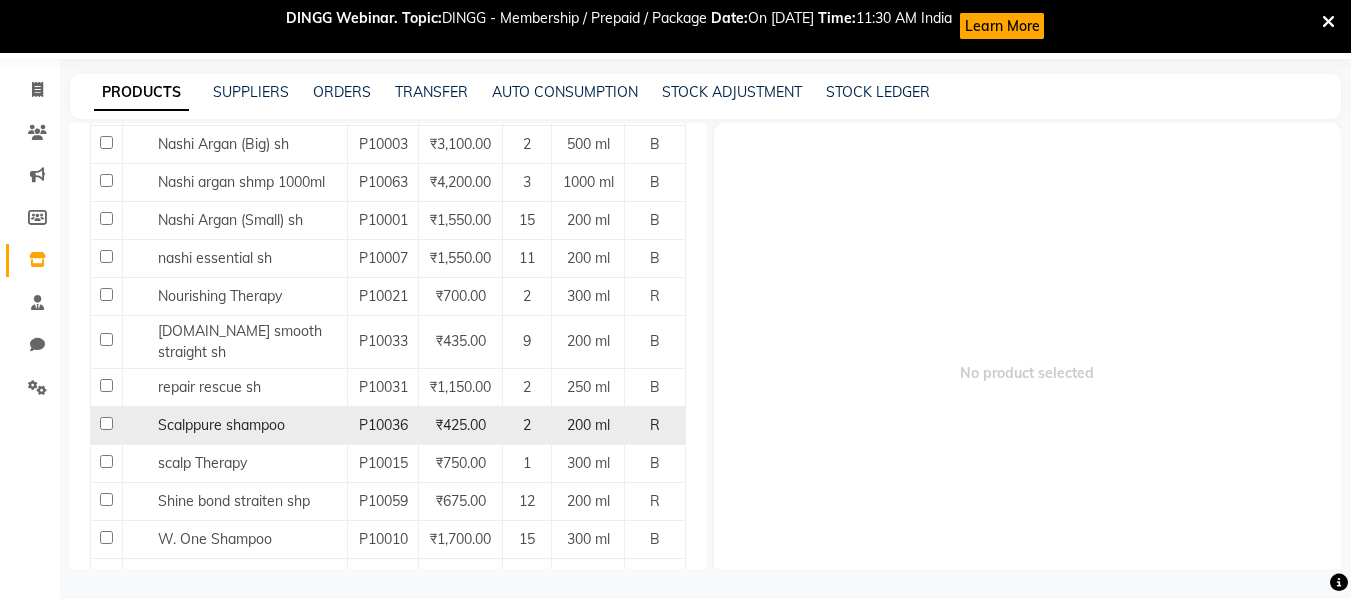 click on "P10036" 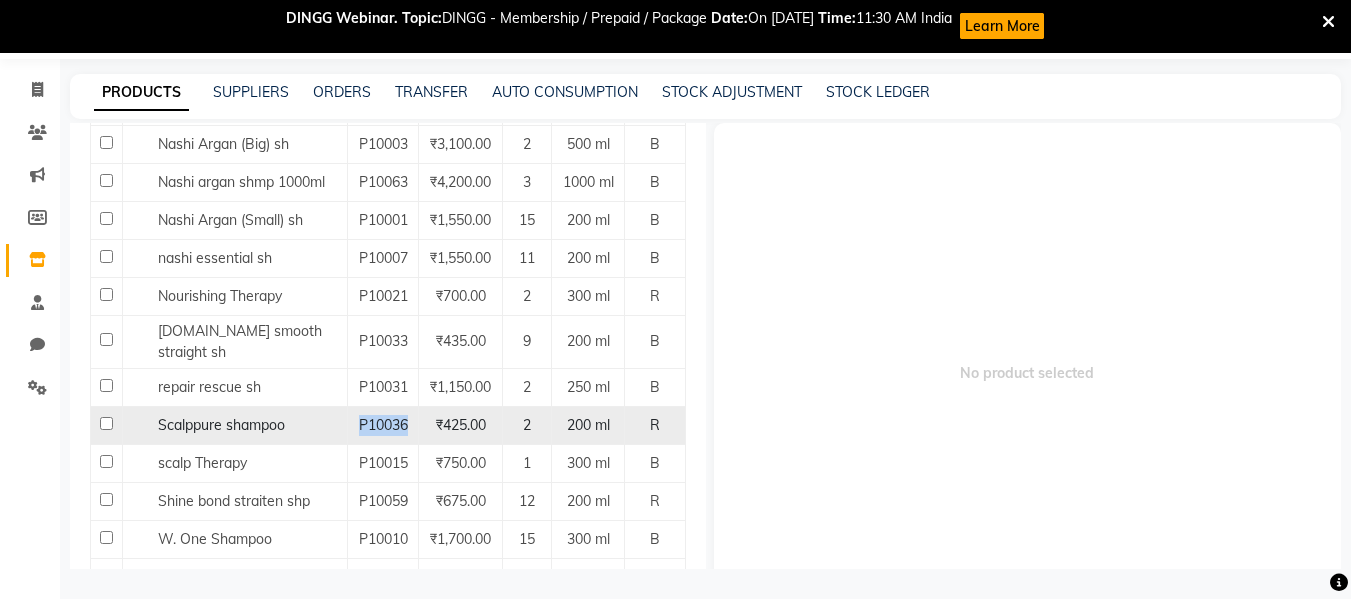 click on "P10036" 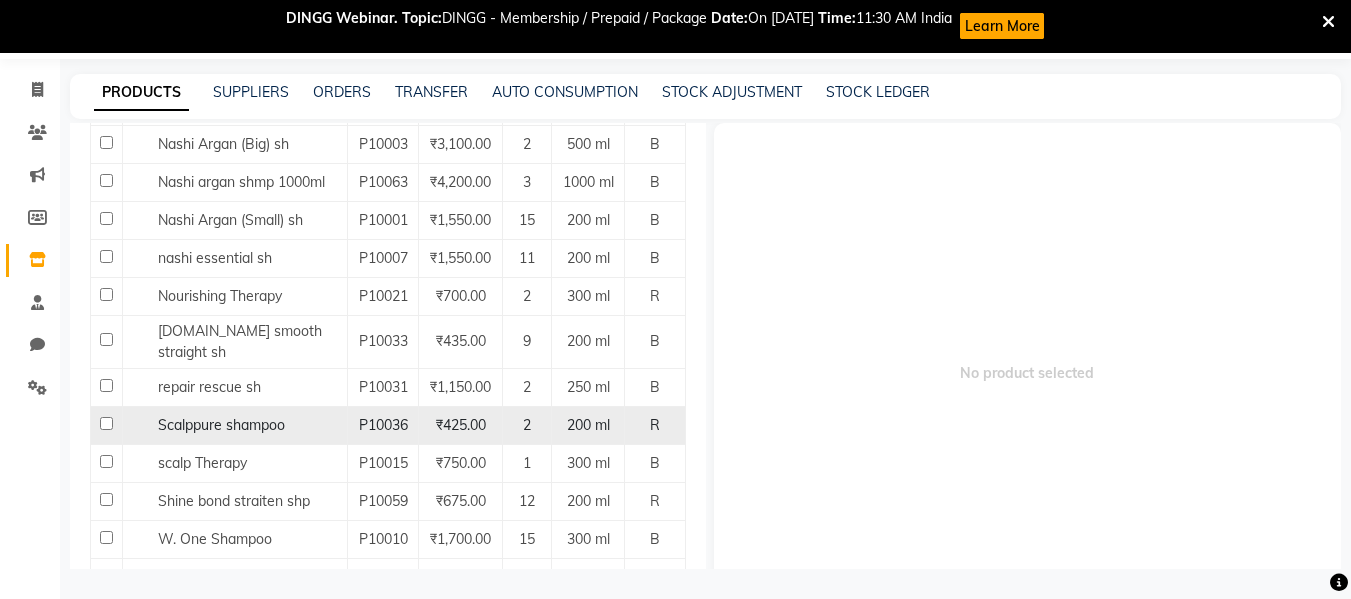 click on "Scalppure shampoo" 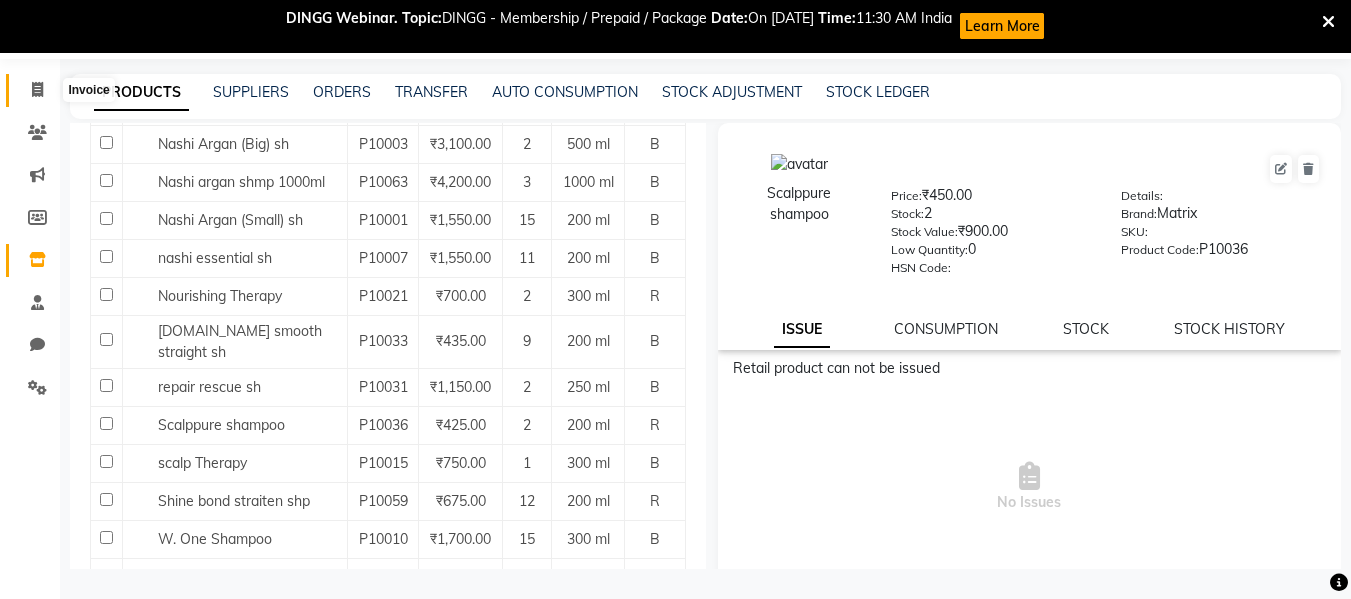 click 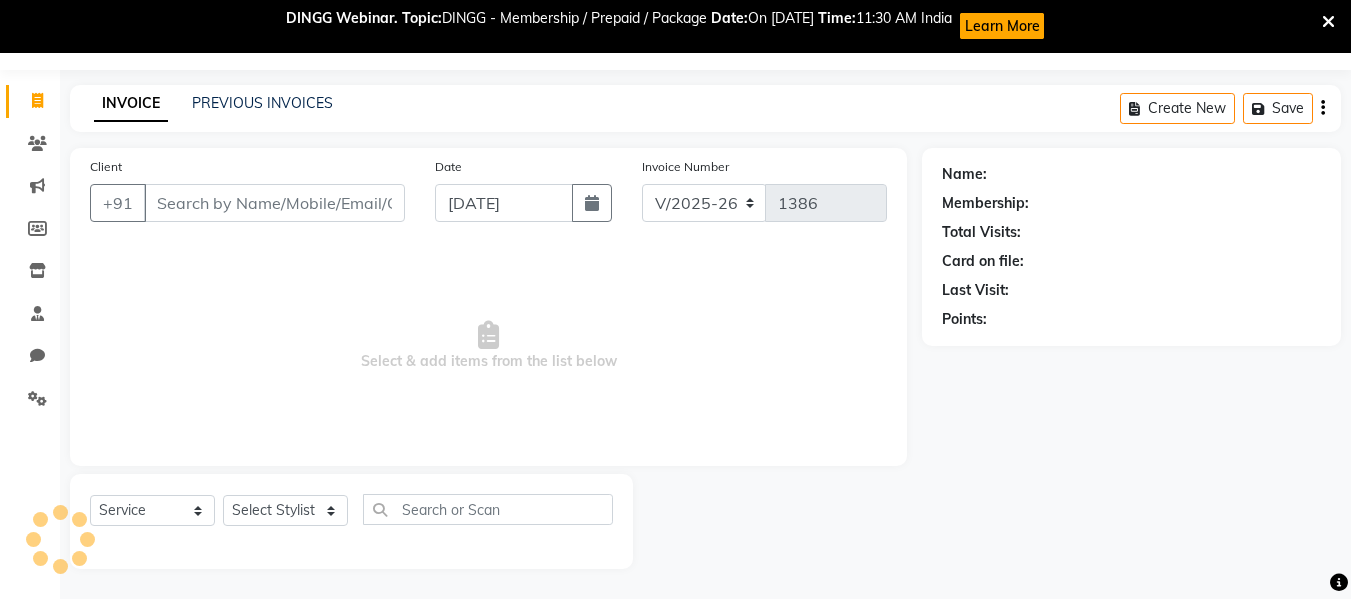 scroll, scrollTop: 55, scrollLeft: 0, axis: vertical 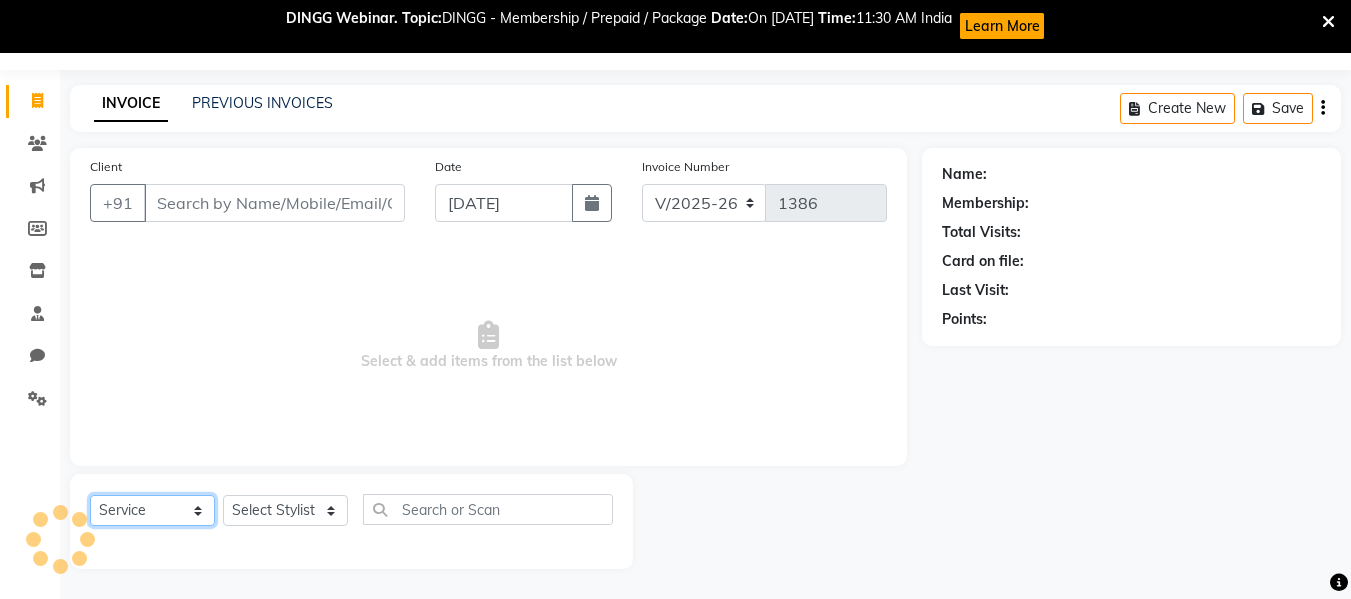 click on "Select  Service  Product  Membership  Package Voucher Prepaid Gift Card" 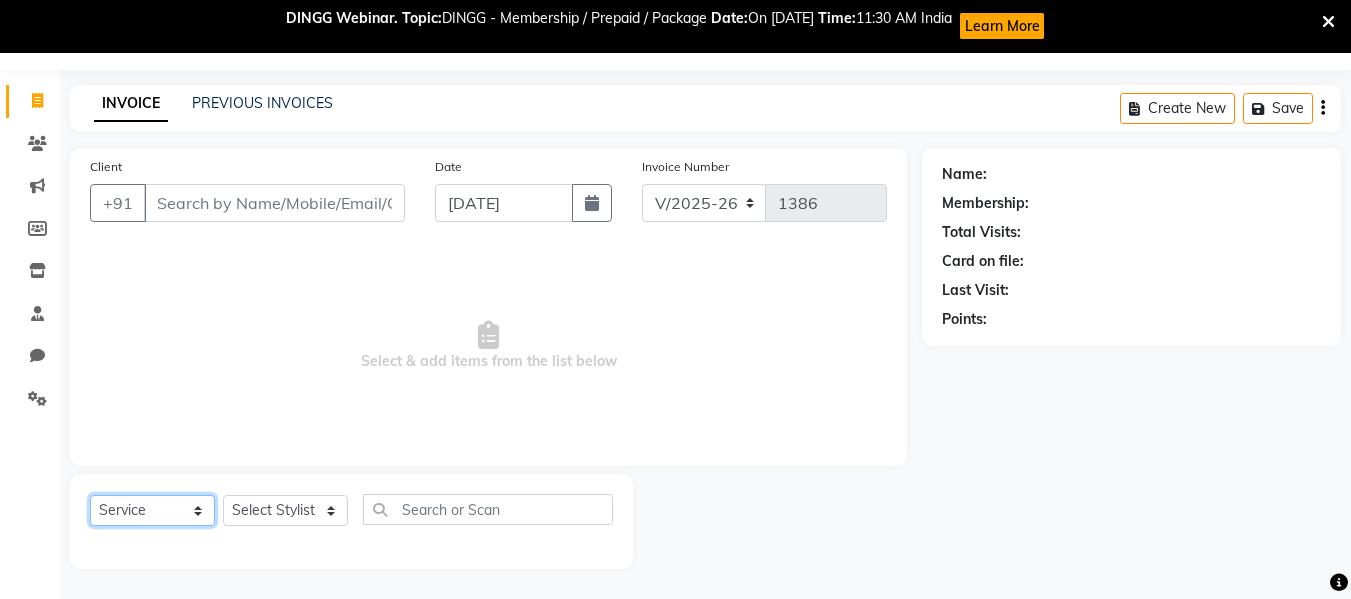 click on "Select  Service  Product  Membership  Package Voucher Prepaid Gift Card" 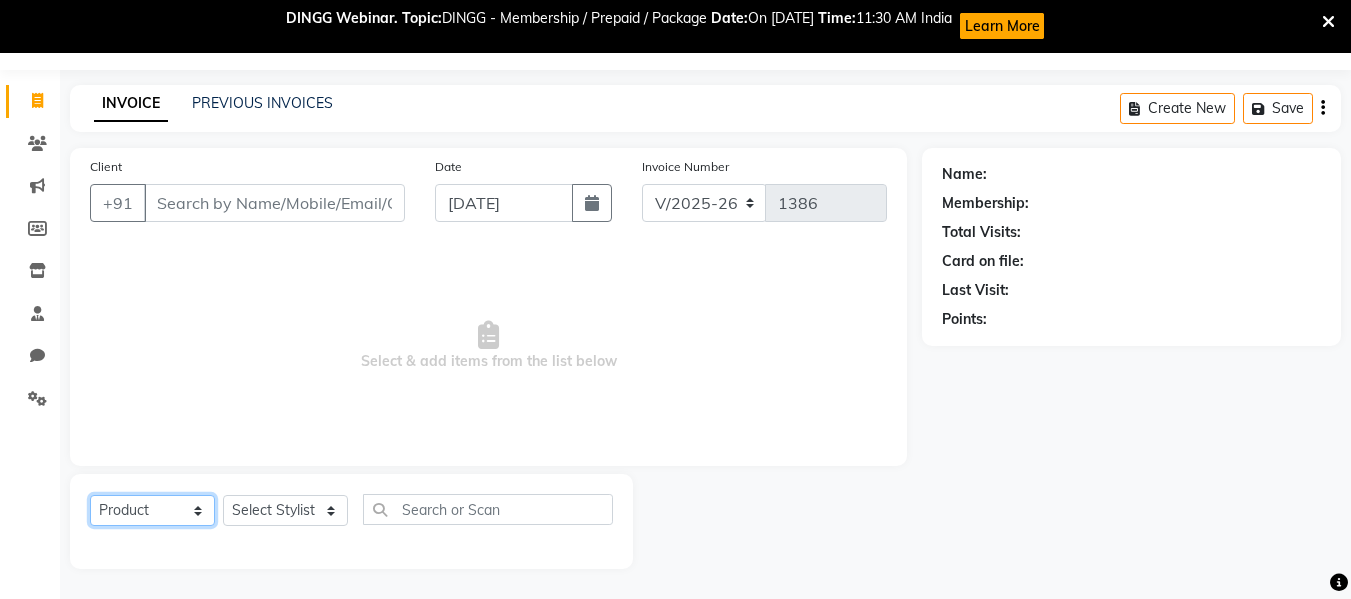 click on "Select  Service  Product  Membership  Package Voucher Prepaid Gift Card" 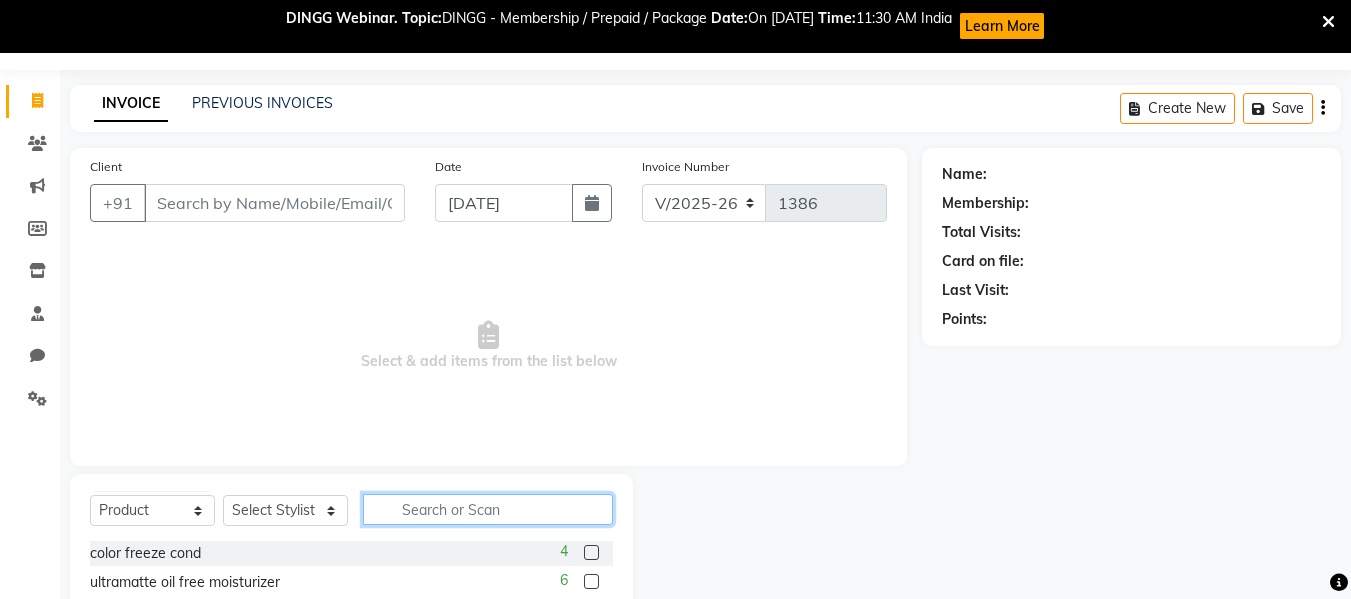 click 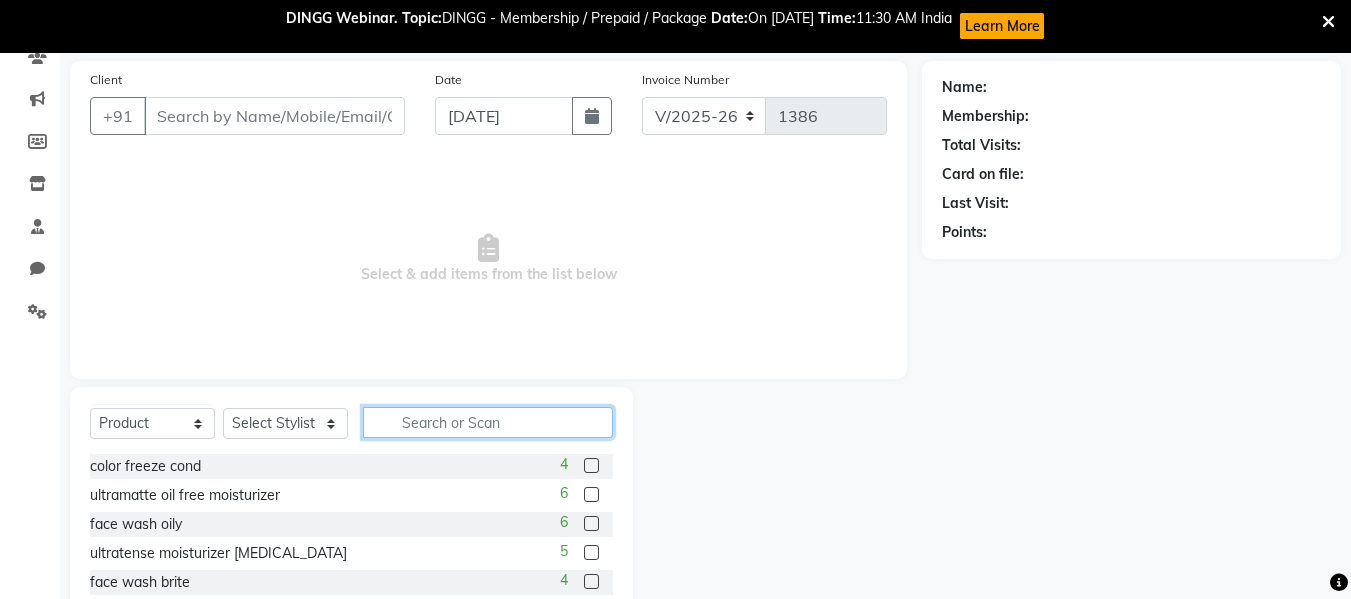 scroll, scrollTop: 255, scrollLeft: 0, axis: vertical 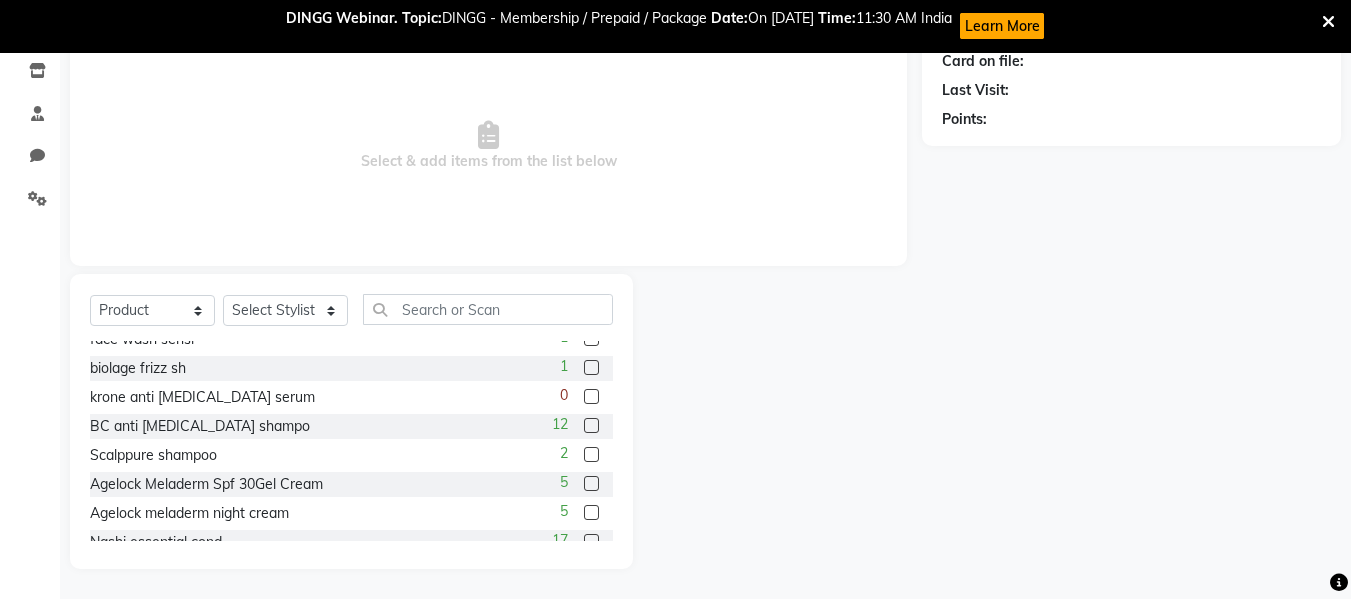 click 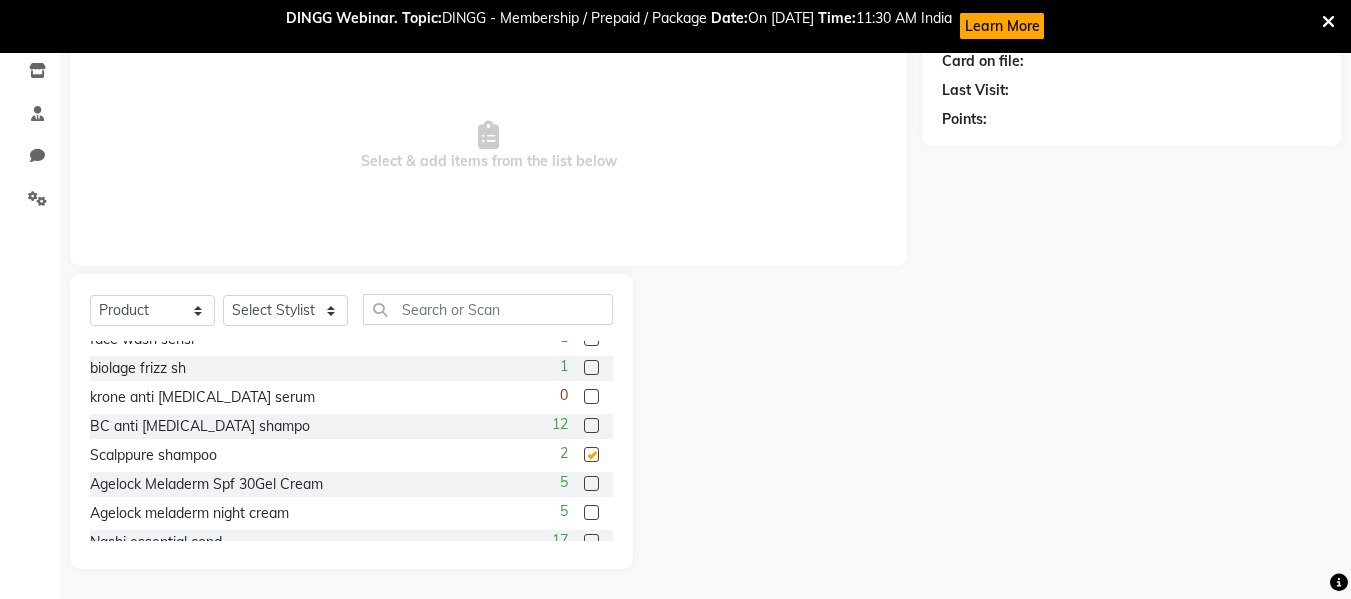 checkbox on "false" 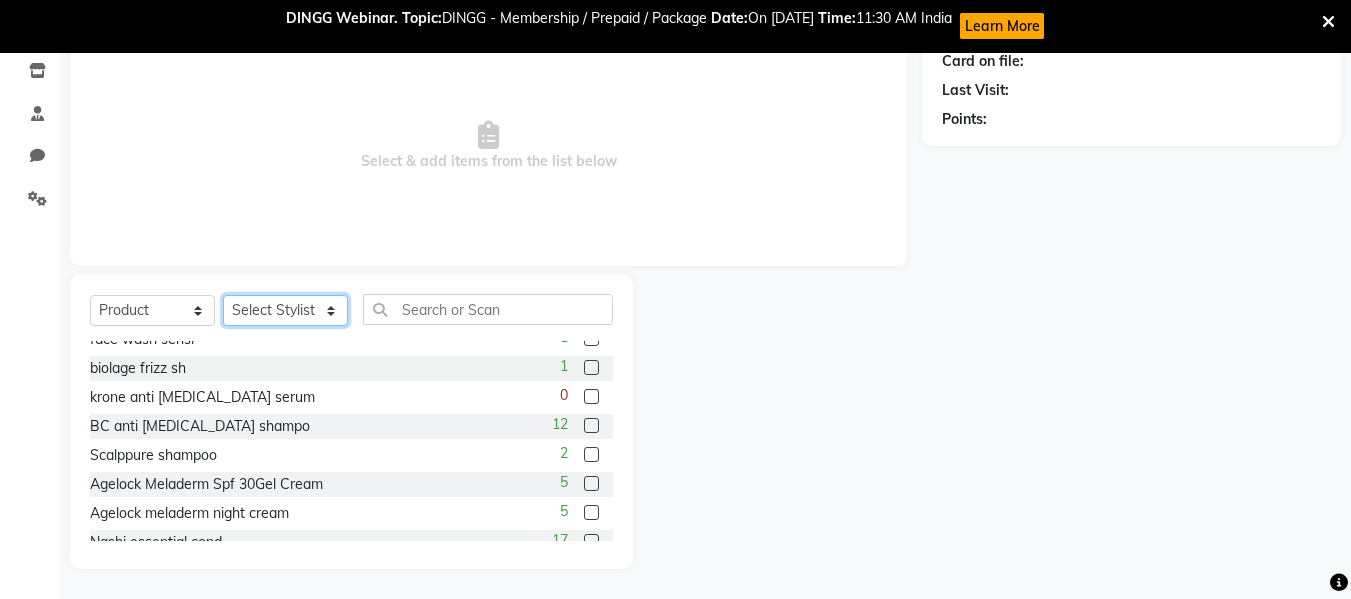 click on "Select Stylist Afsana [PERSON_NAME]  [PERSON_NAME] Maam Nisha  Pari [PERSON_NAME] [PERSON_NAME]" 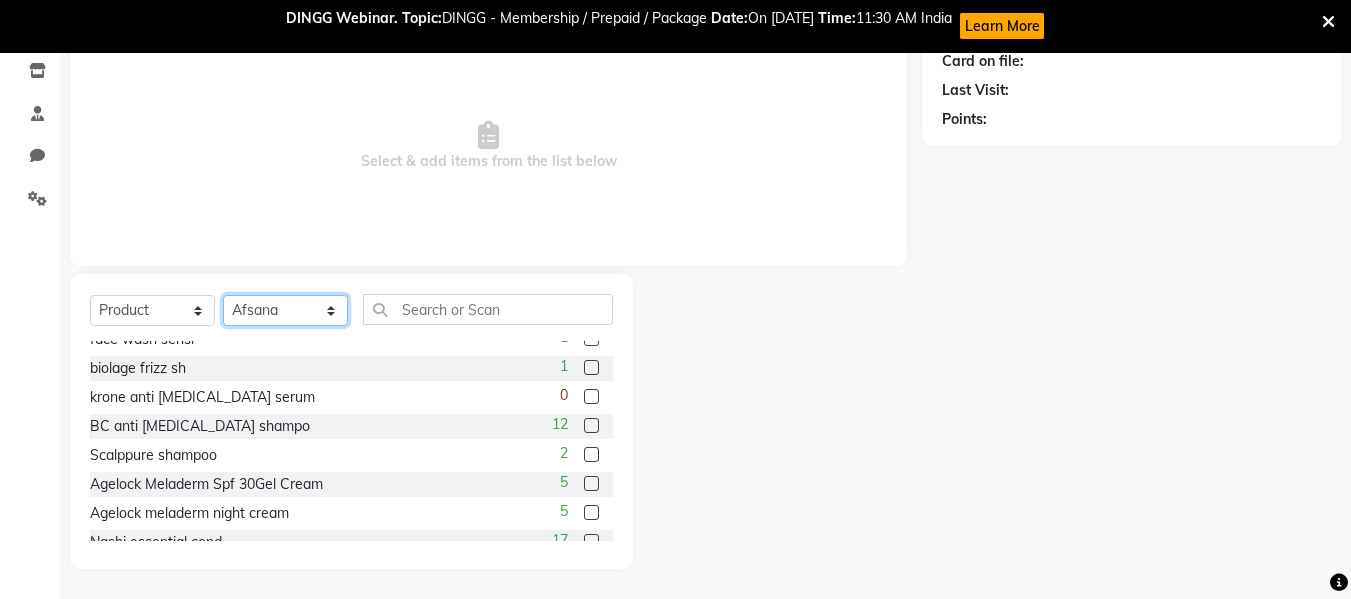 click on "Select Stylist Afsana [PERSON_NAME]  [PERSON_NAME] Maam Nisha  Pari [PERSON_NAME] [PERSON_NAME]" 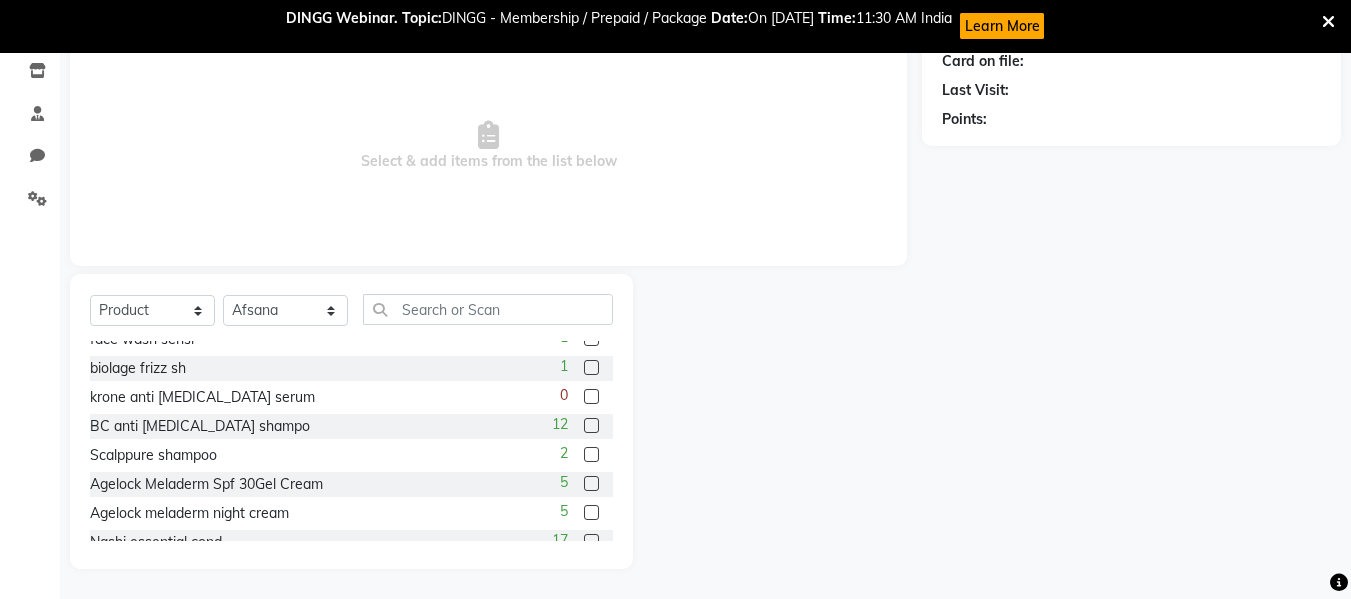 click 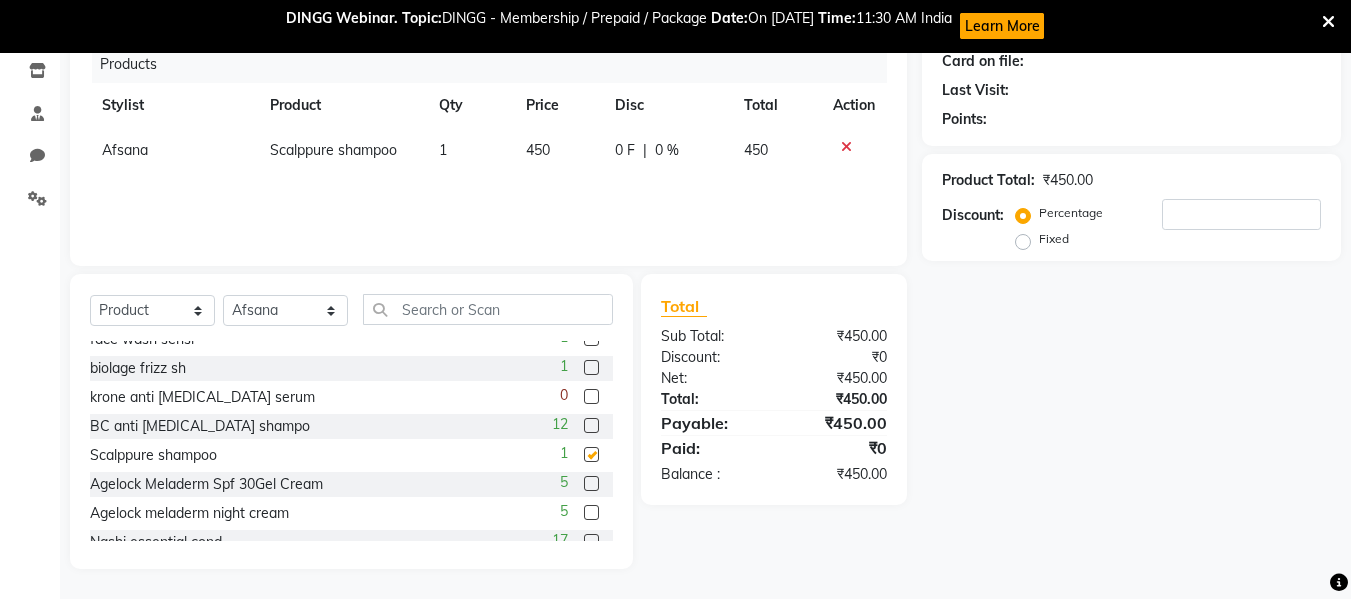 checkbox on "false" 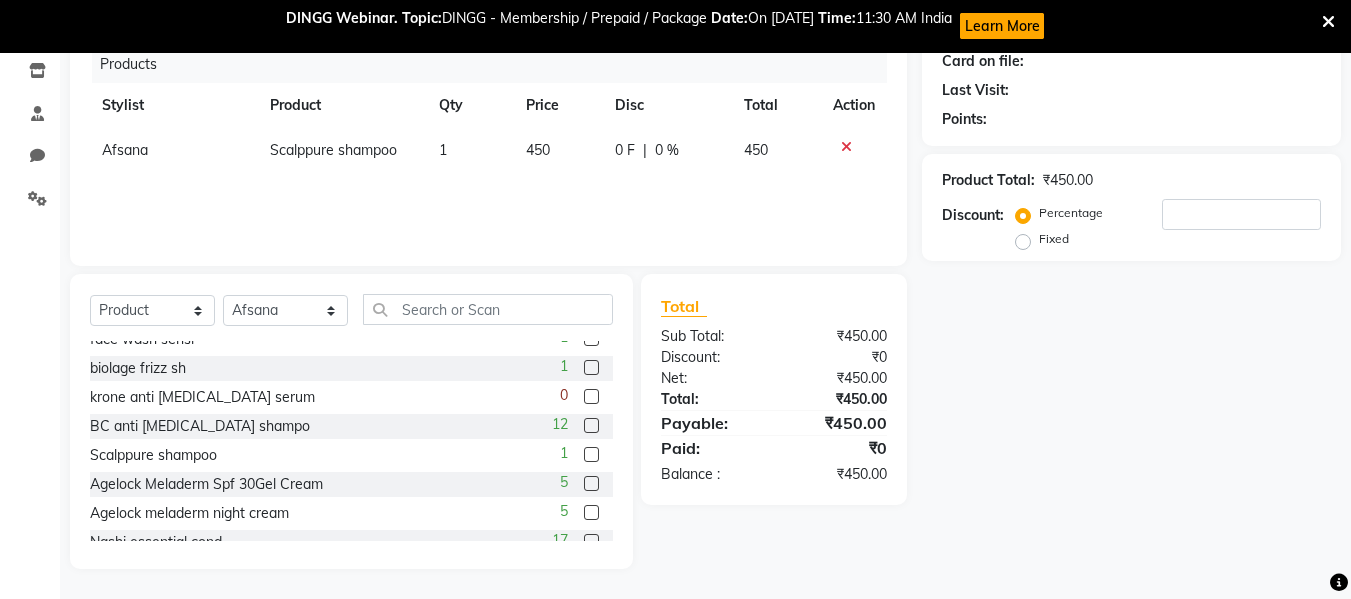 click 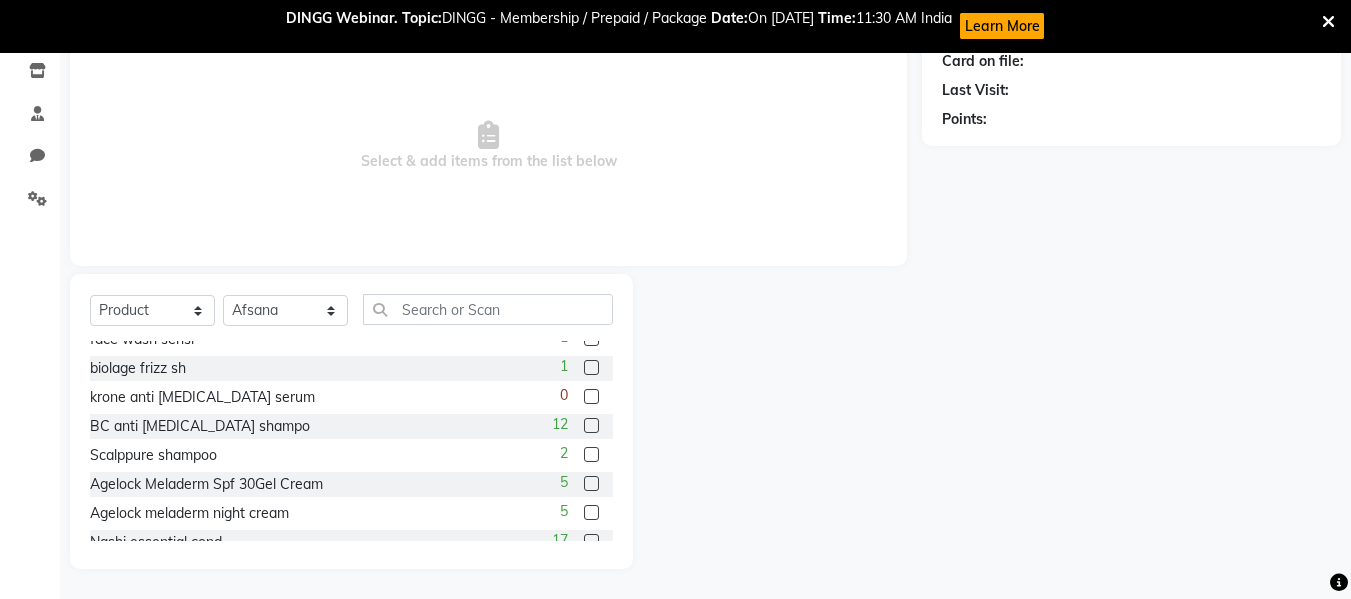 click at bounding box center (1328, 22) 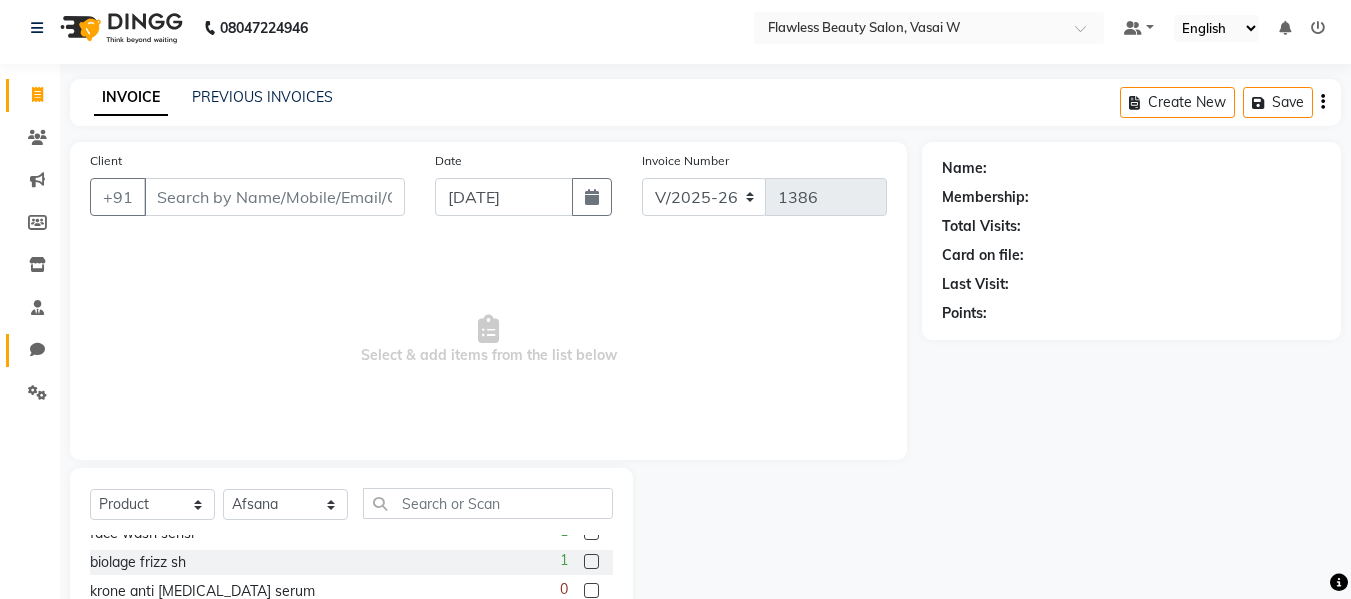 scroll, scrollTop: 0, scrollLeft: 0, axis: both 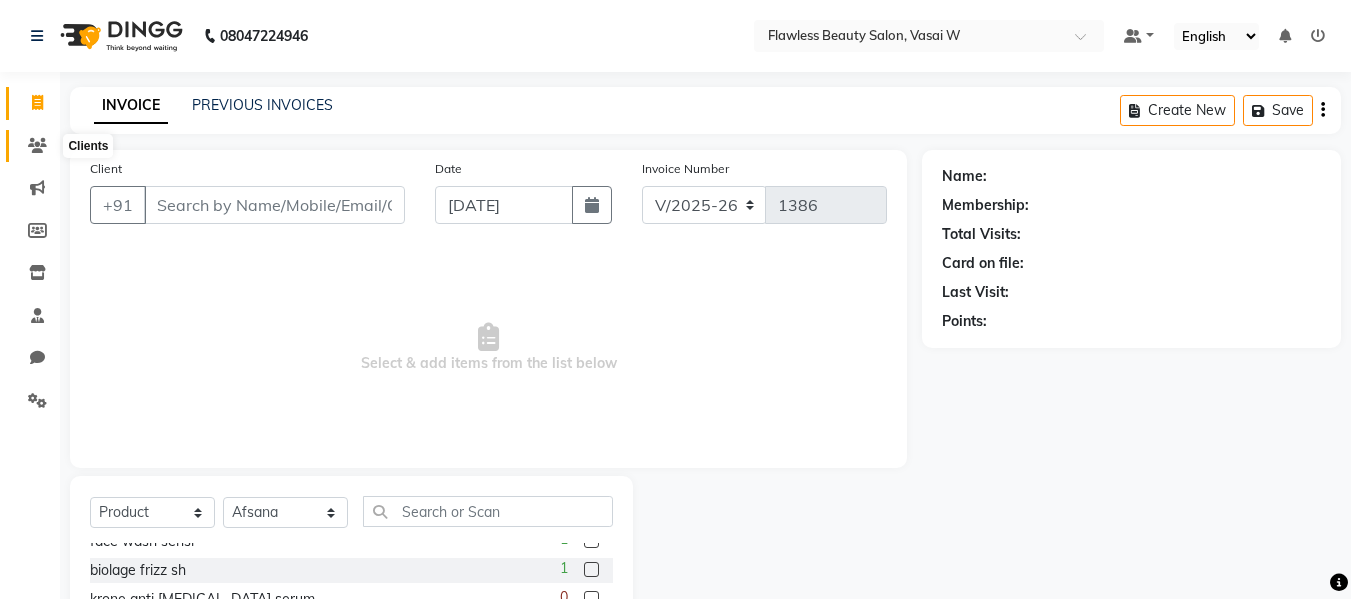 click 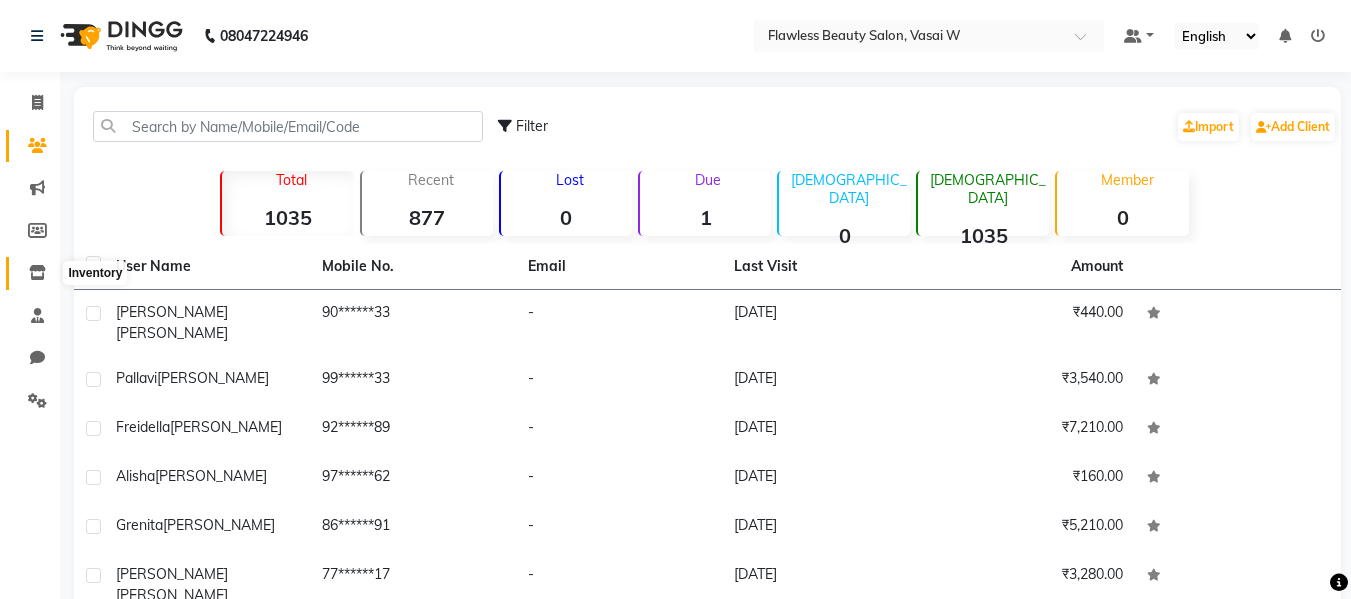click 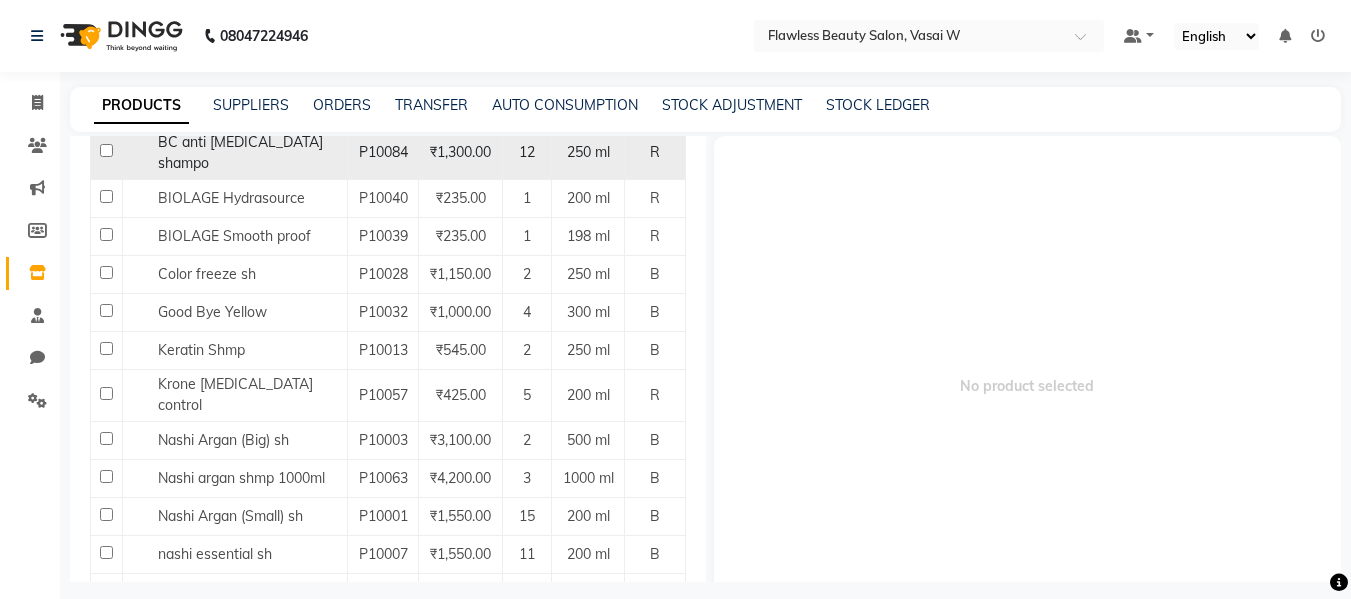 scroll, scrollTop: 345, scrollLeft: 0, axis: vertical 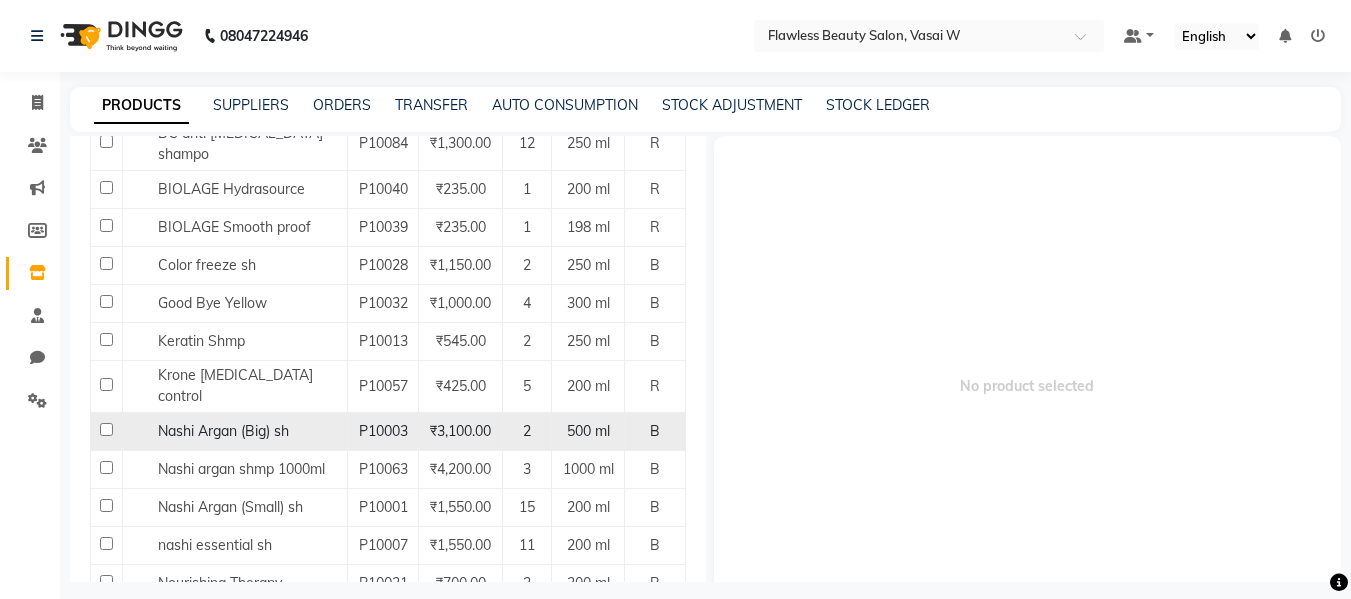 click on "Nashi Argan (Big) sh" 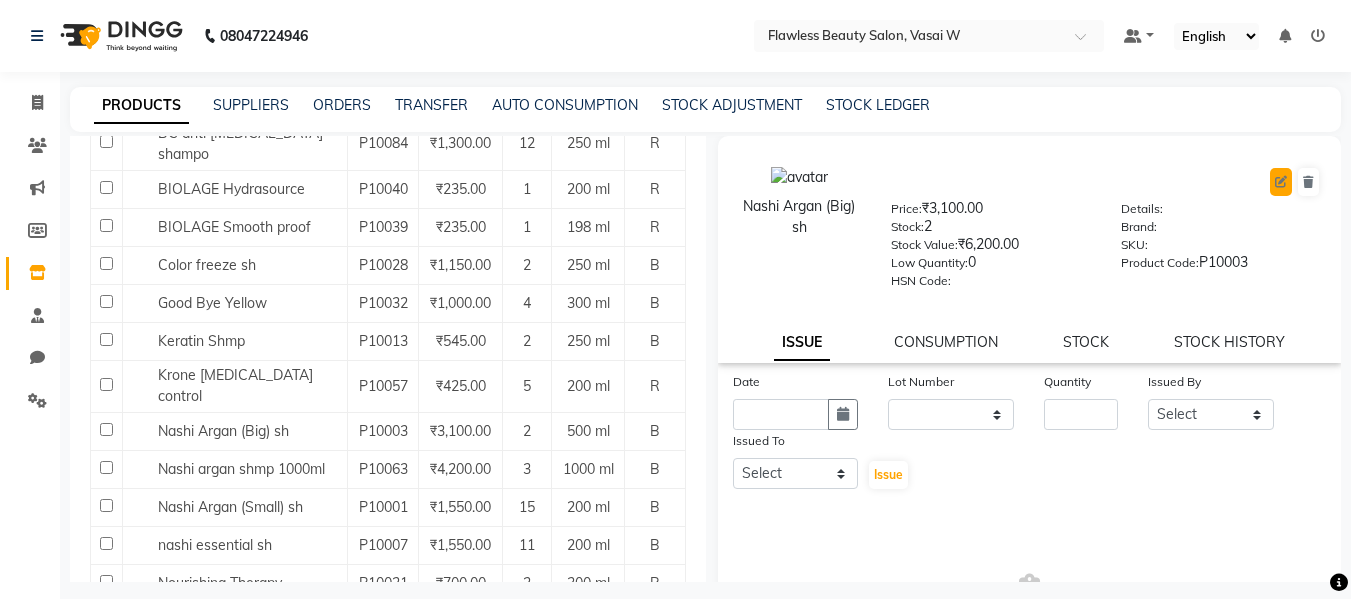 click 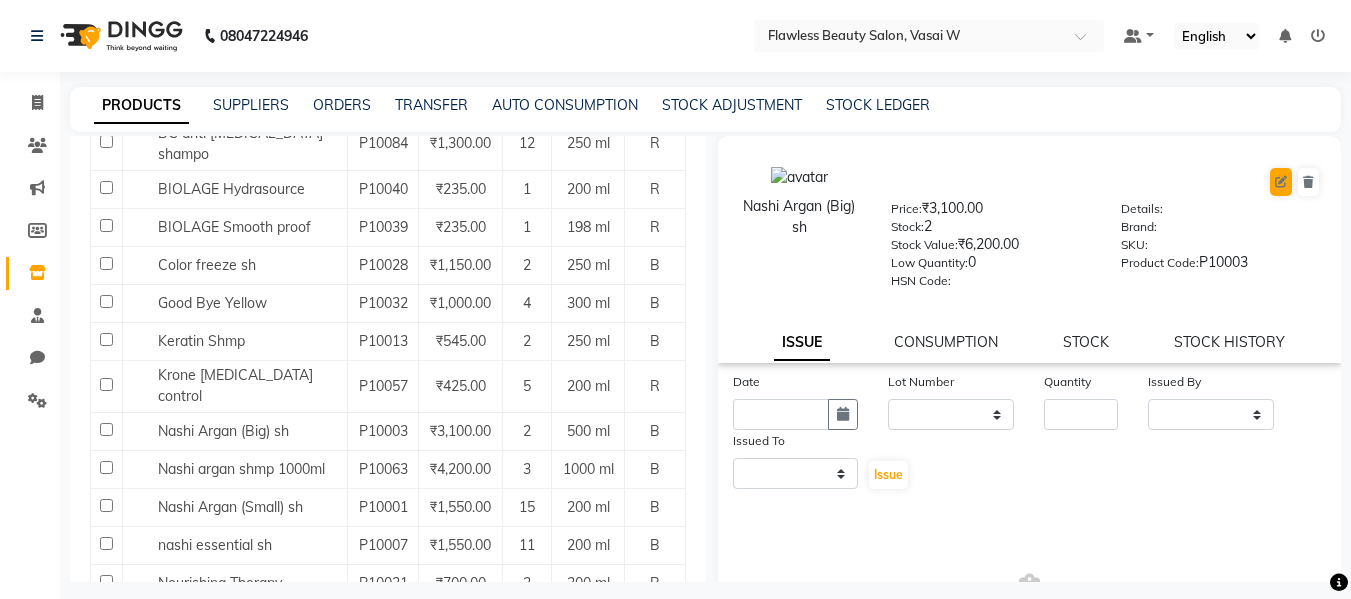 select on "B" 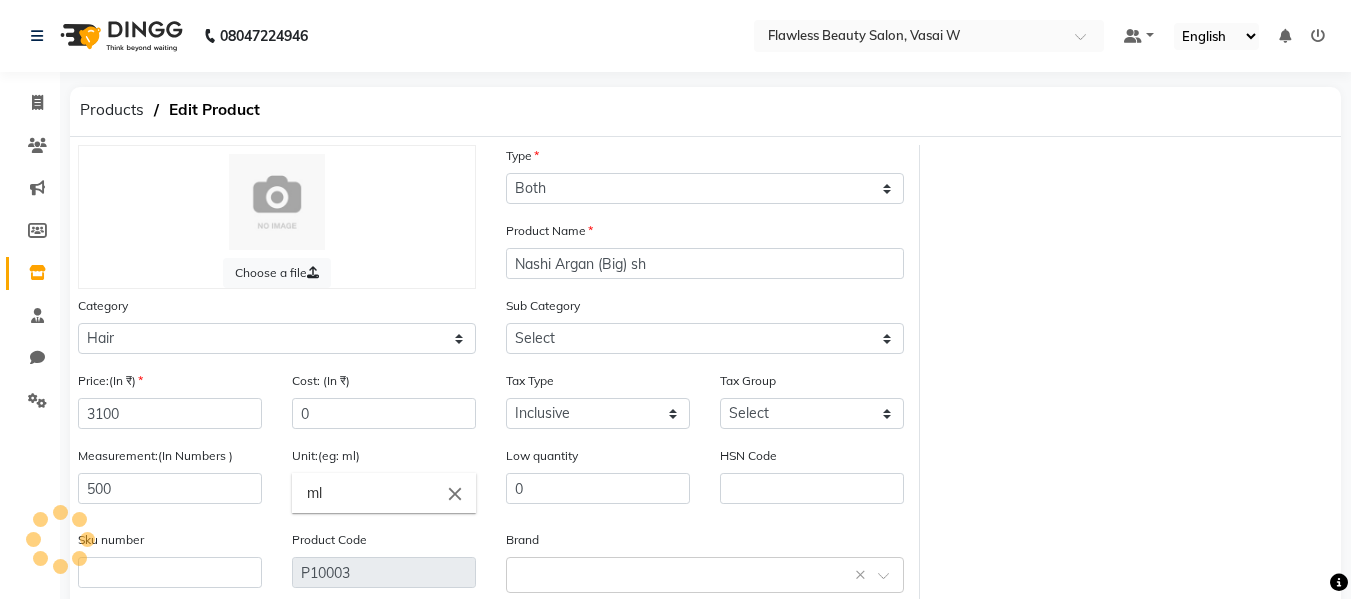 select on "1101" 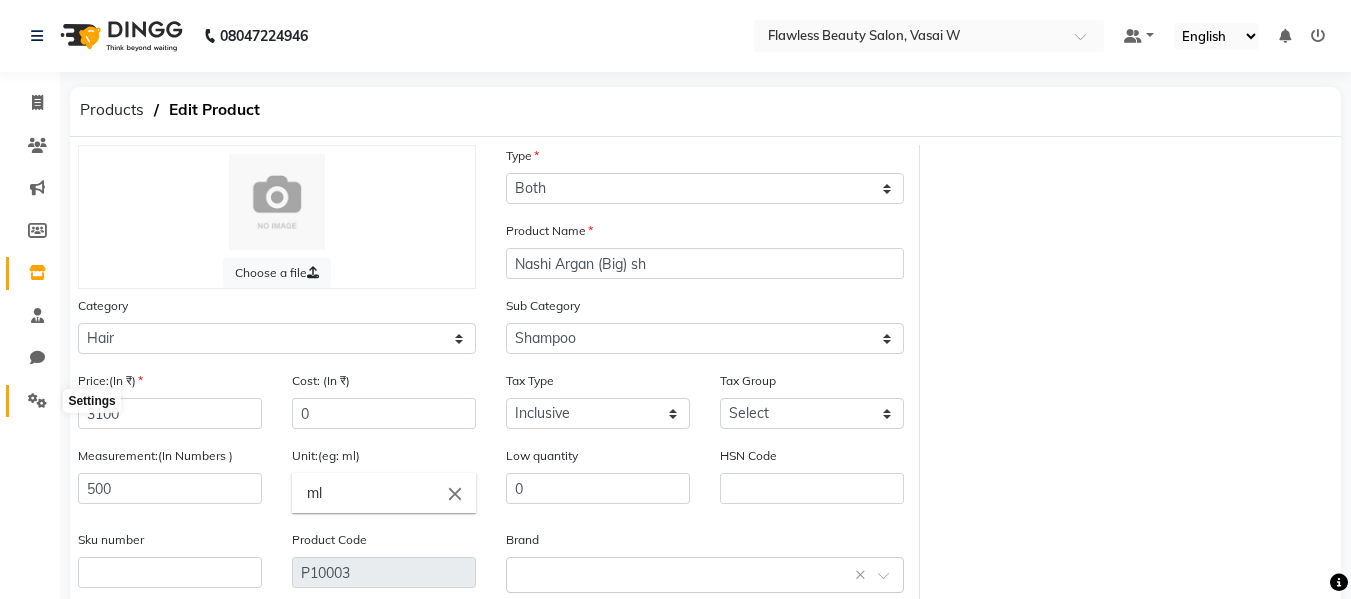 click 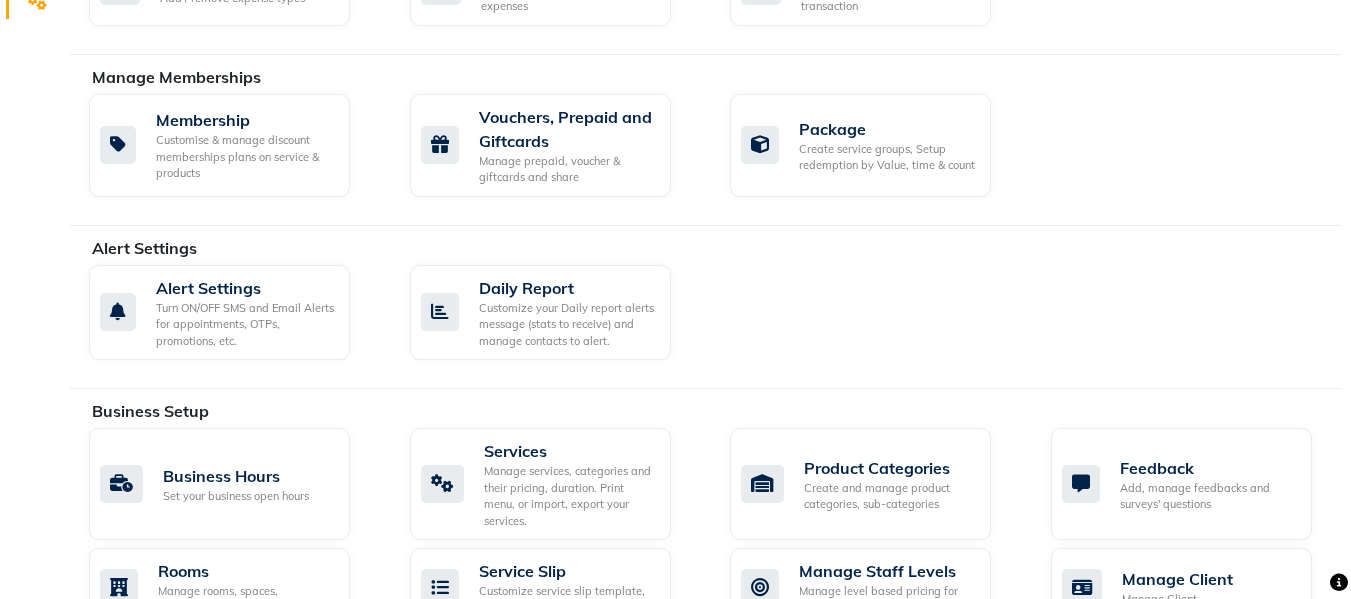 scroll, scrollTop: 505, scrollLeft: 0, axis: vertical 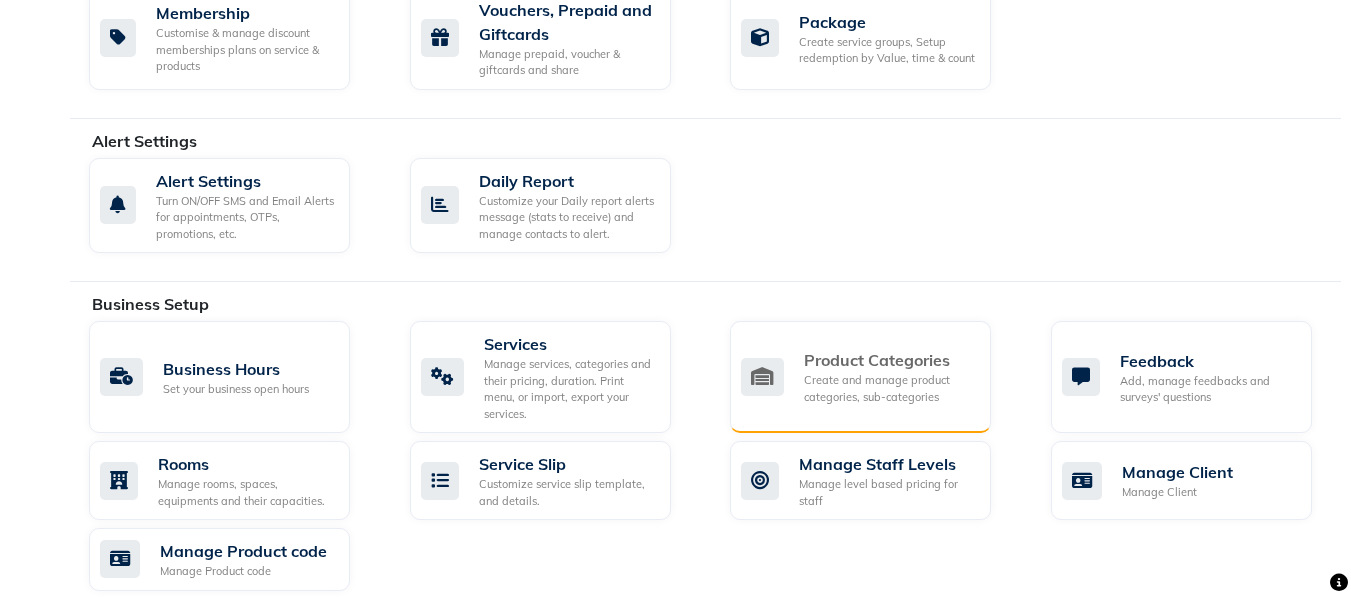 click on "Create and manage product categories, sub-categories" 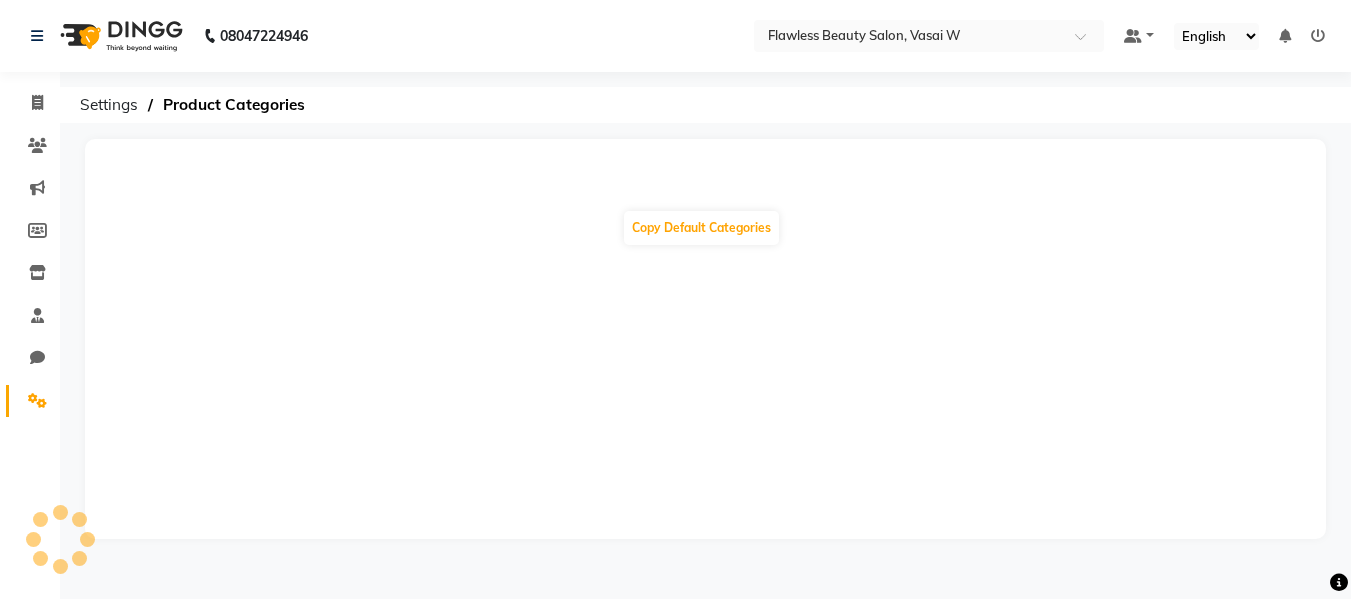 scroll, scrollTop: 0, scrollLeft: 0, axis: both 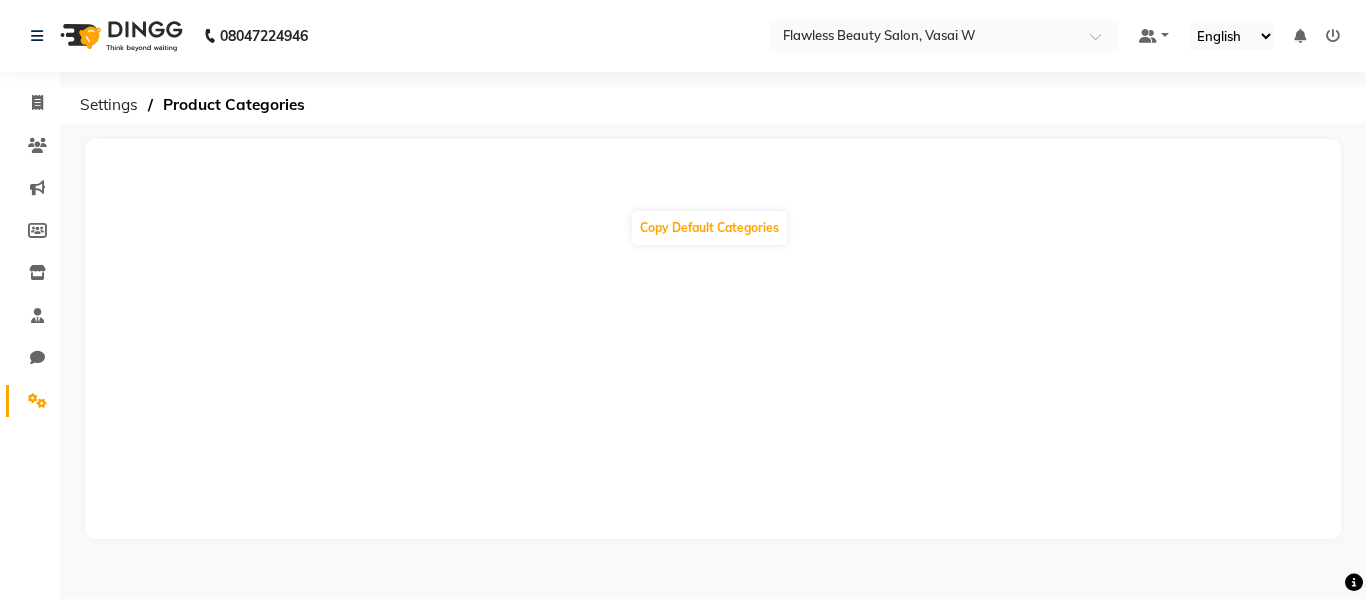 click on "Settings" 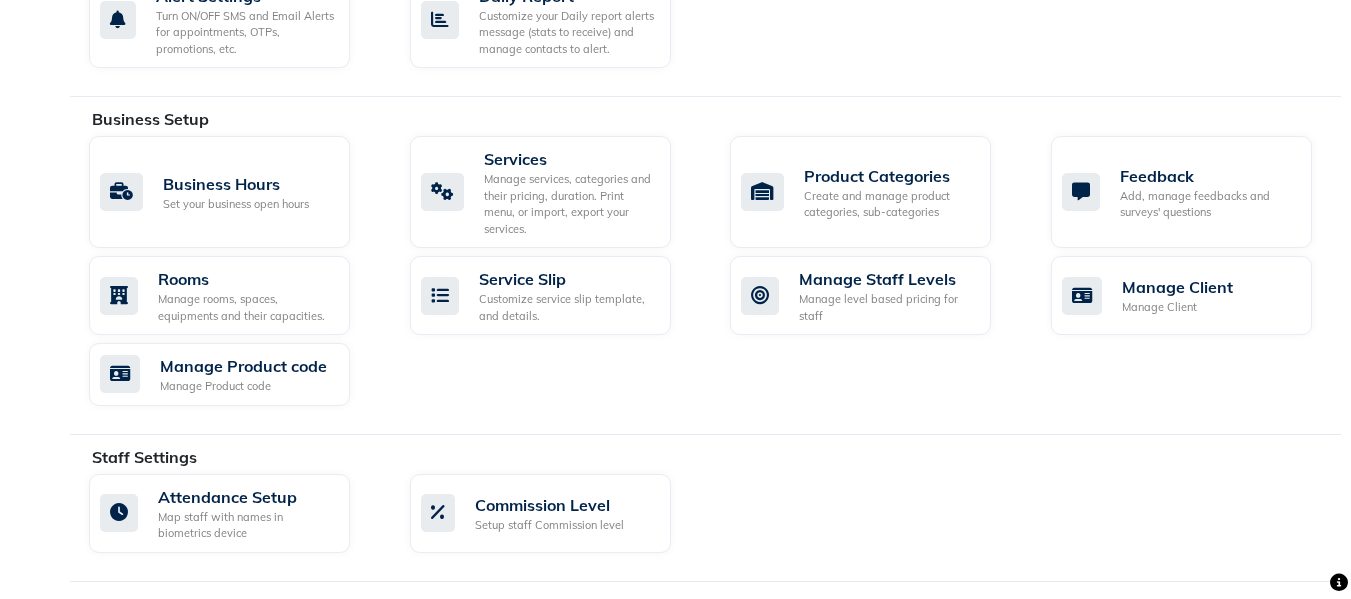 scroll, scrollTop: 686, scrollLeft: 0, axis: vertical 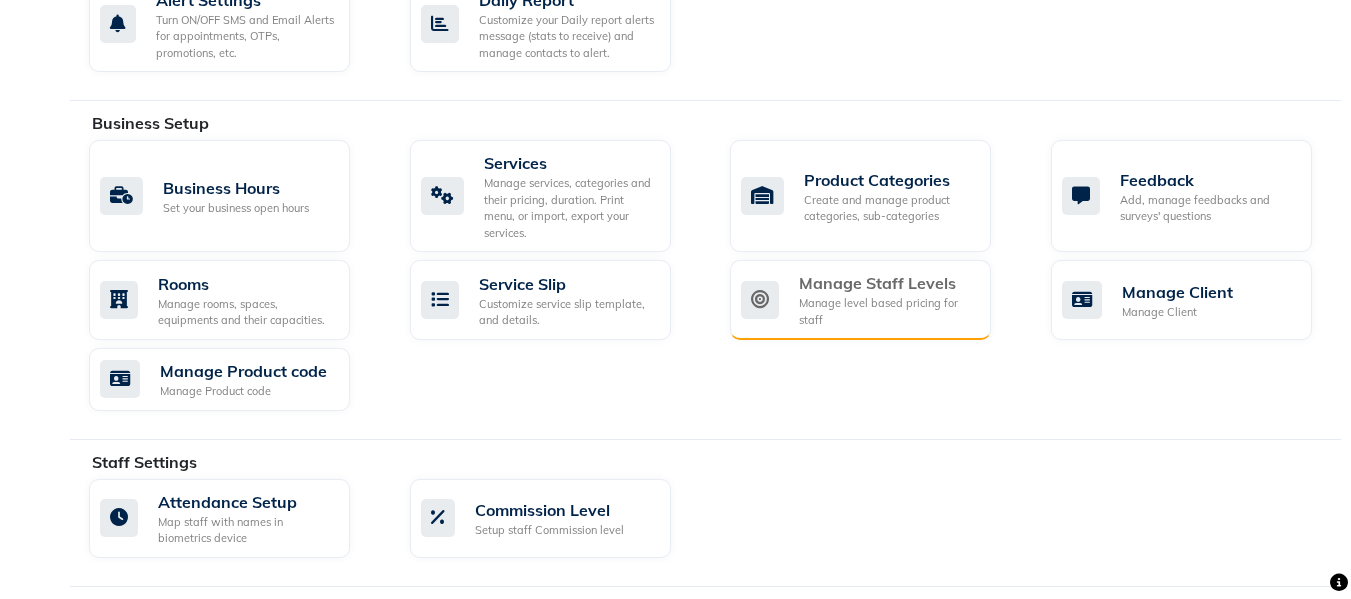 click on "Manage level based pricing for staff" 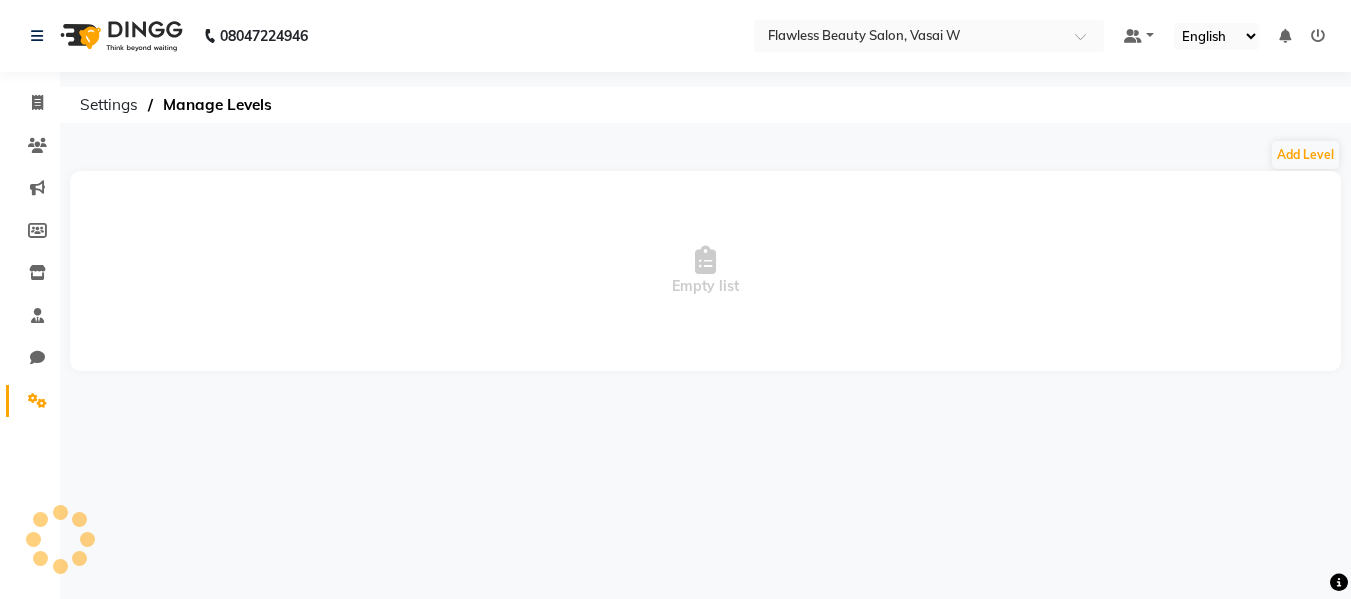 scroll, scrollTop: 0, scrollLeft: 0, axis: both 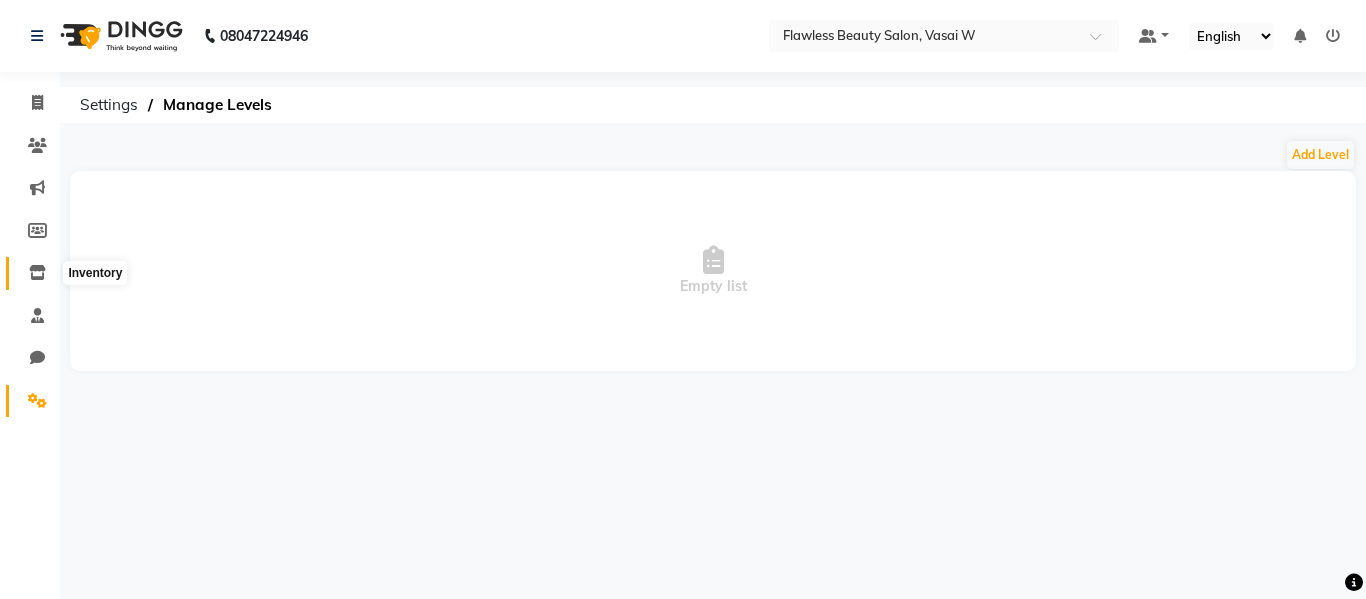 click 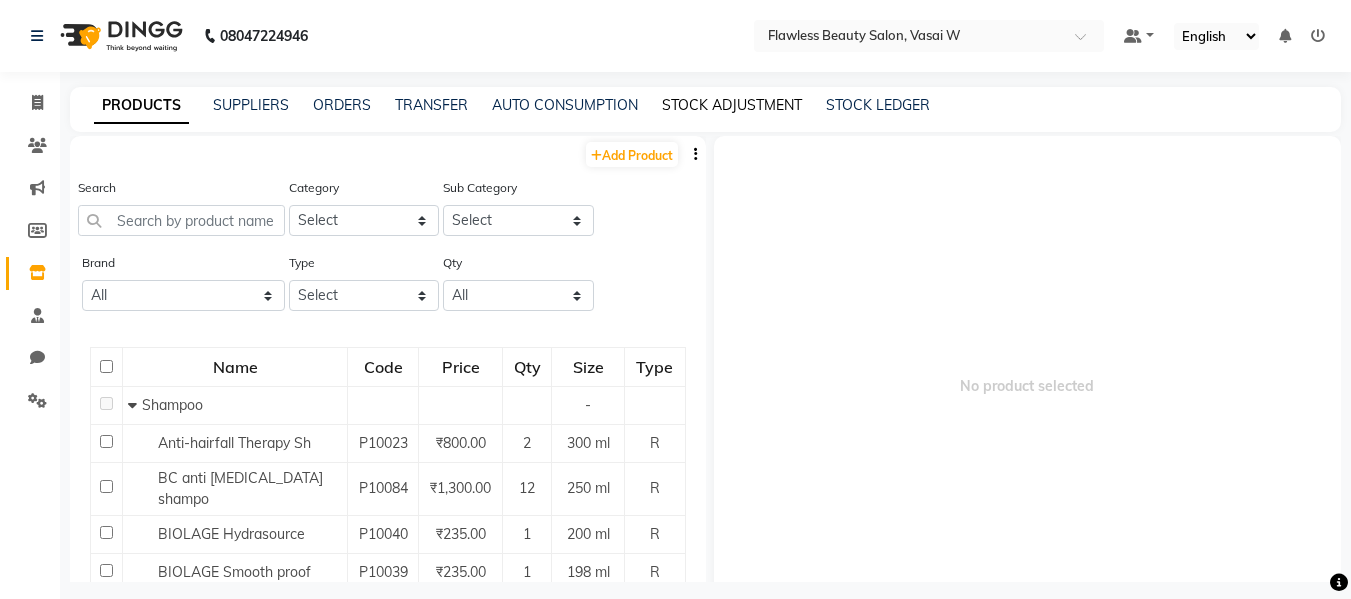 click on "STOCK ADJUSTMENT" 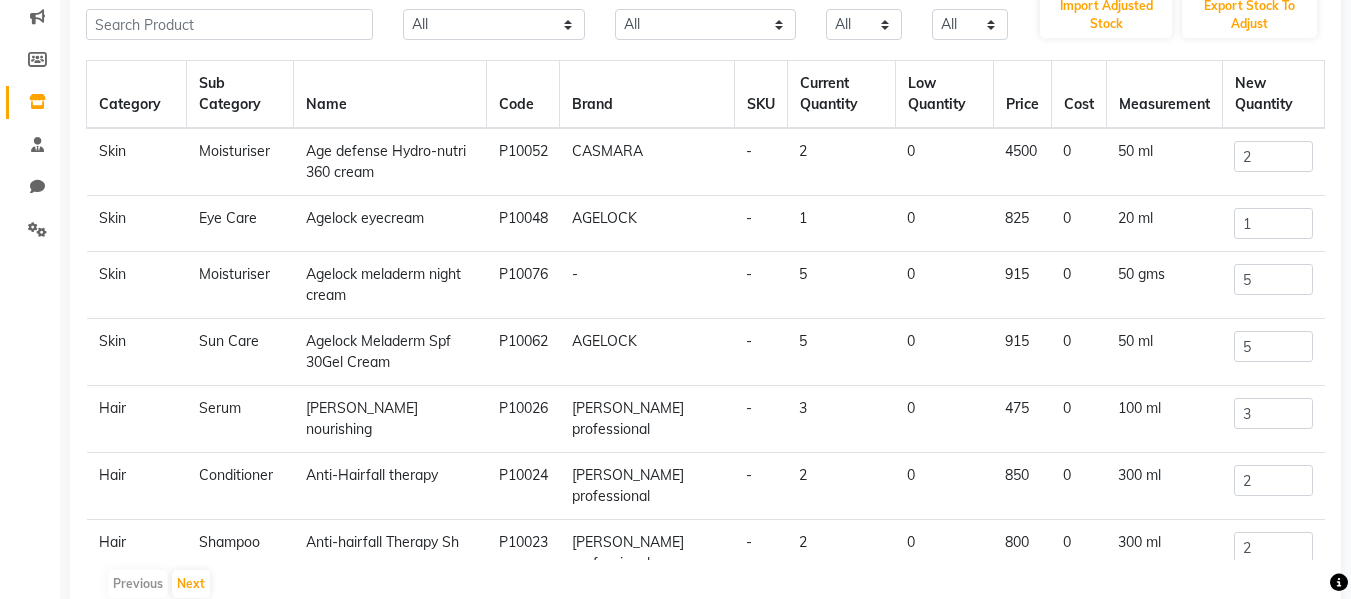 scroll, scrollTop: 201, scrollLeft: 0, axis: vertical 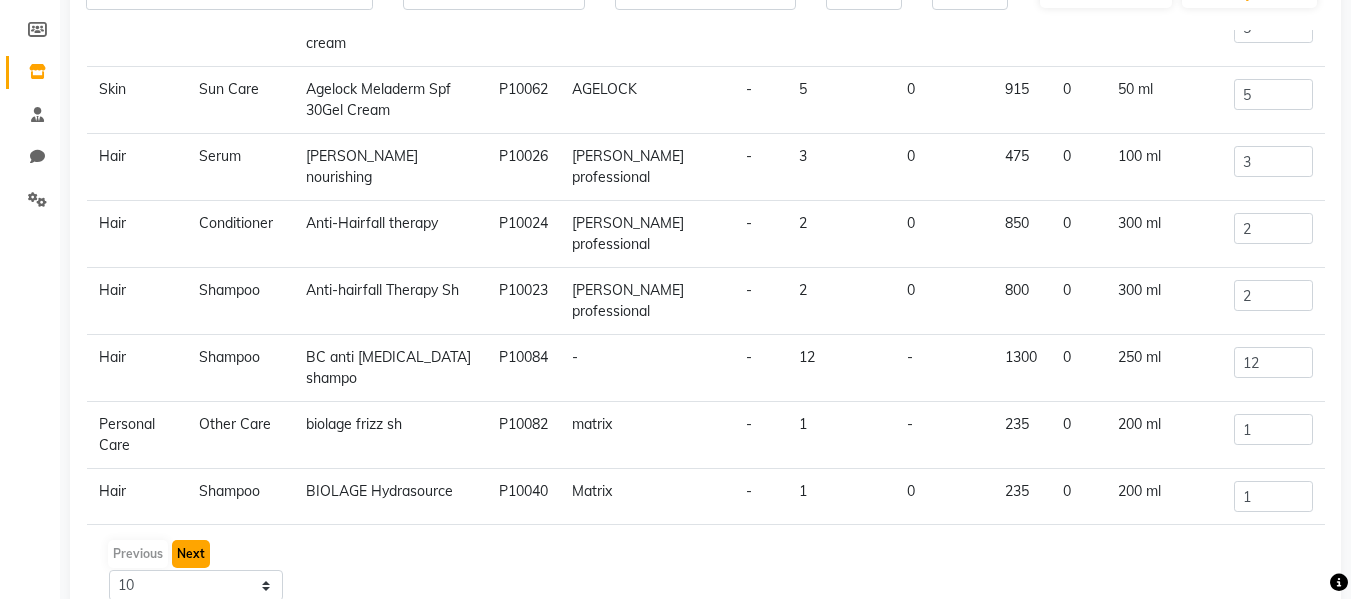 click on "Next" 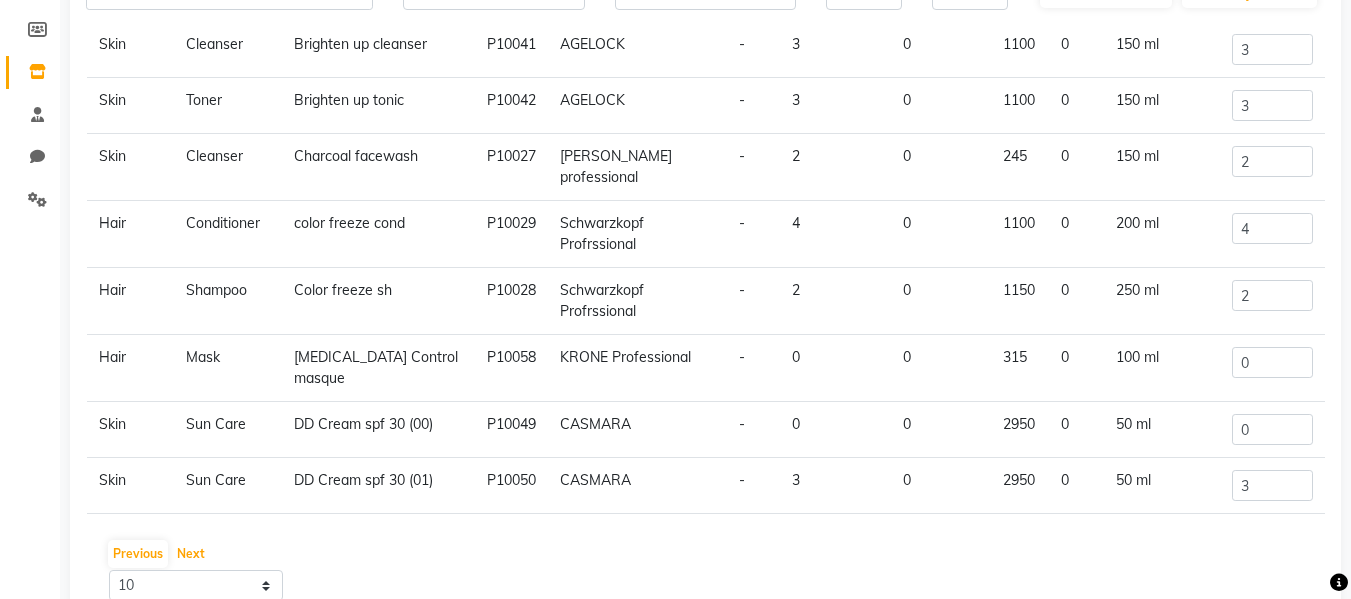 scroll, scrollTop: 222, scrollLeft: 0, axis: vertical 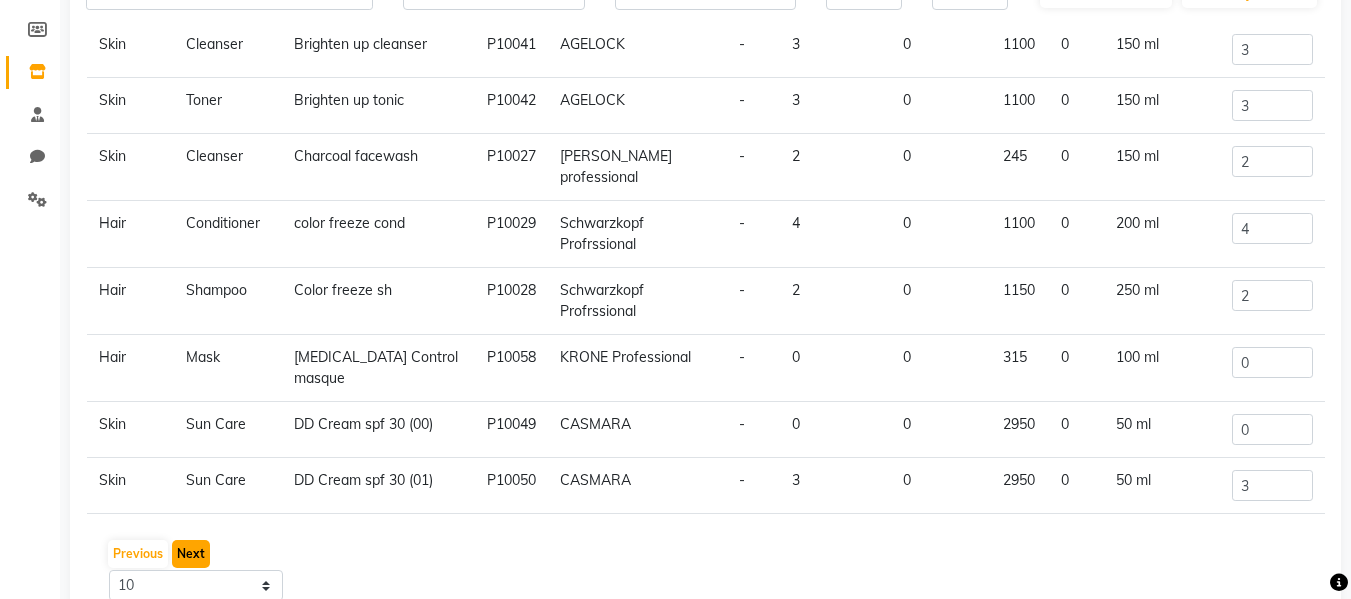 click on "Next" 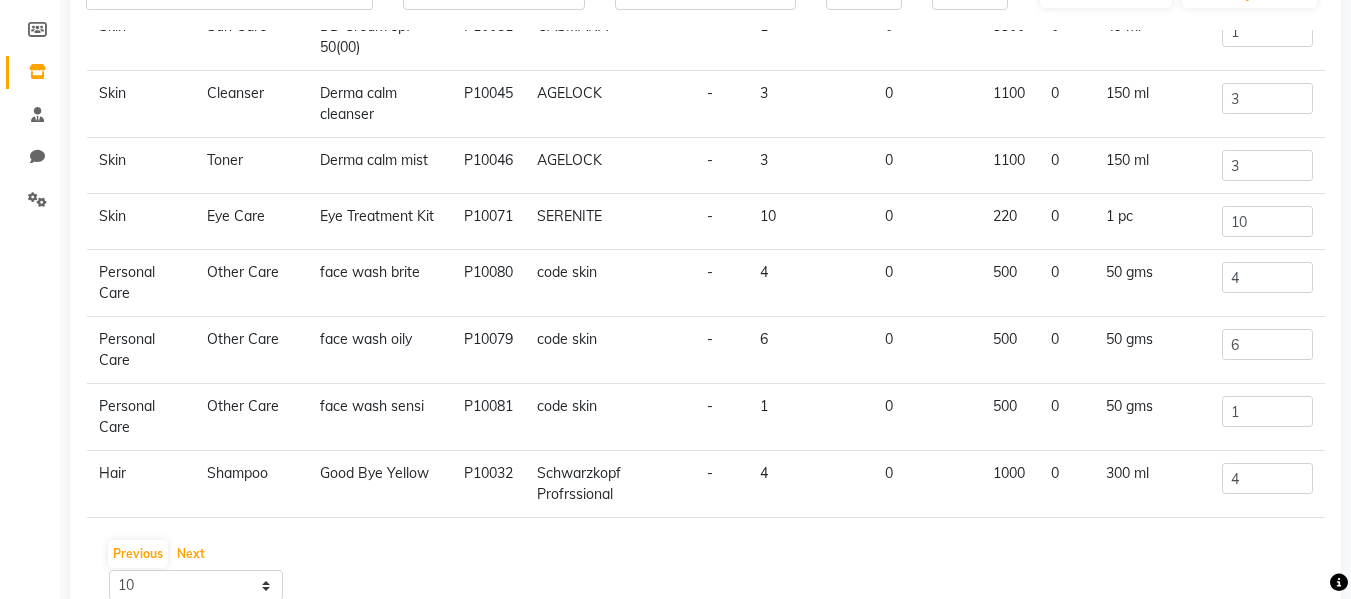 scroll, scrollTop: 93, scrollLeft: 0, axis: vertical 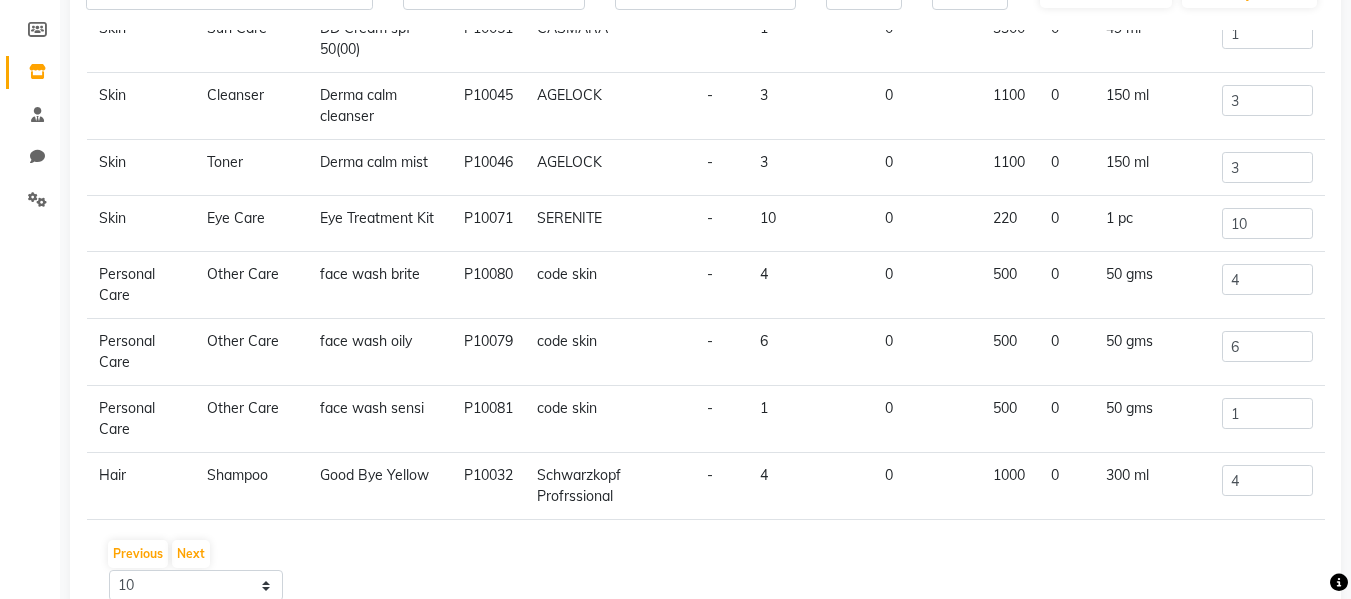 click on "Personal Care" 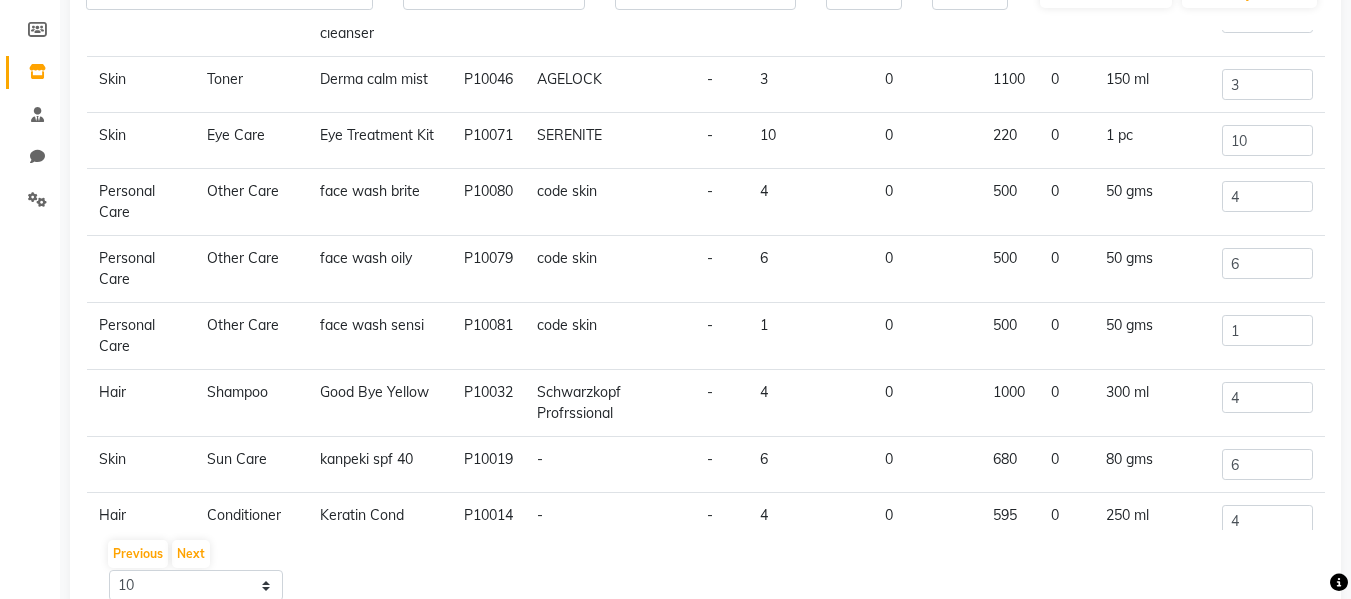 scroll, scrollTop: 211, scrollLeft: 0, axis: vertical 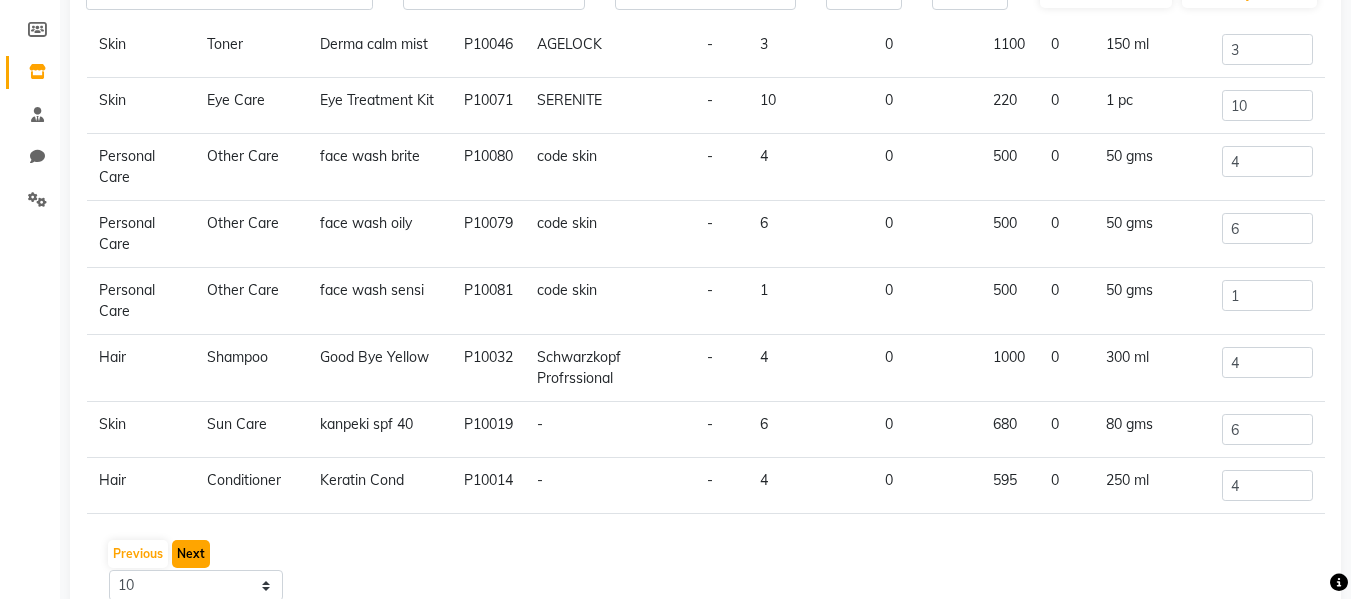 click on "Next" 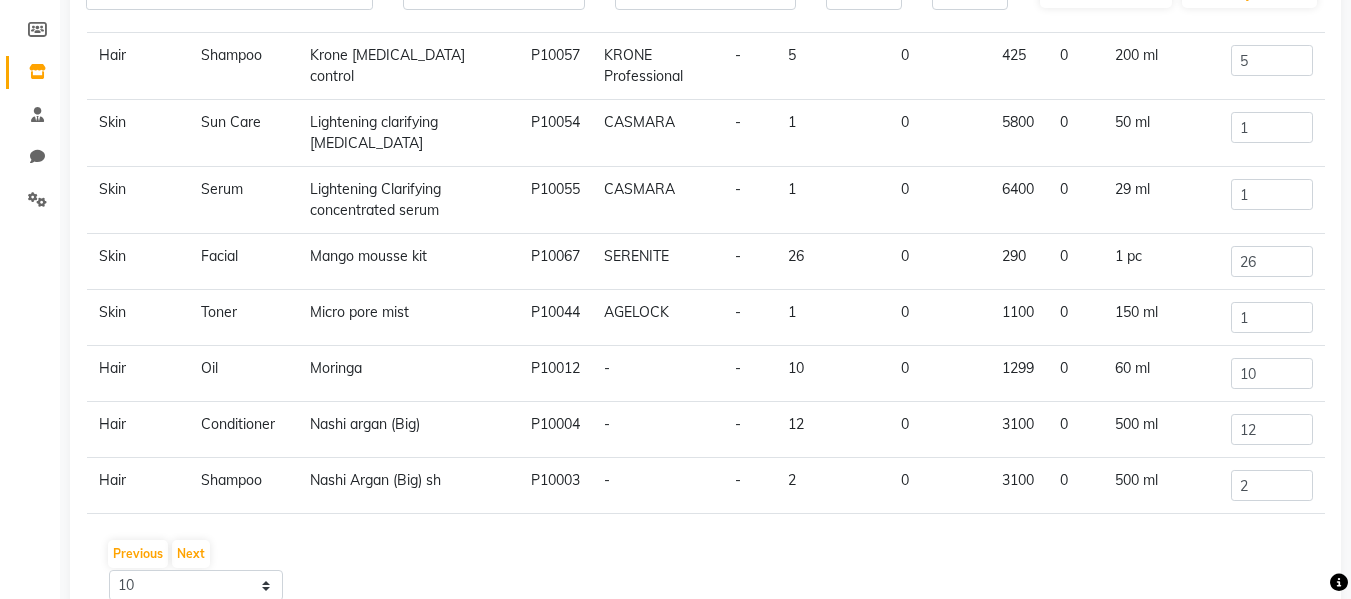 click on "3100" 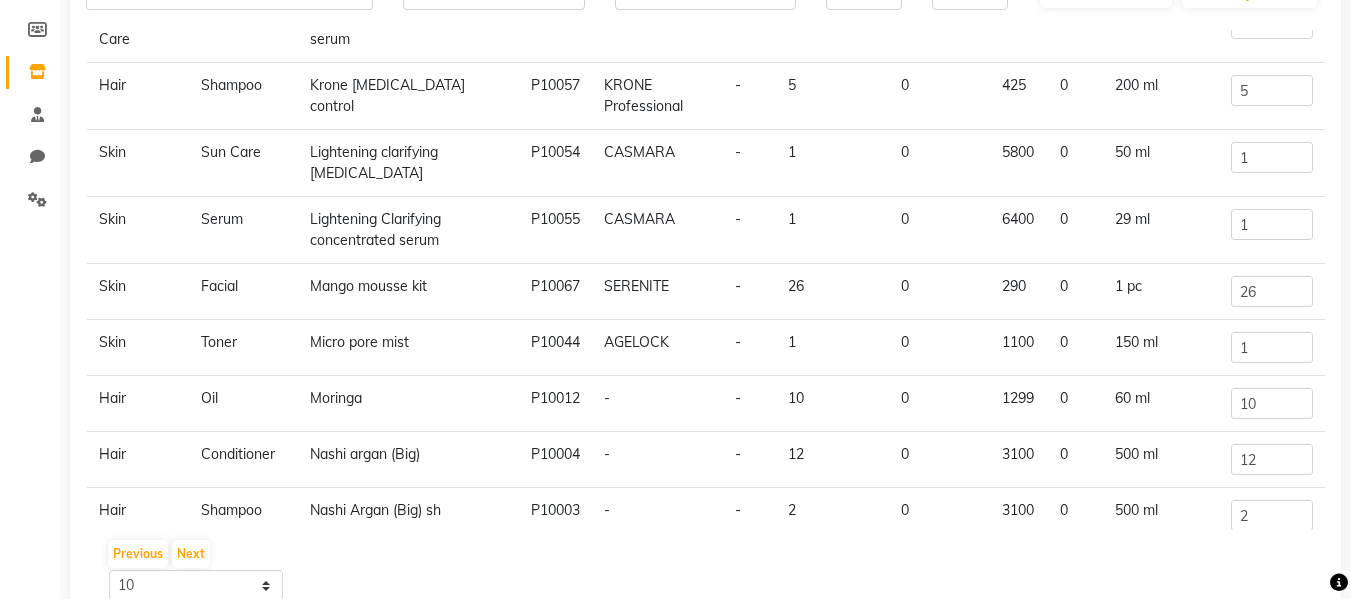 scroll, scrollTop: 189, scrollLeft: 0, axis: vertical 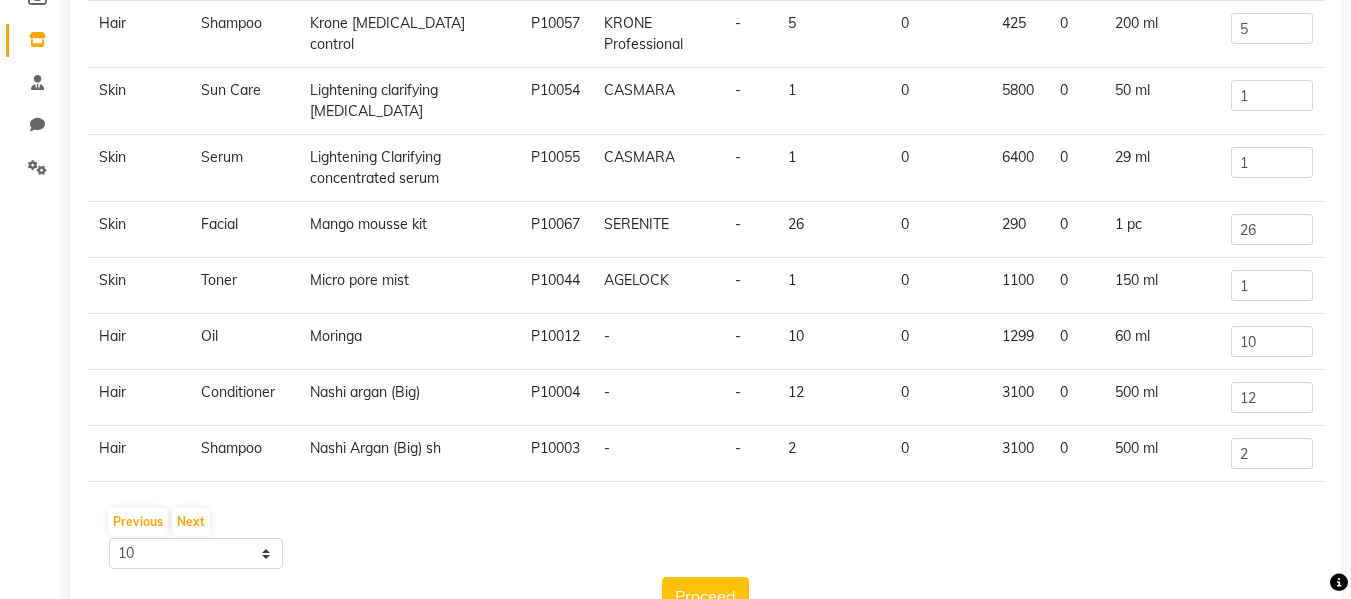 click on "3100" 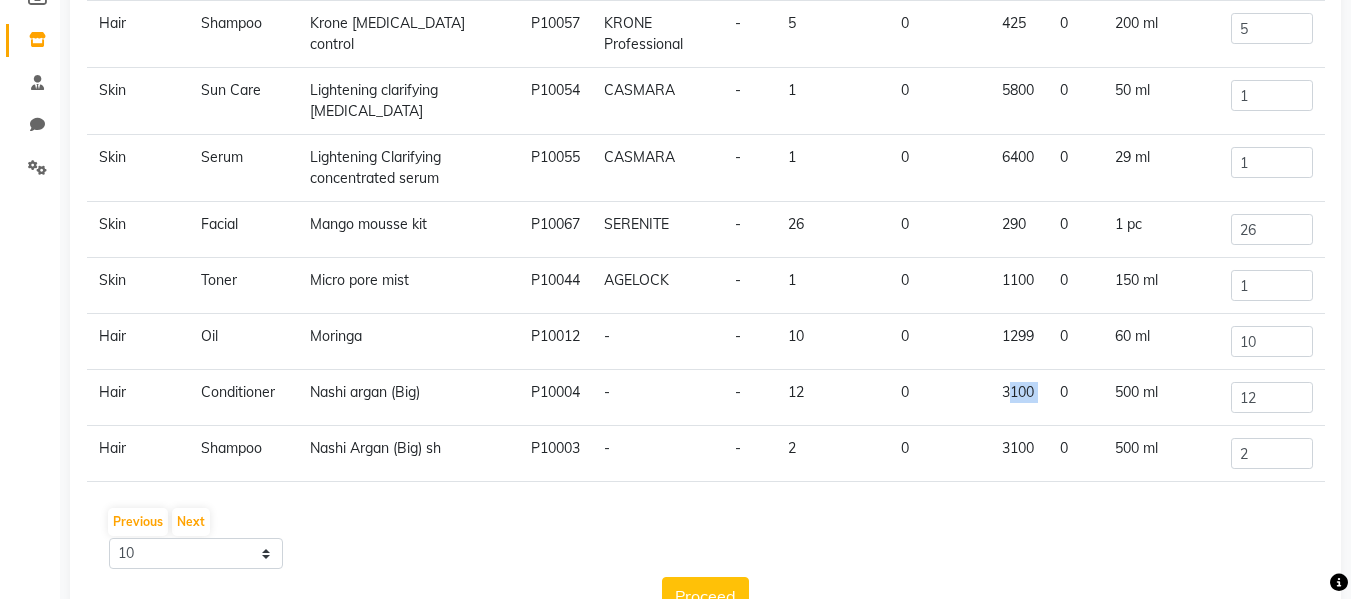 click on "3100" 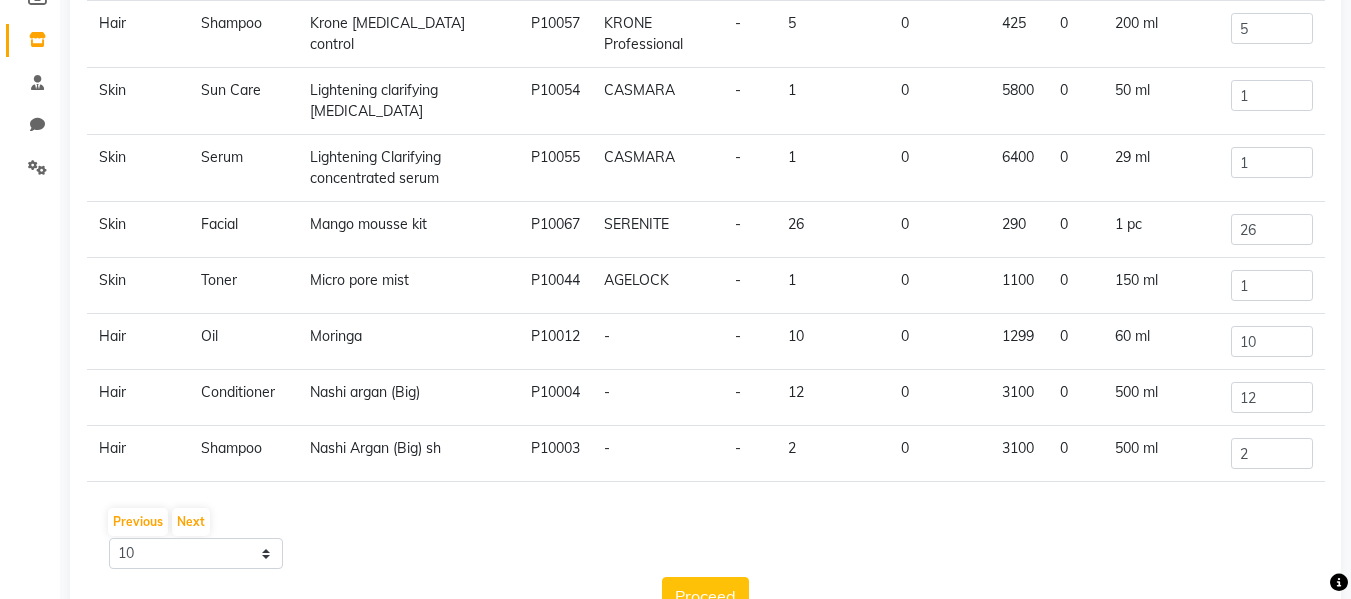 click on "Nashi argan (Big)" 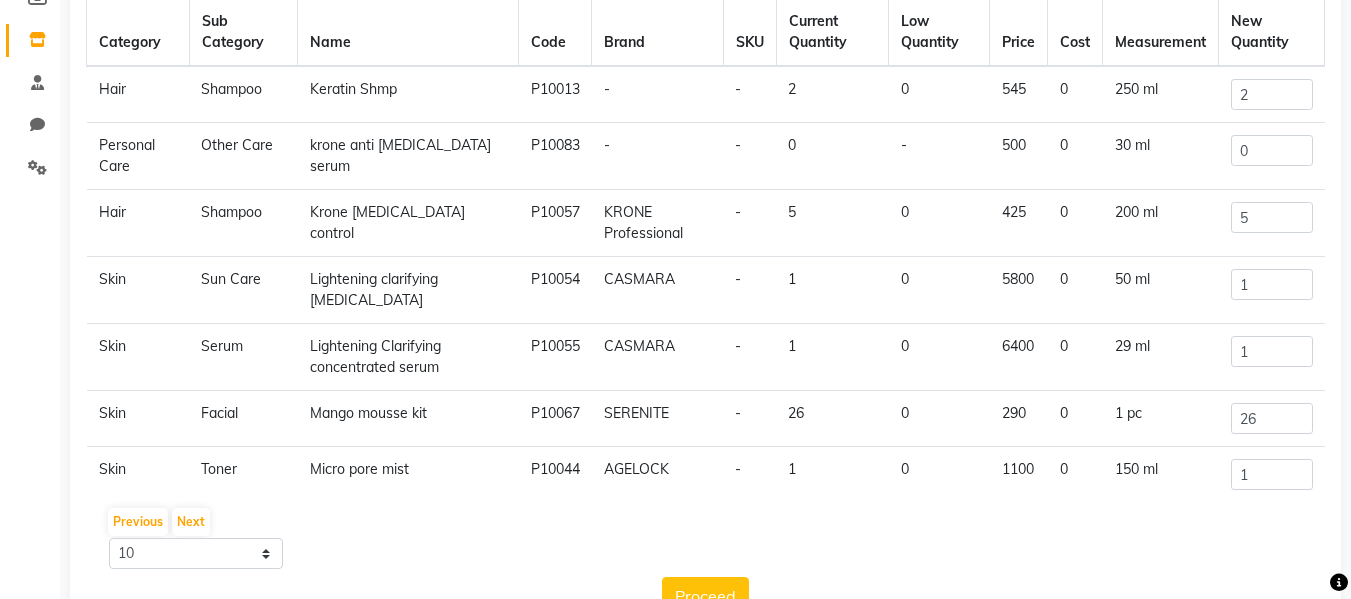 scroll, scrollTop: 189, scrollLeft: 0, axis: vertical 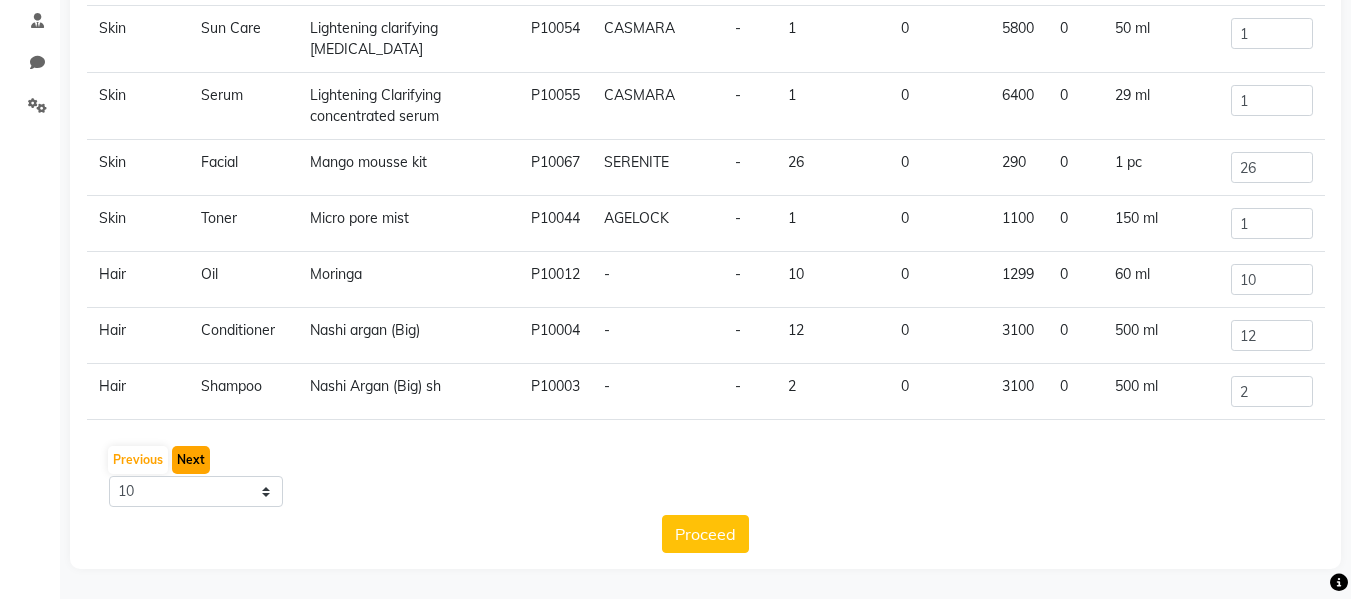 click on "Next" 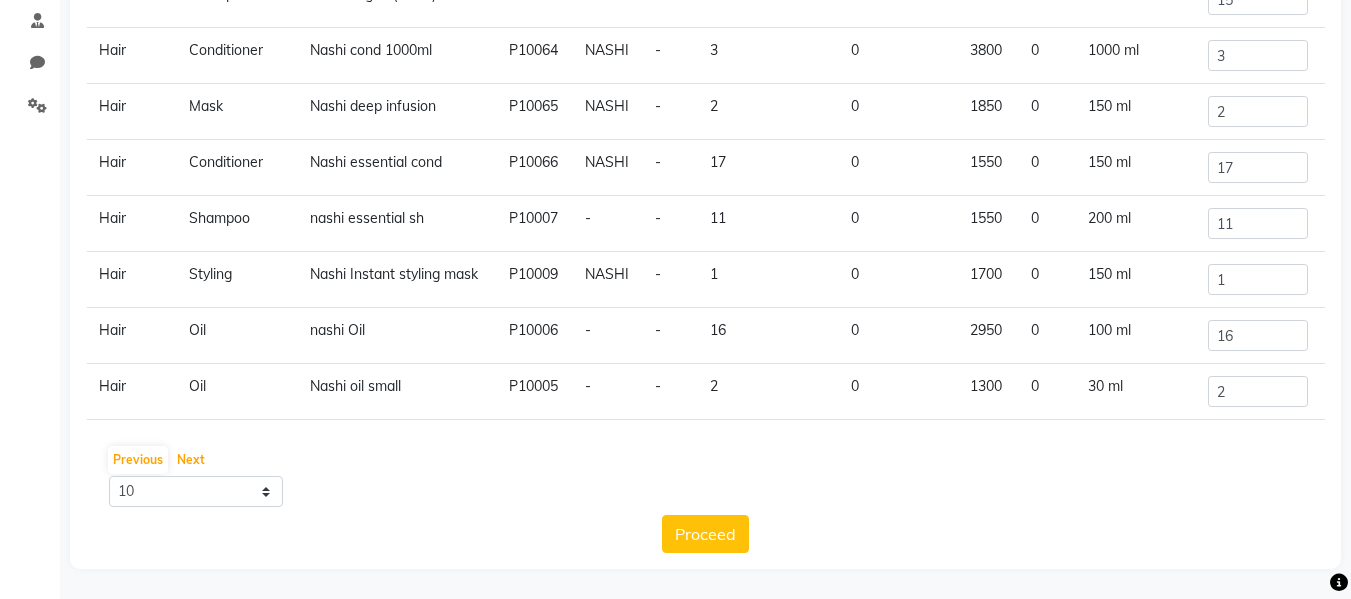 scroll, scrollTop: 0, scrollLeft: 0, axis: both 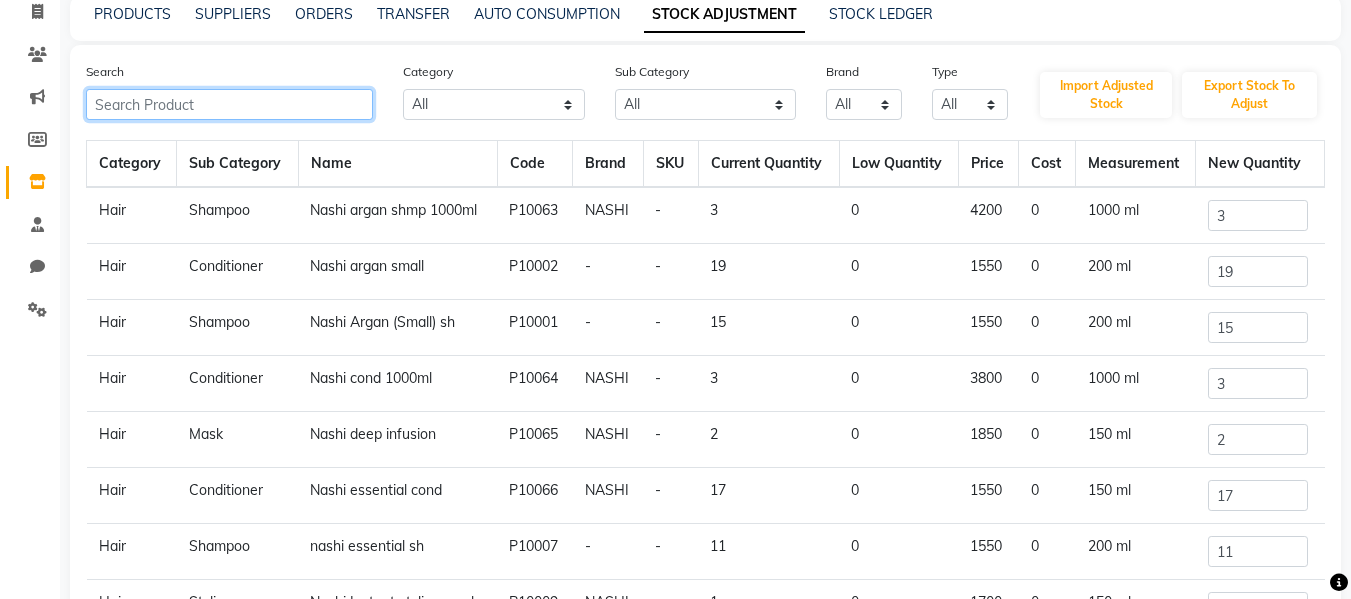 click 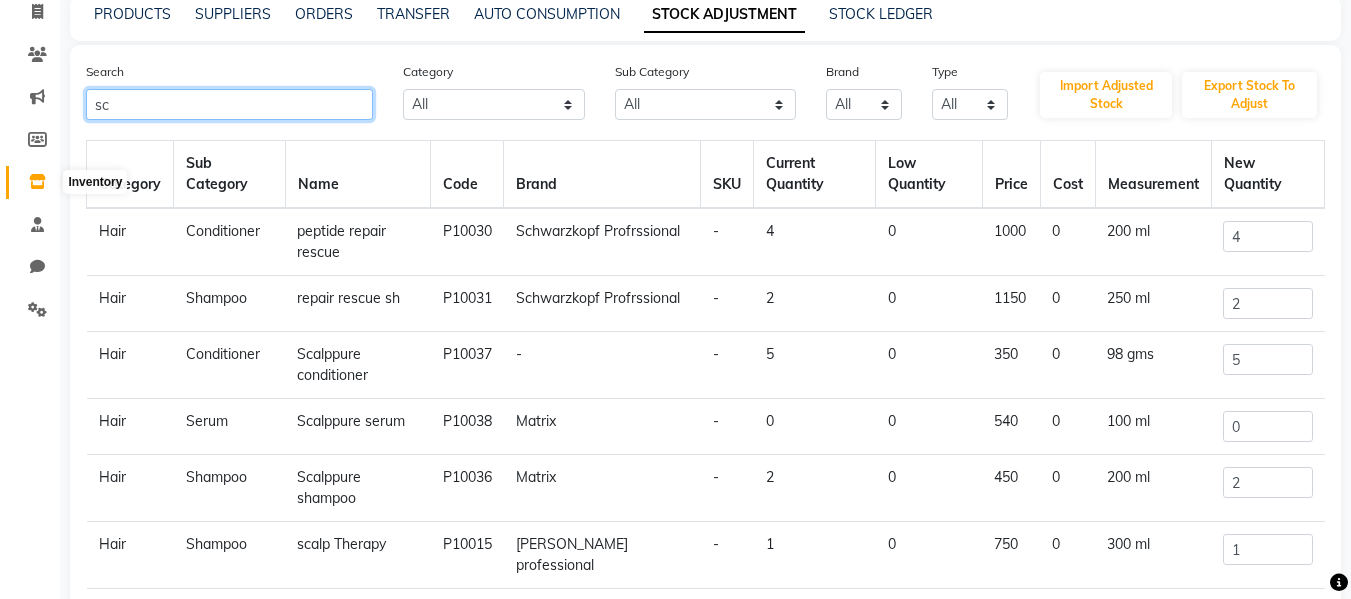 type on "sc" 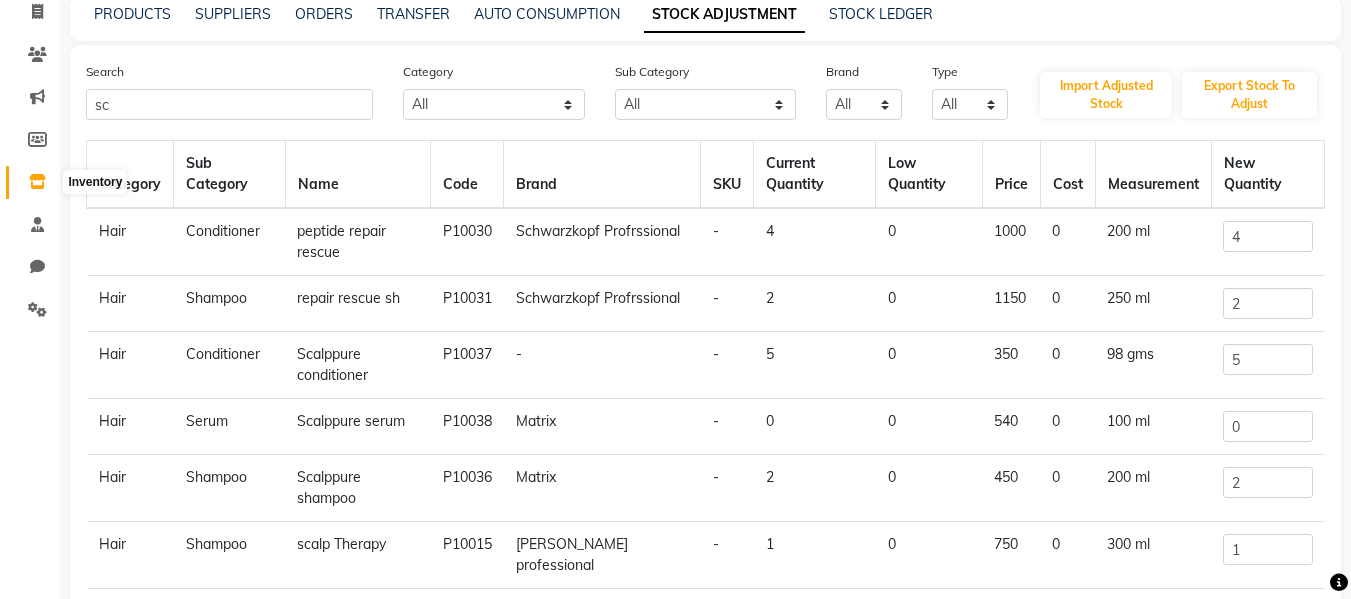 click 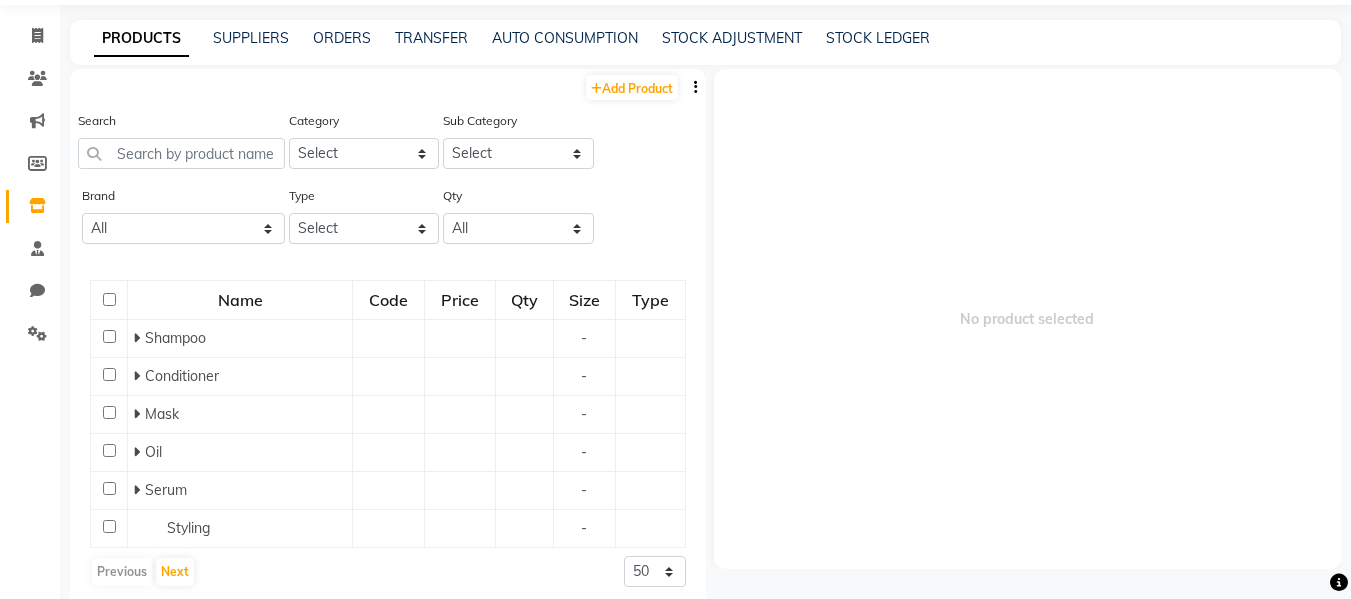 scroll, scrollTop: 13, scrollLeft: 0, axis: vertical 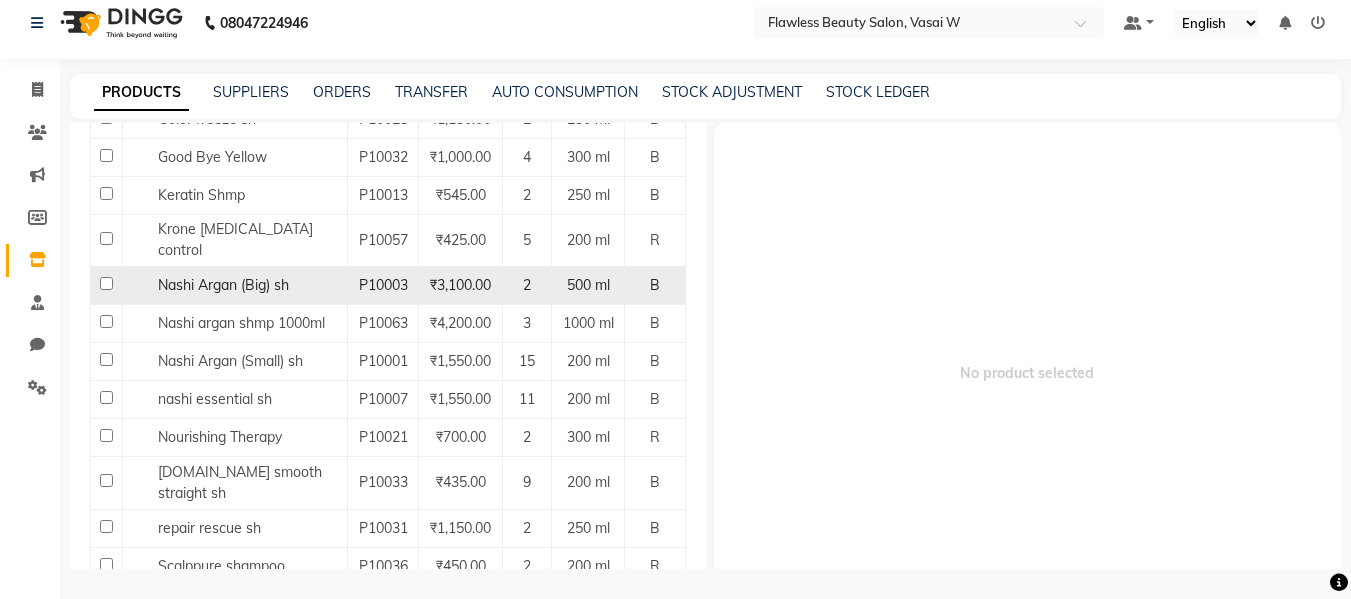 click on "Nashi Argan (Big) sh" 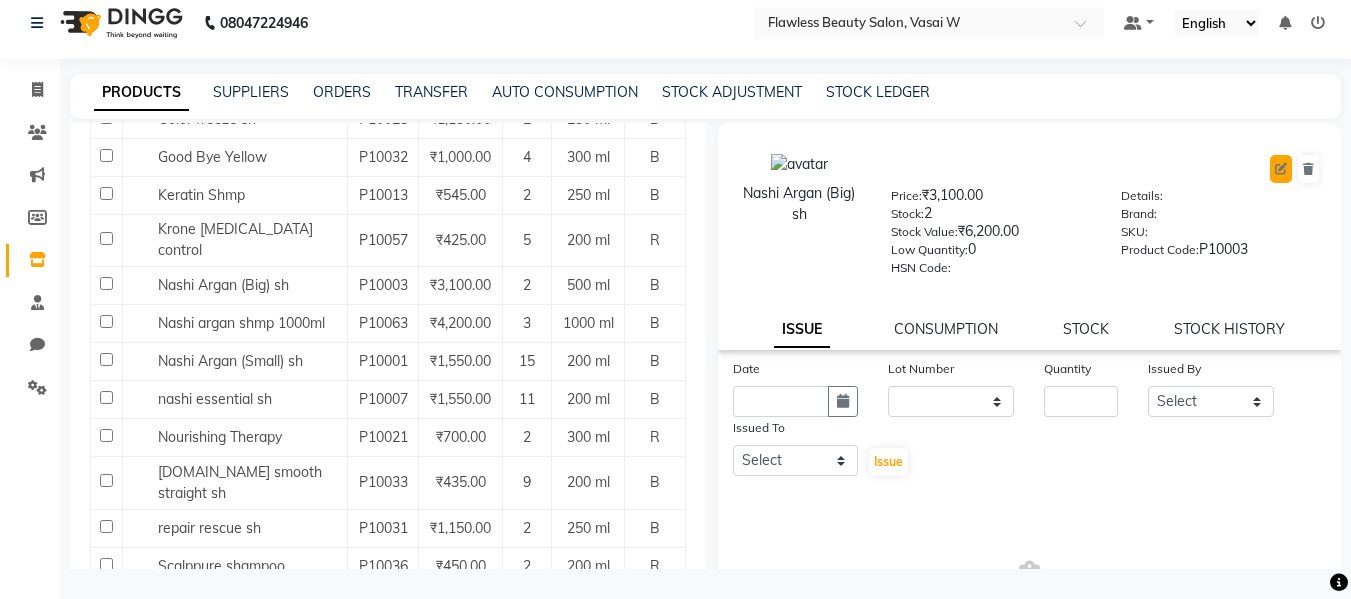 click 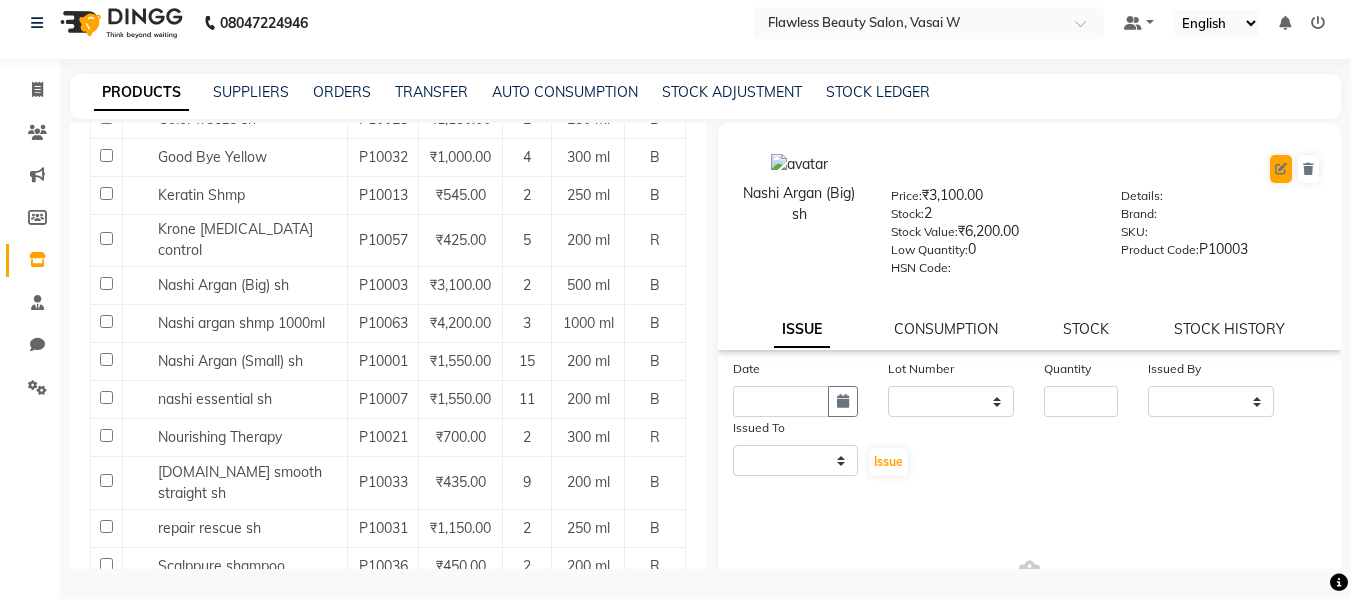 select on "B" 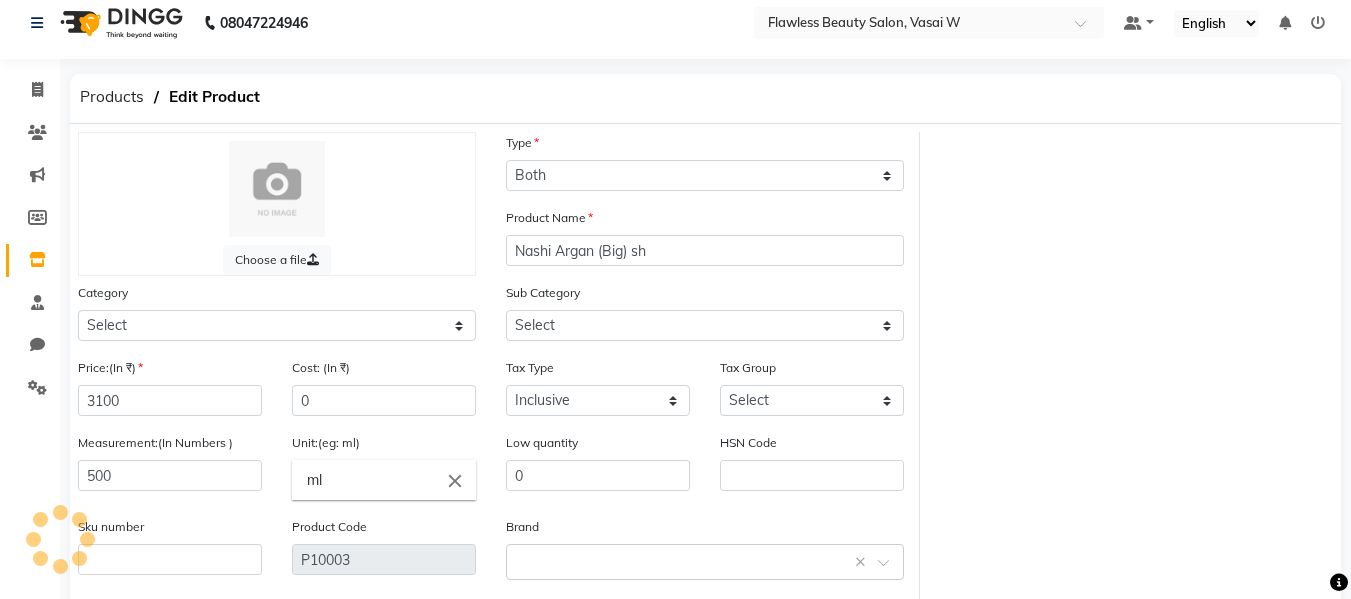 select on "1100" 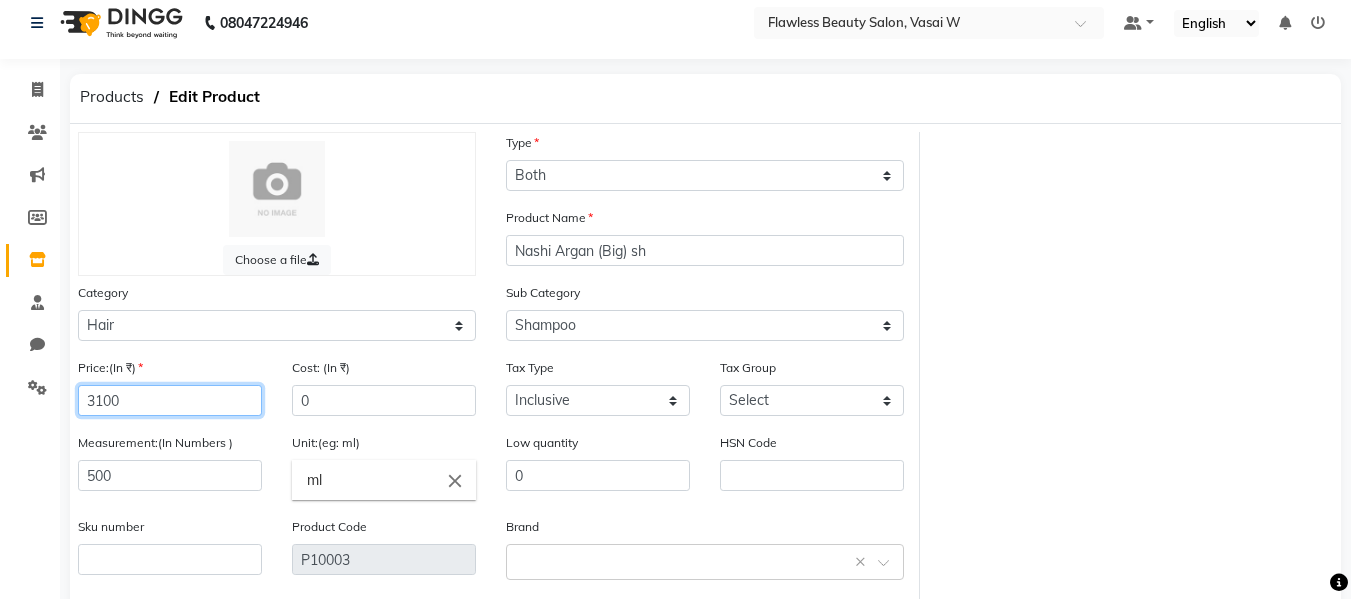 click on "3100" 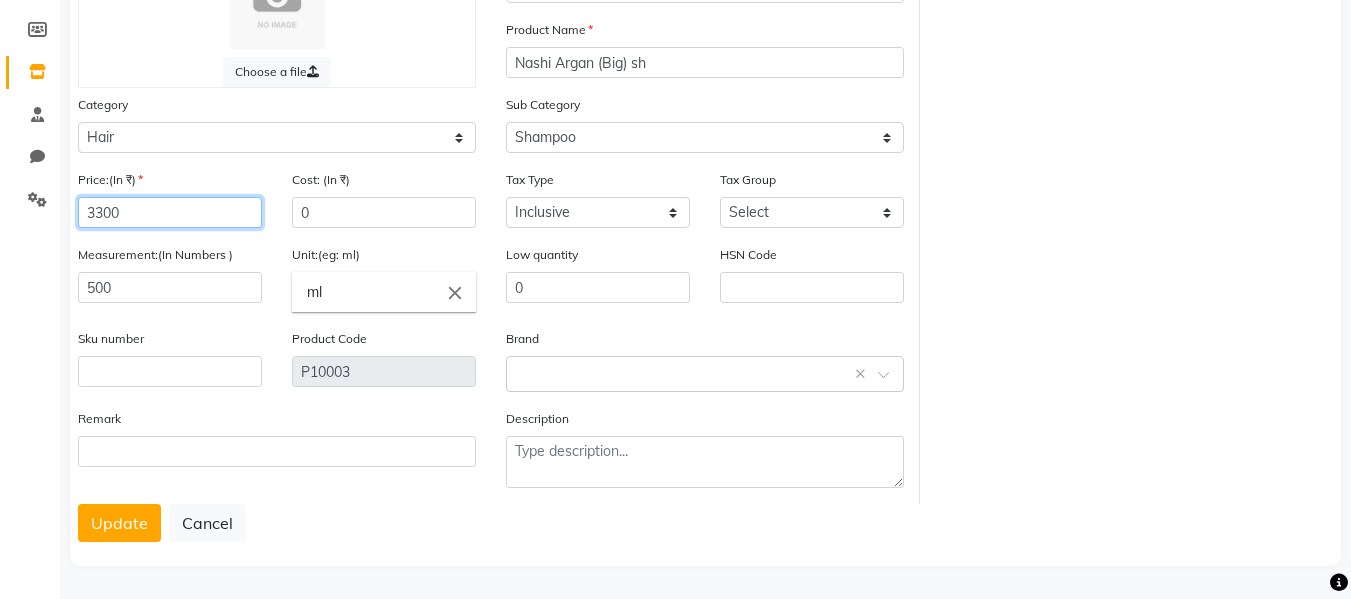scroll, scrollTop: 202, scrollLeft: 0, axis: vertical 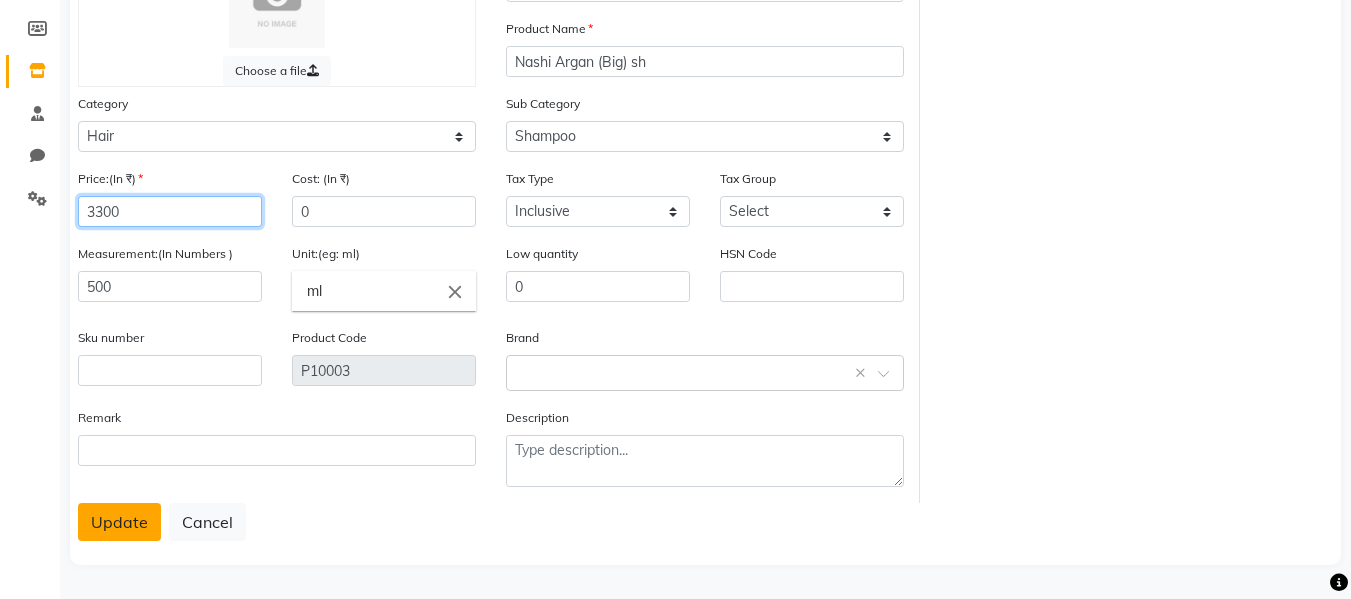 type on "3300" 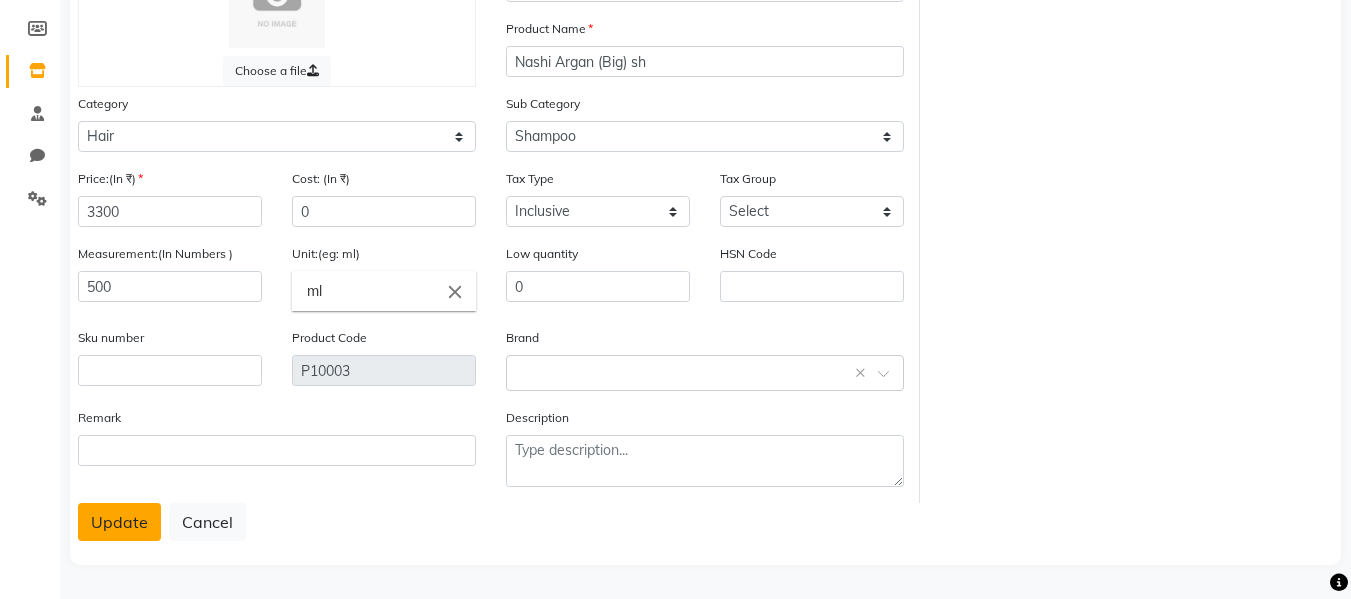 click on "Update" 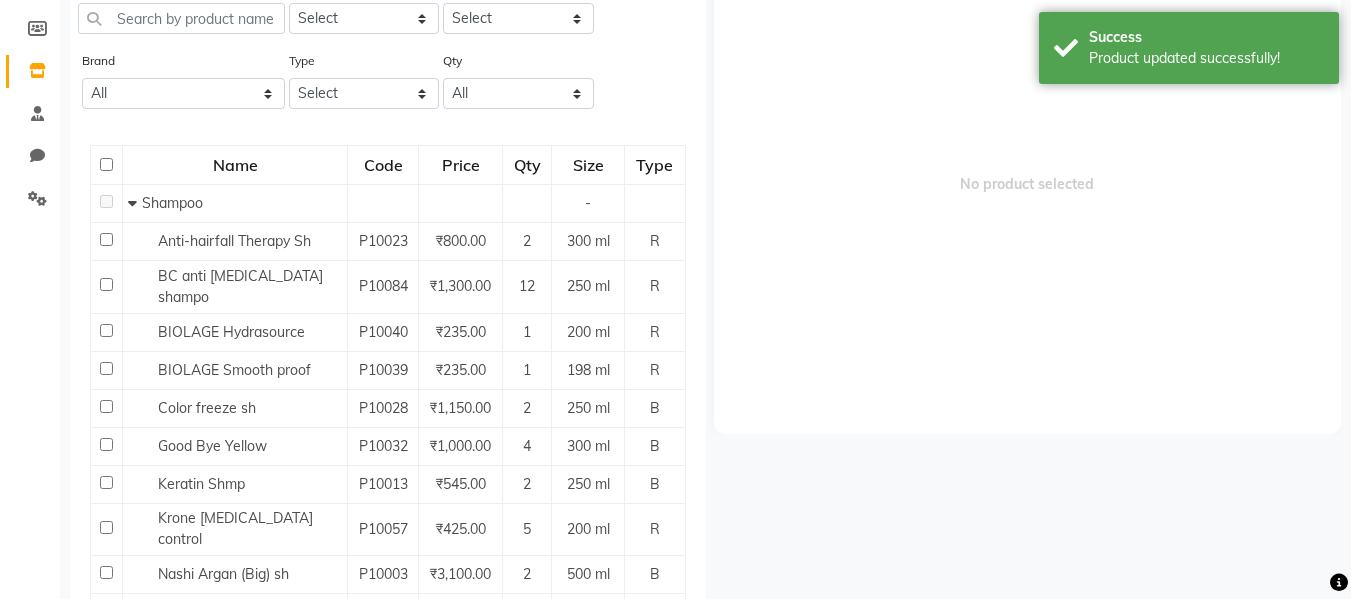 scroll, scrollTop: 13, scrollLeft: 0, axis: vertical 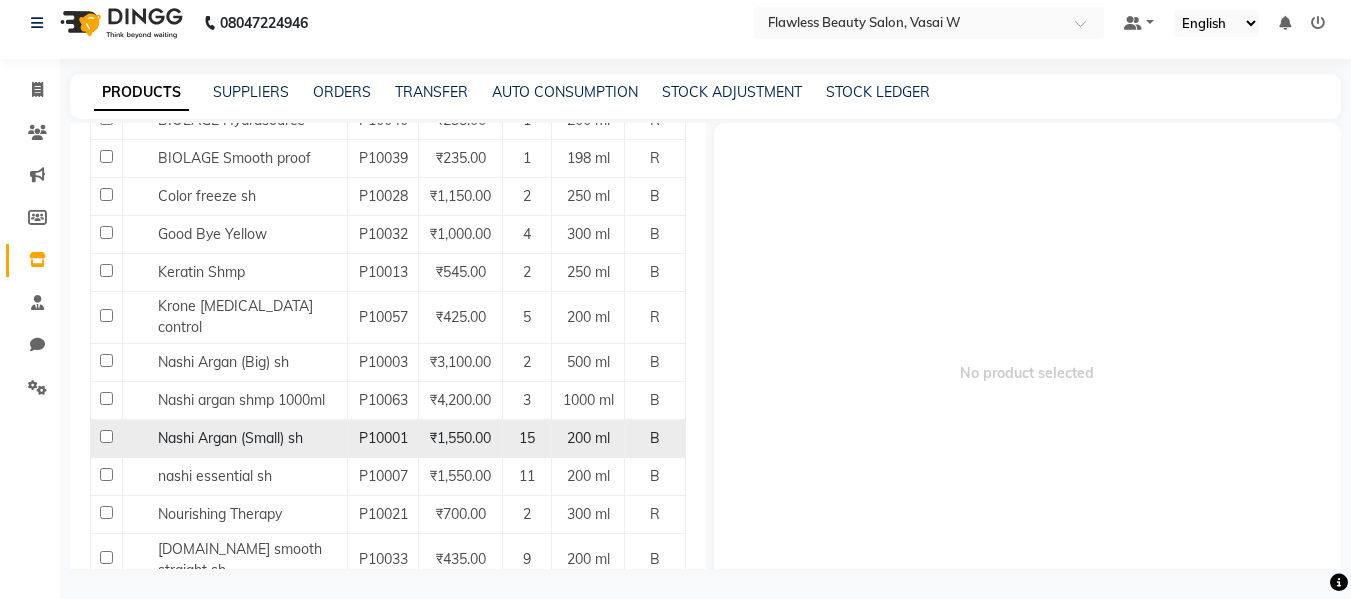 click on "Nashi Argan (Small) sh" 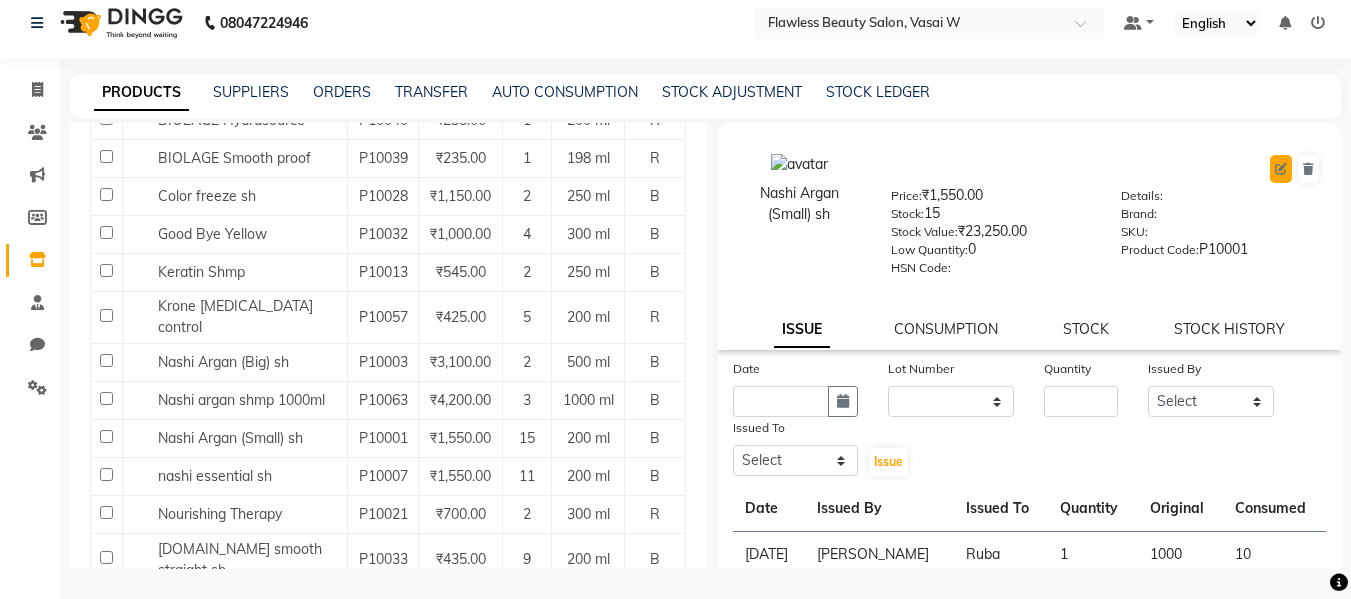 click 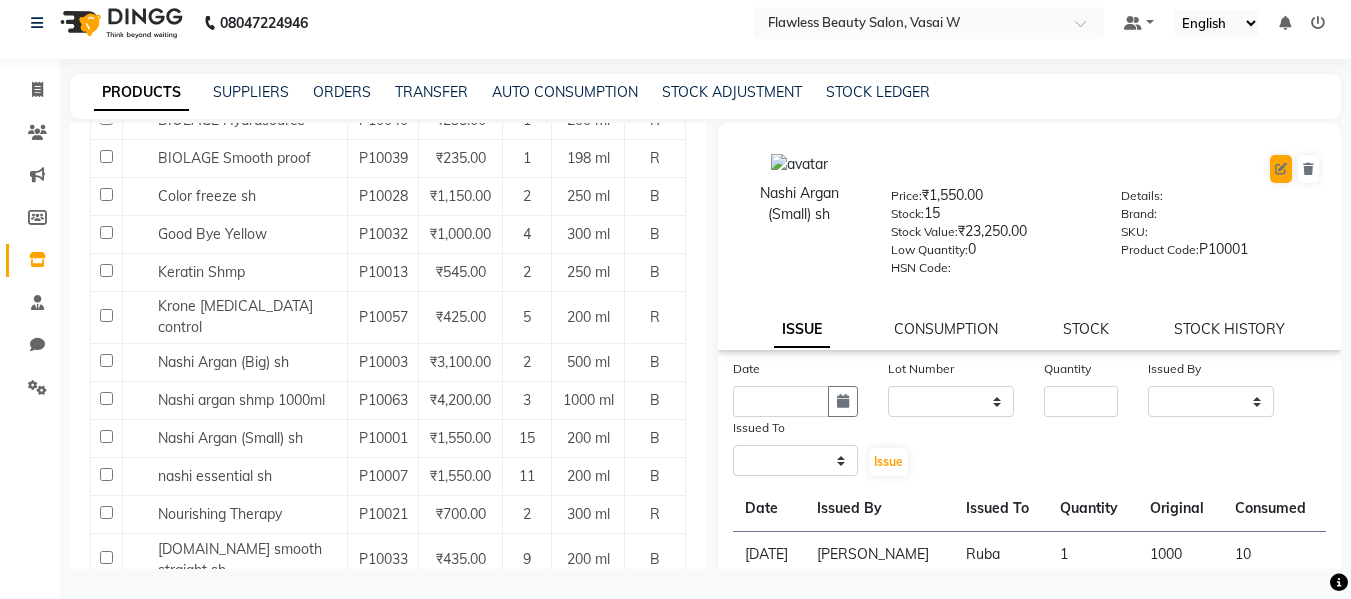 select on "B" 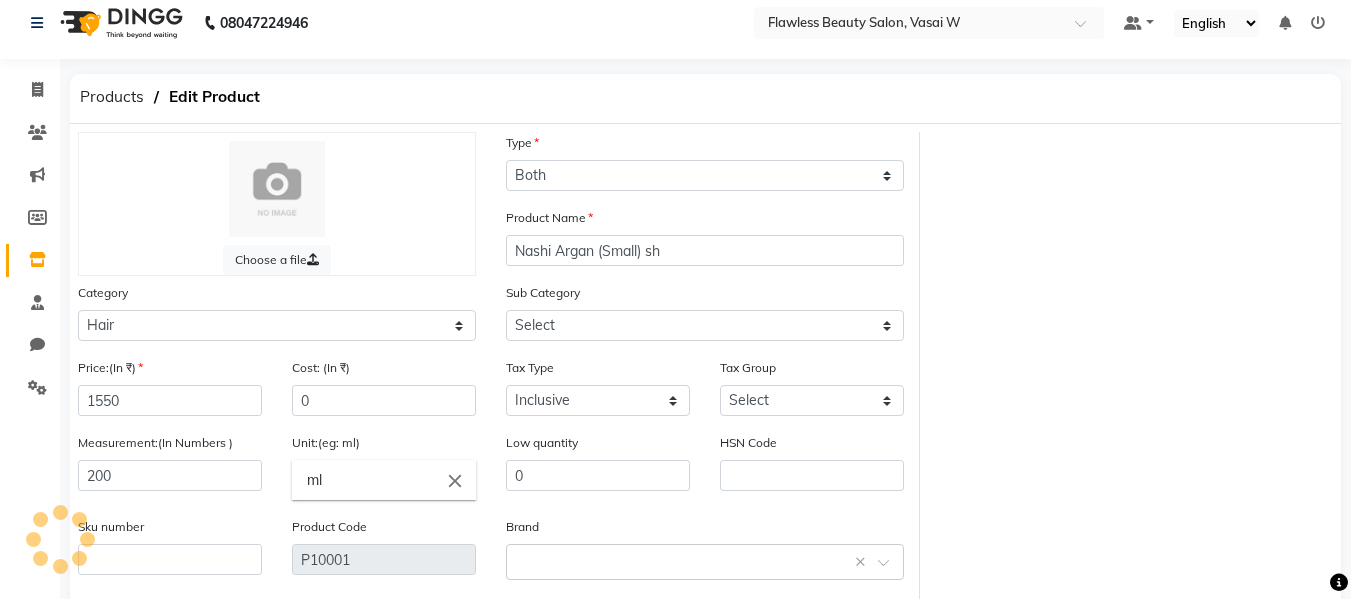 select on "1101" 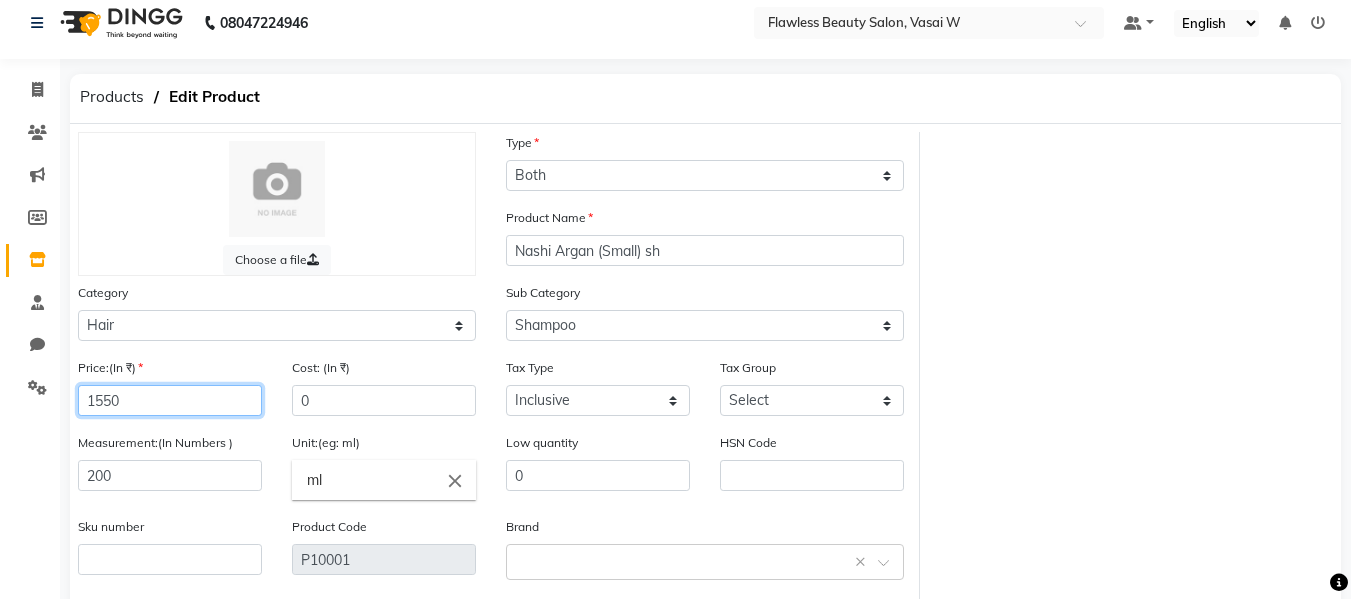 drag, startPoint x: 163, startPoint y: 416, endPoint x: 169, endPoint y: 403, distance: 14.3178215 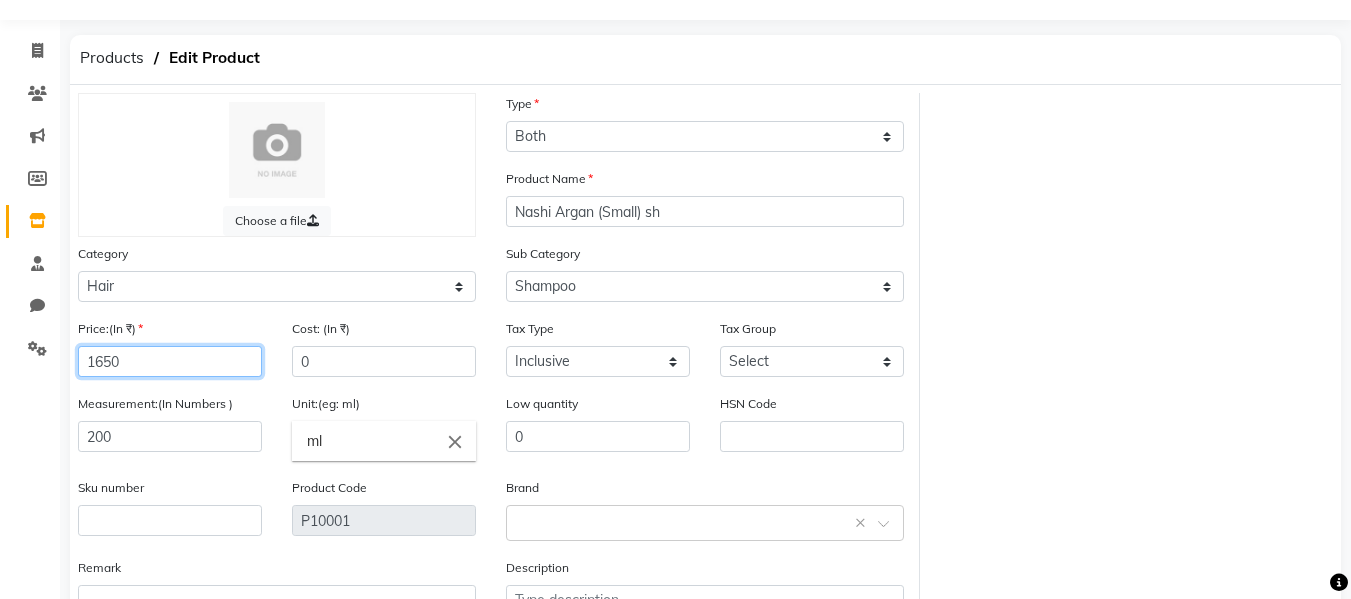 scroll, scrollTop: 202, scrollLeft: 0, axis: vertical 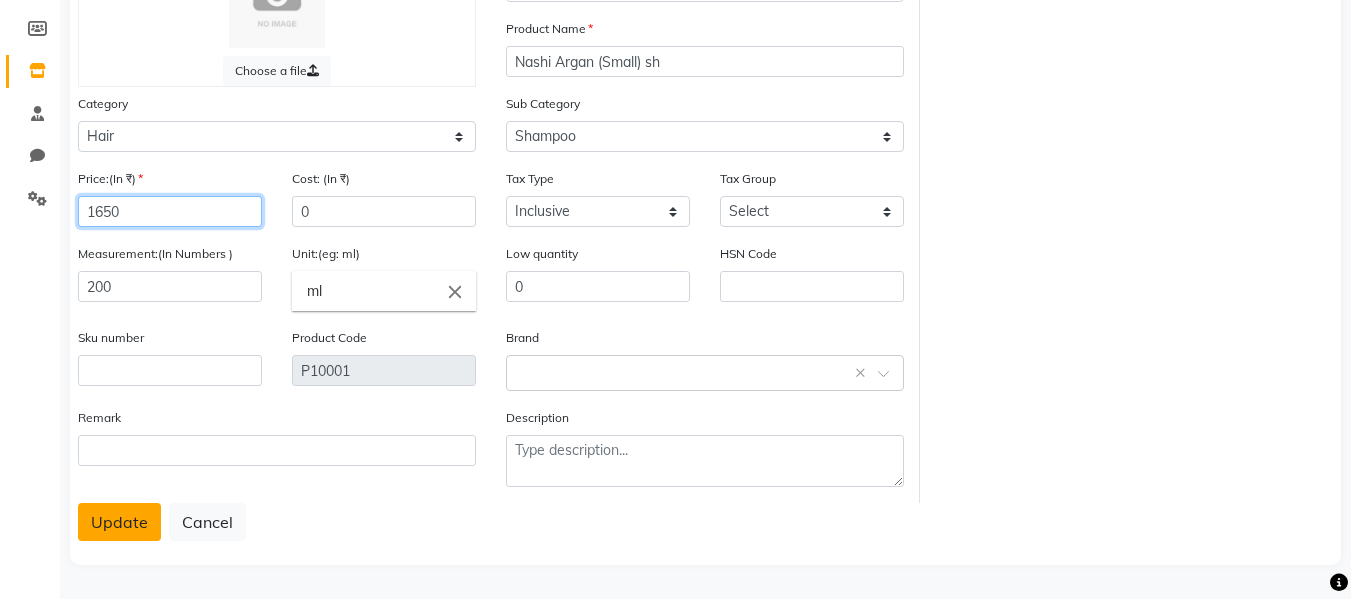 type on "1650" 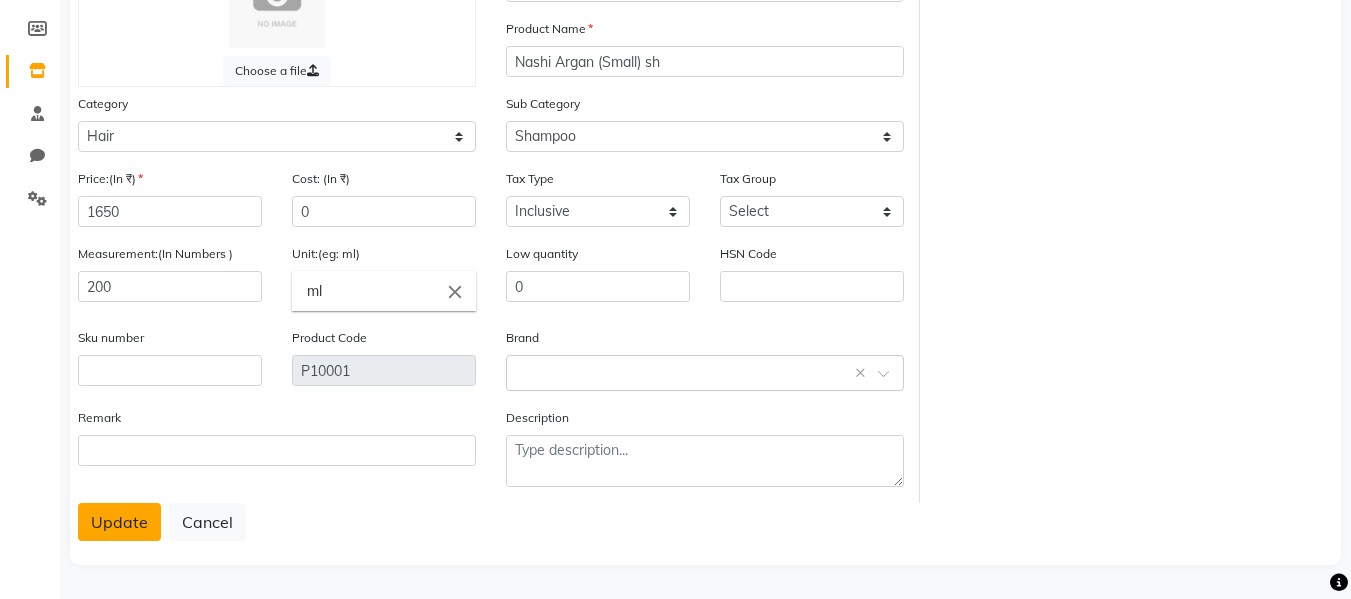 click on "Update" 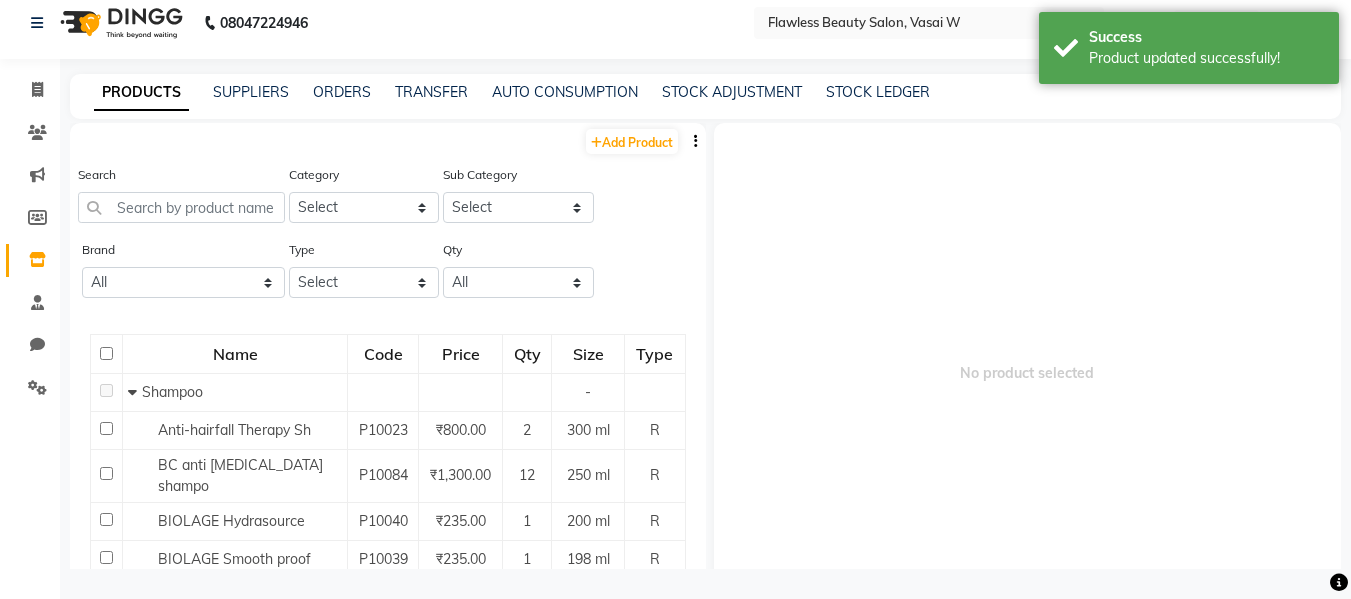 scroll, scrollTop: 13, scrollLeft: 0, axis: vertical 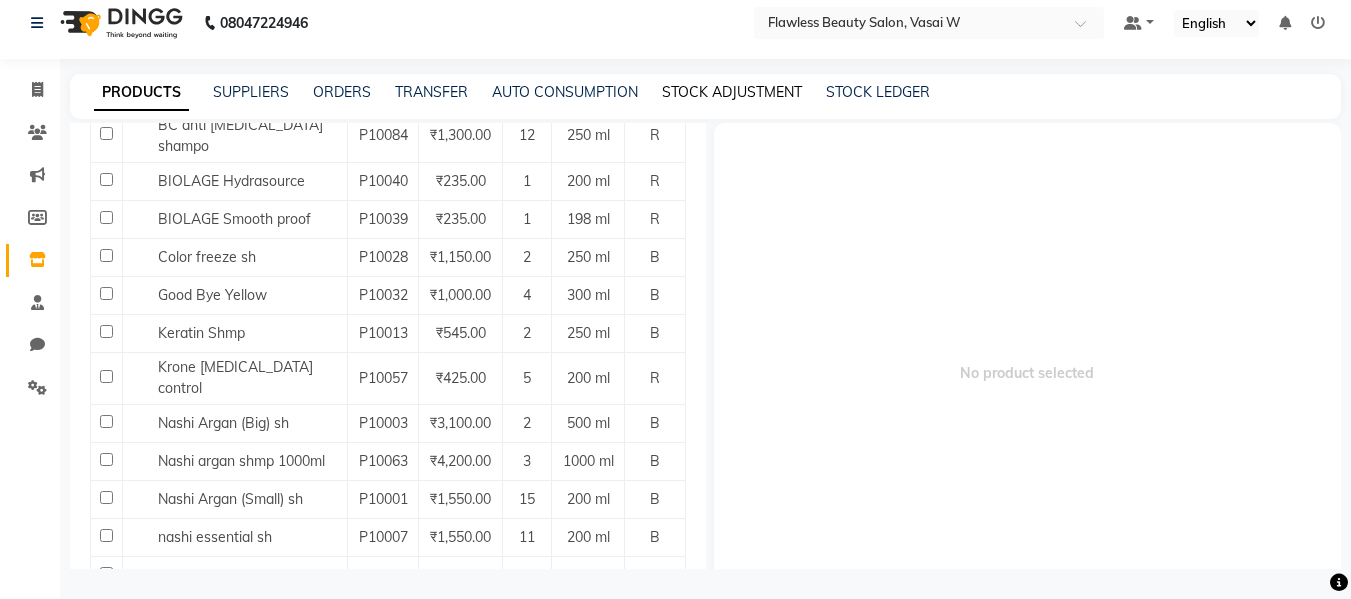 click on "STOCK ADJUSTMENT" 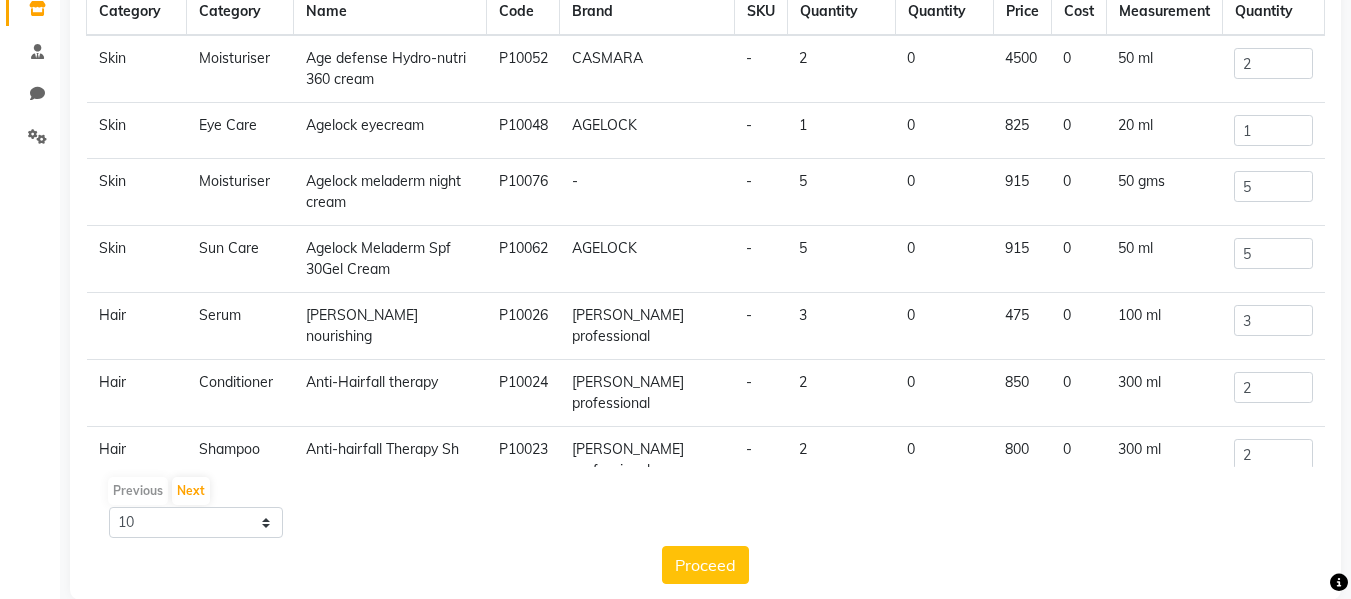 scroll, scrollTop: 295, scrollLeft: 0, axis: vertical 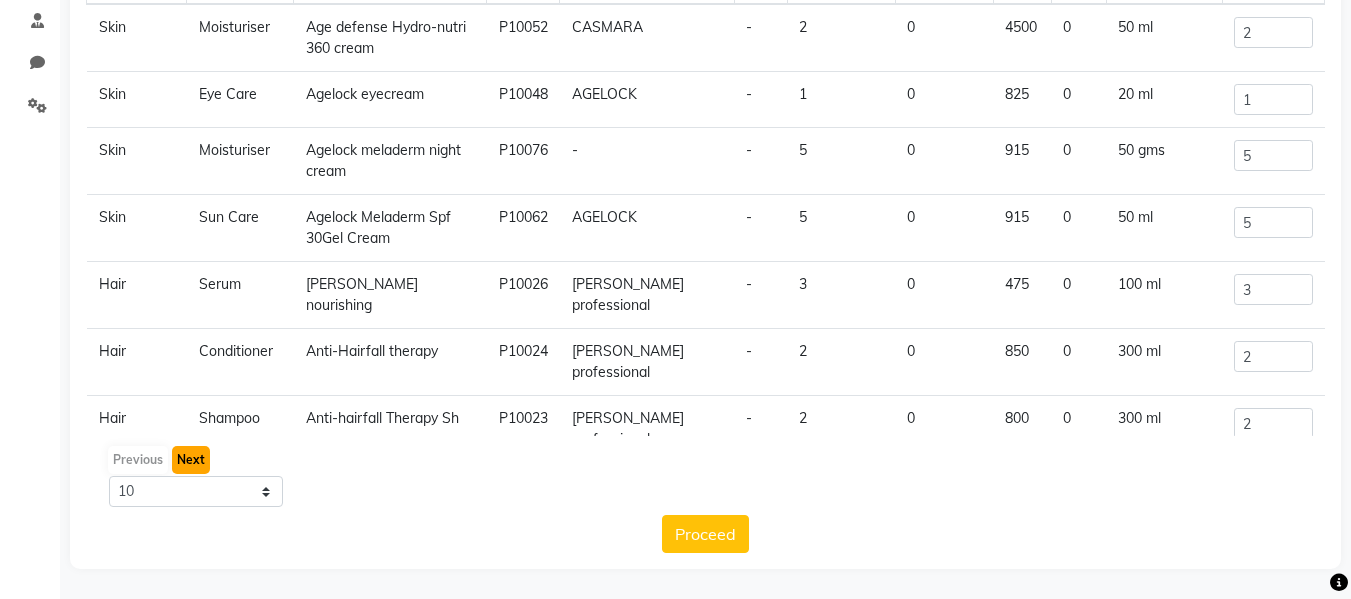 click on "Next" 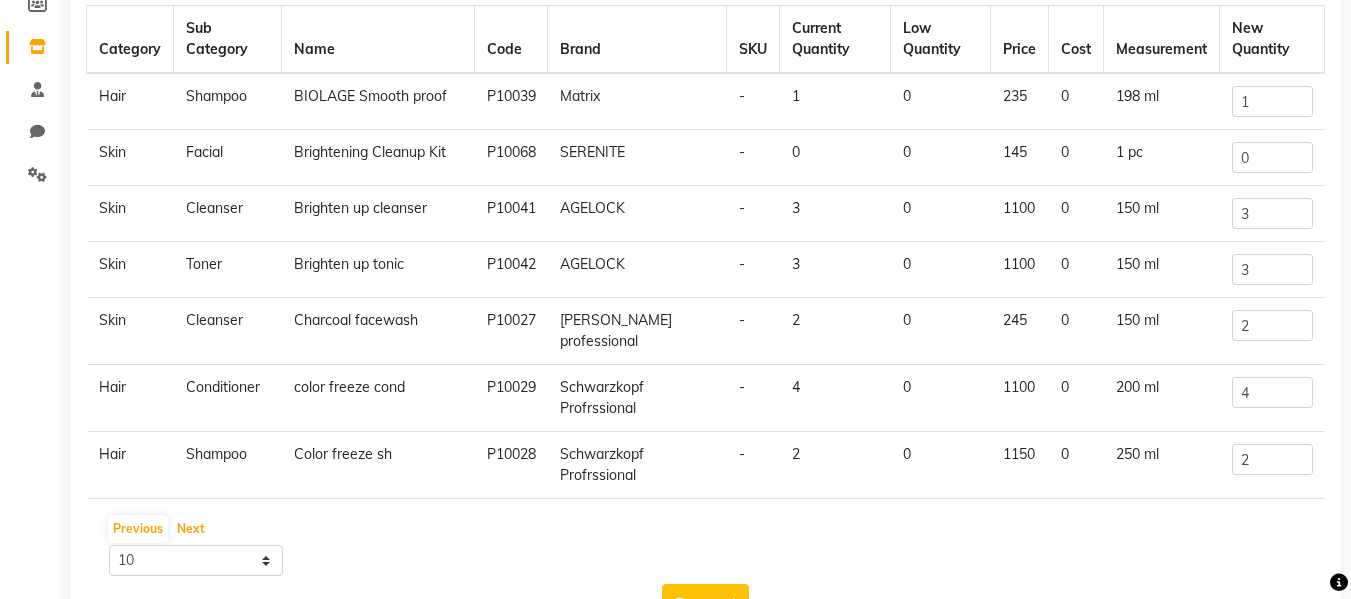 scroll, scrollTop: 295, scrollLeft: 0, axis: vertical 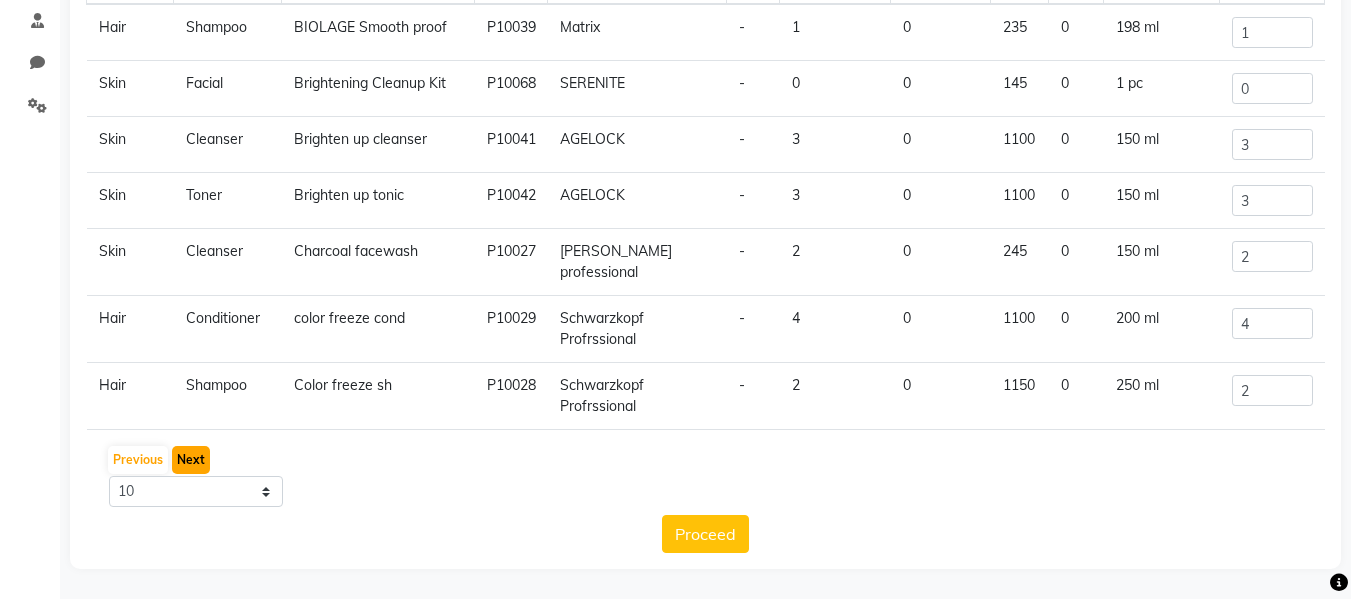 click on "Next" 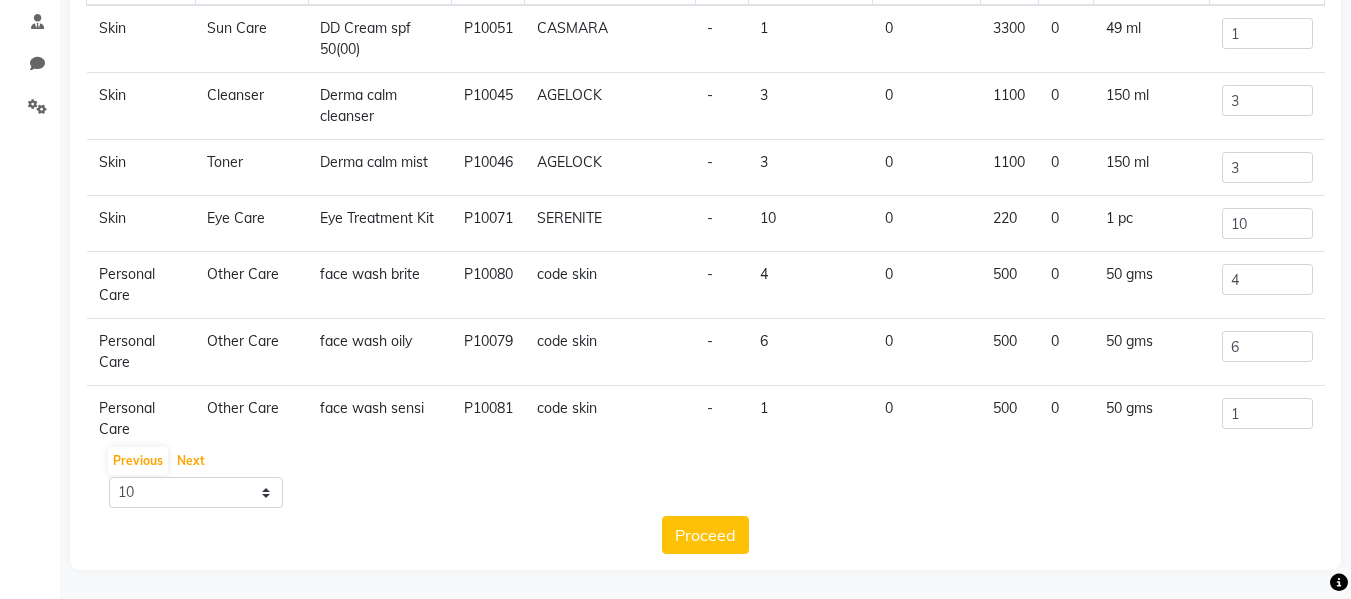 scroll, scrollTop: 295, scrollLeft: 0, axis: vertical 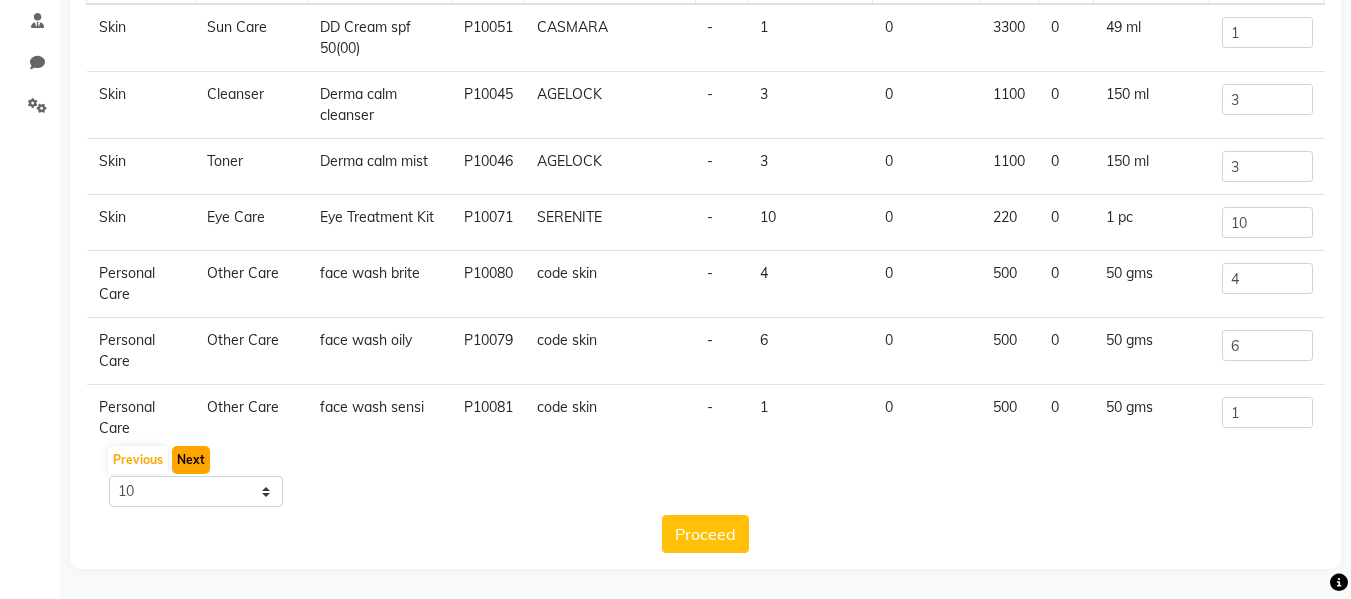 click on "Next" 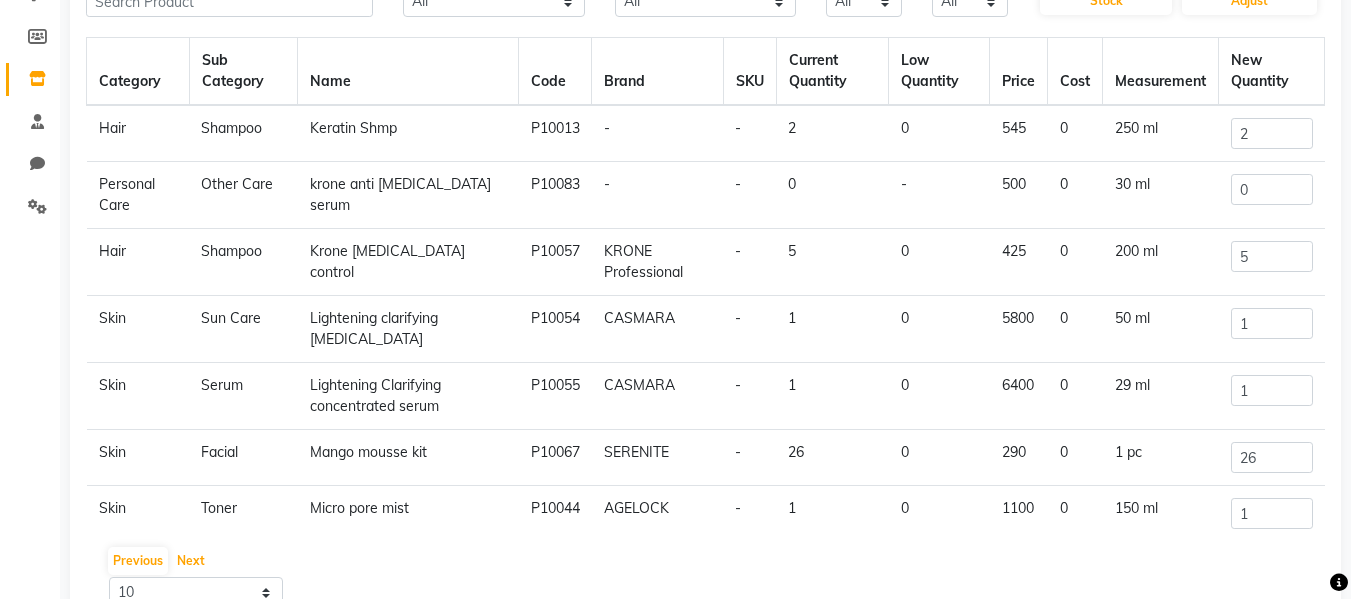 scroll, scrollTop: 158, scrollLeft: 0, axis: vertical 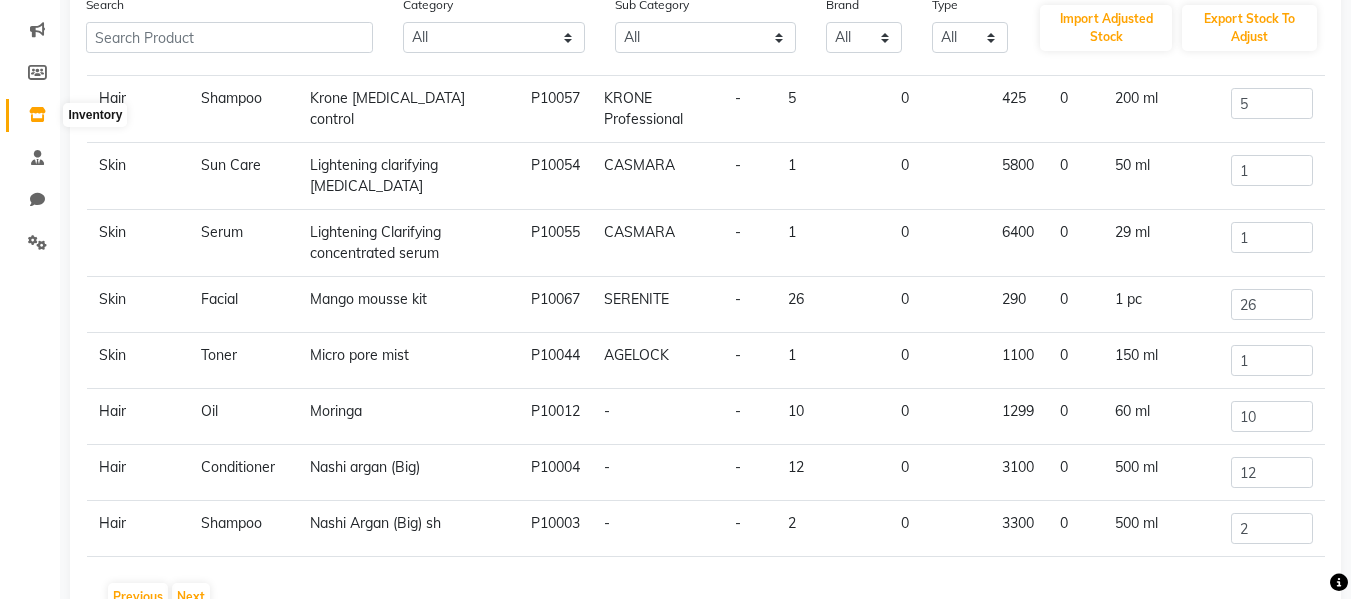 click 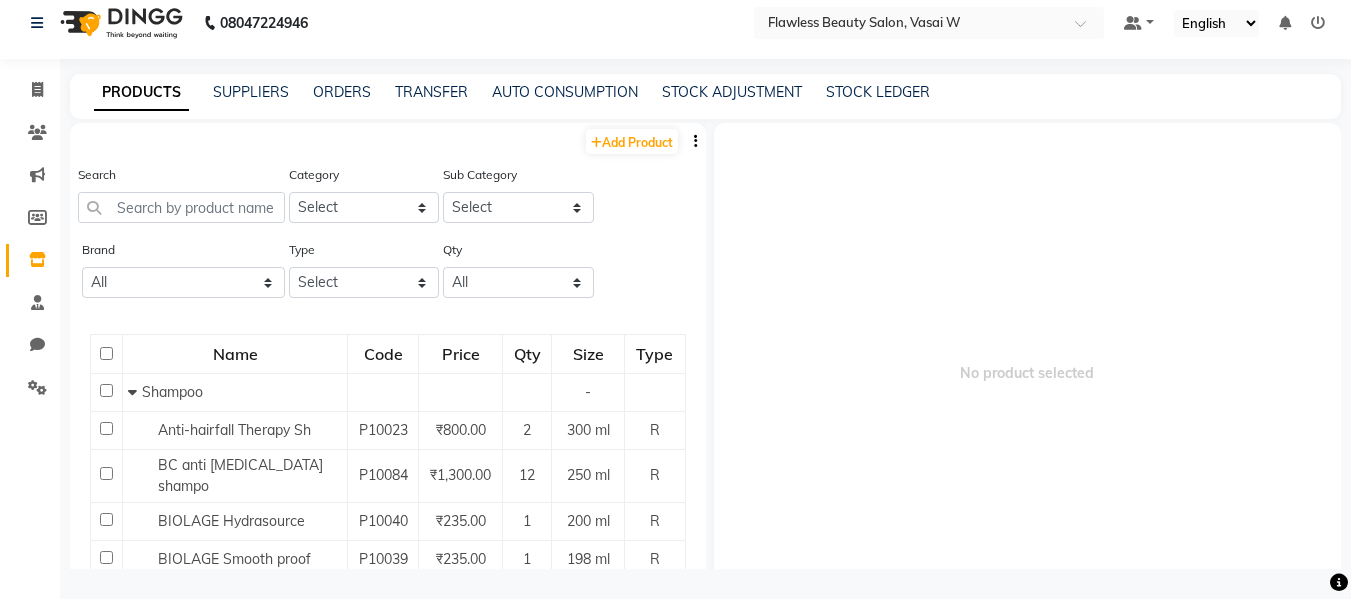 scroll, scrollTop: 13, scrollLeft: 0, axis: vertical 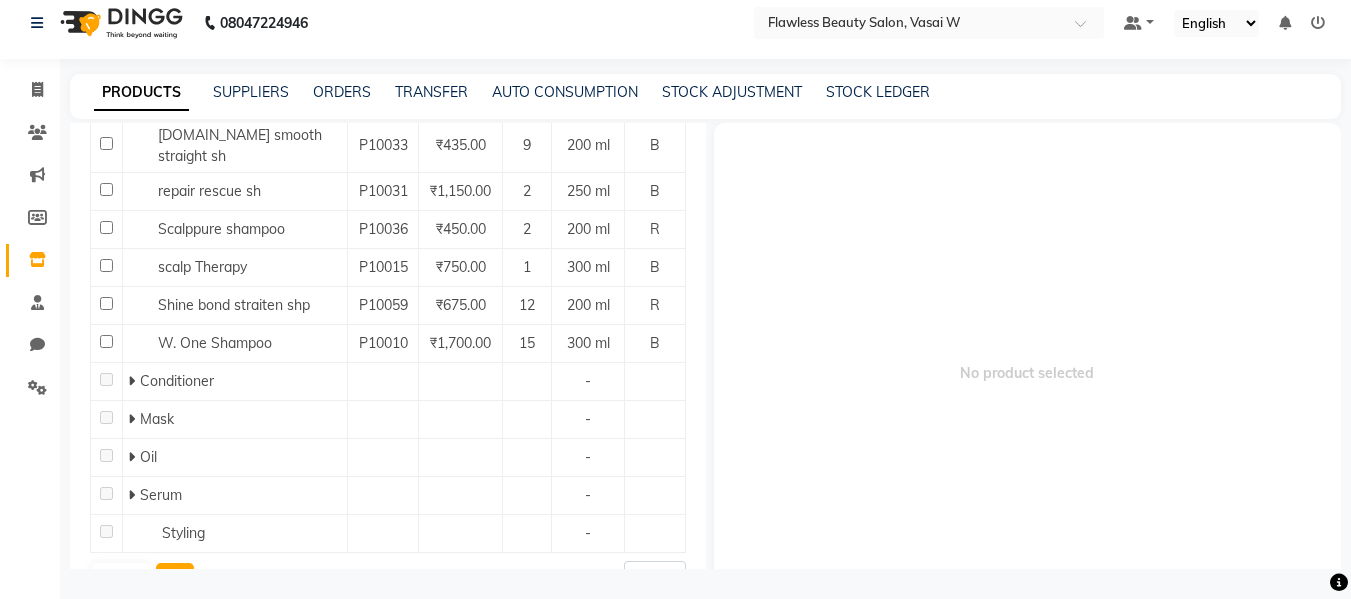 click on "Next" 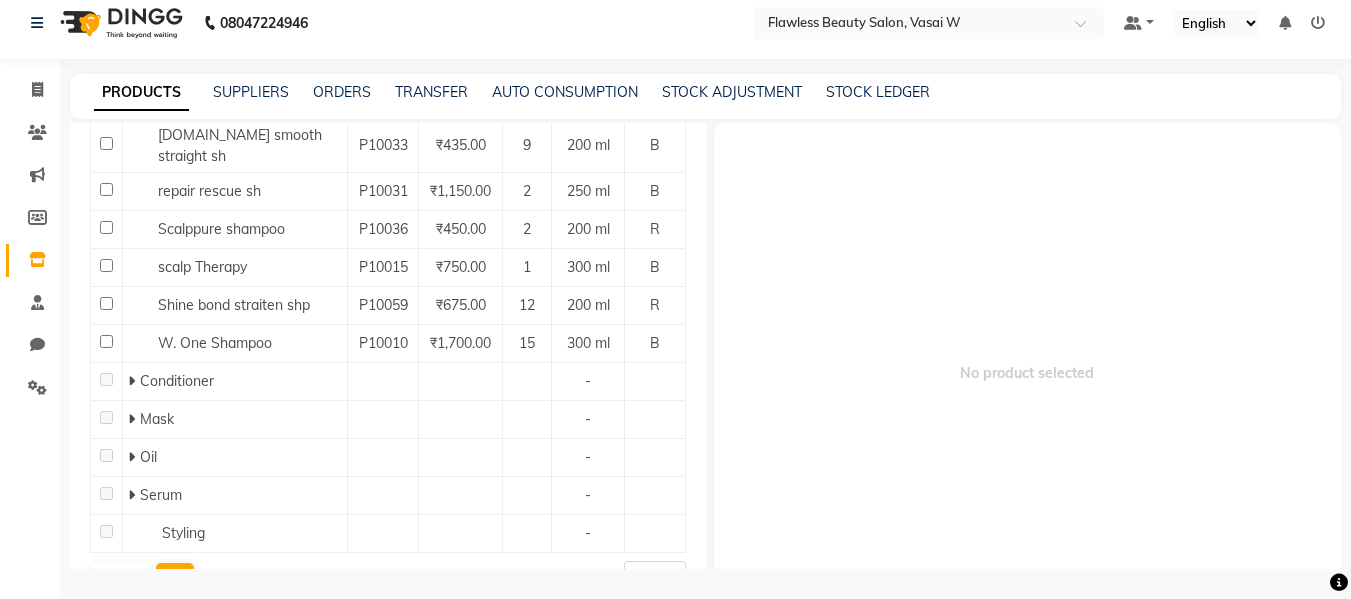 click on "Shampoo - Anti-hairfall Therapy Sh P10023 ₹800.00 2 300 ml R BC anti [MEDICAL_DATA] shampo P10084 ₹1,300.00 12 250 ml R BIOLAGE Hydrasource  P10040 ₹235.00 1 200 ml R BIOLAGE Smooth proof P10039 ₹235.00 1 198 ml R Color freeze sh P10028 ₹1,150.00 2 250 ml B Good Bye Yellow P10032 ₹1,000.00 4 300 ml B Keratin Shmp P10013 ₹545.00 2 250 [PERSON_NAME] [MEDICAL_DATA] control P10057 ₹425.00 5 200 [PERSON_NAME] Argan (Big) sh P10003 ₹3,300.00 2 500 [PERSON_NAME] argan shmp 1000ml P10063 ₹4,200.00 3 1000 [PERSON_NAME] Argan (Small) sh P10001 ₹1,650.00 15 200 [PERSON_NAME] essential sh P10007 ₹1,550.00 11 200 ml B Nourishing Therapy P10021 ₹700.00 2 300 ml R [DOMAIN_NAME] smooth straight sh P10033 ₹435.00 9 200 ml B repair rescue sh P10031 ₹1,150.00 2 250 ml B Scalppure shampoo P10036 ₹450.00 2 200 ml R scalp Therapy P10015 ₹750.00 1 300 ml B Shine bond straiten shp P10059 ₹675.00 12 200 ml R W. One Shampoo P10010 ₹1,700.00 15 300 ml B   Conditioner -   Mask -   Oil -   Serum - Styling -" 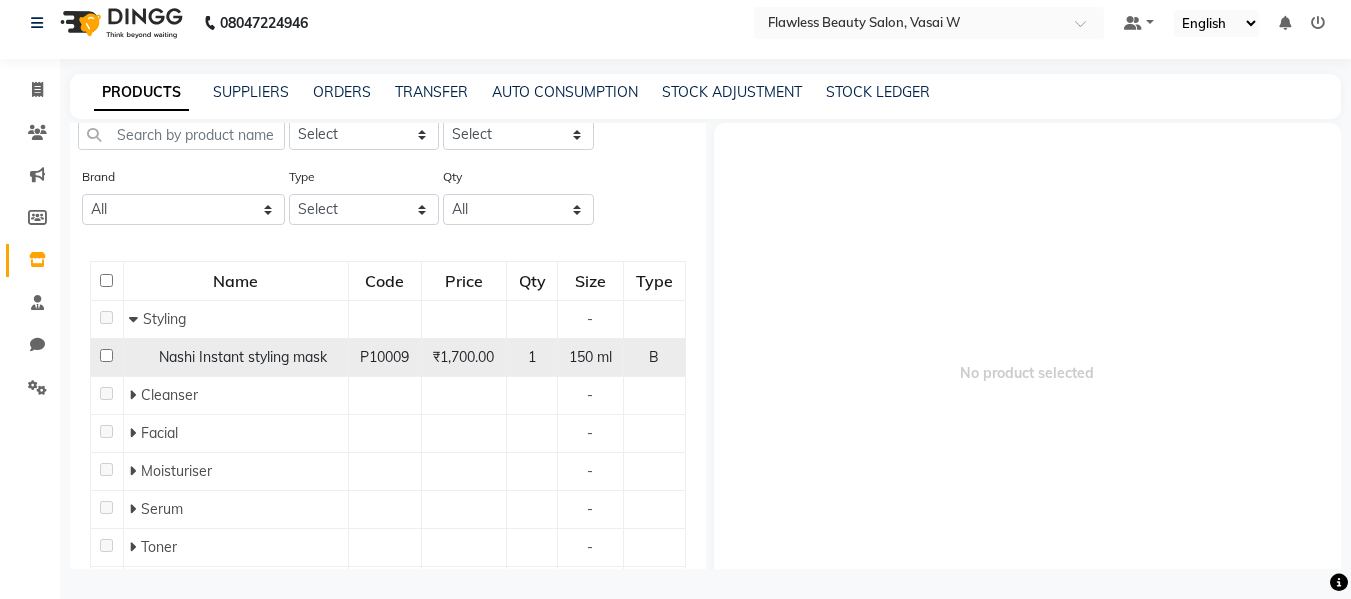 scroll, scrollTop: 0, scrollLeft: 0, axis: both 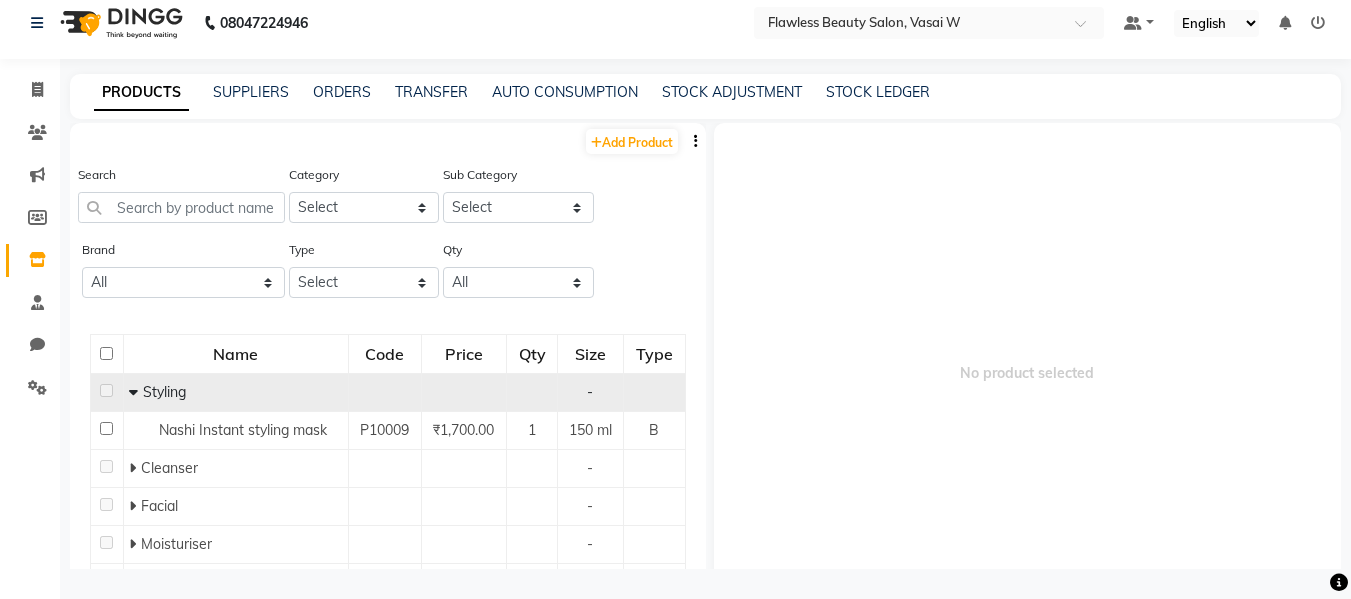click 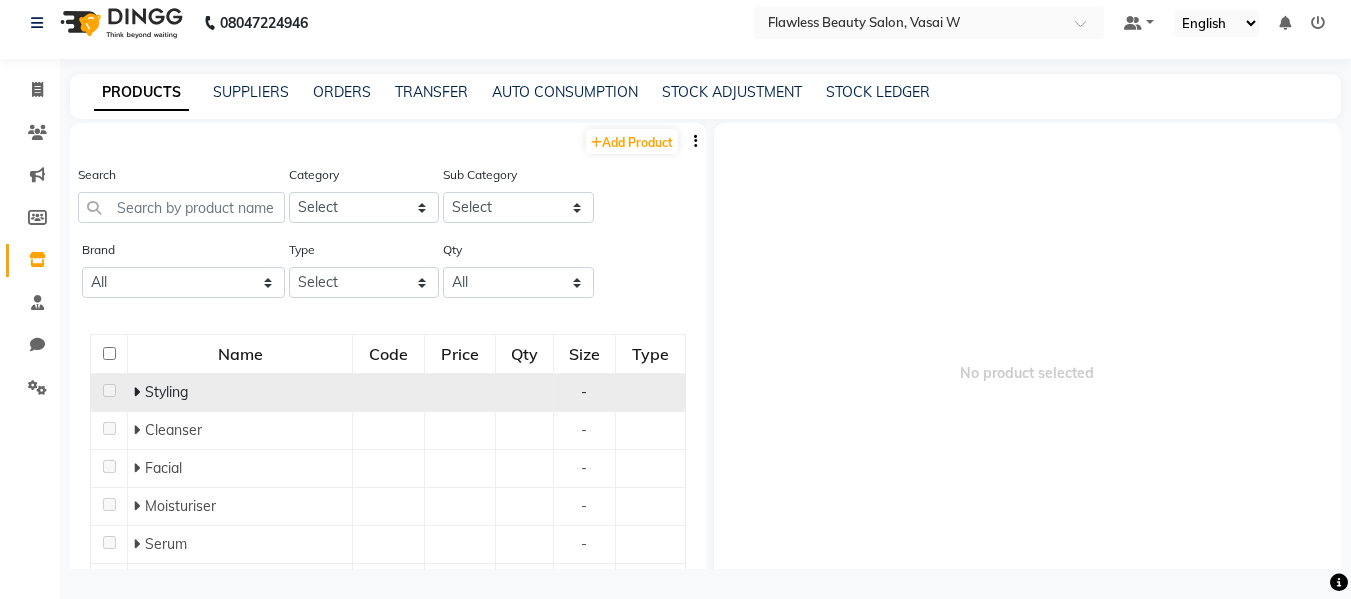 click 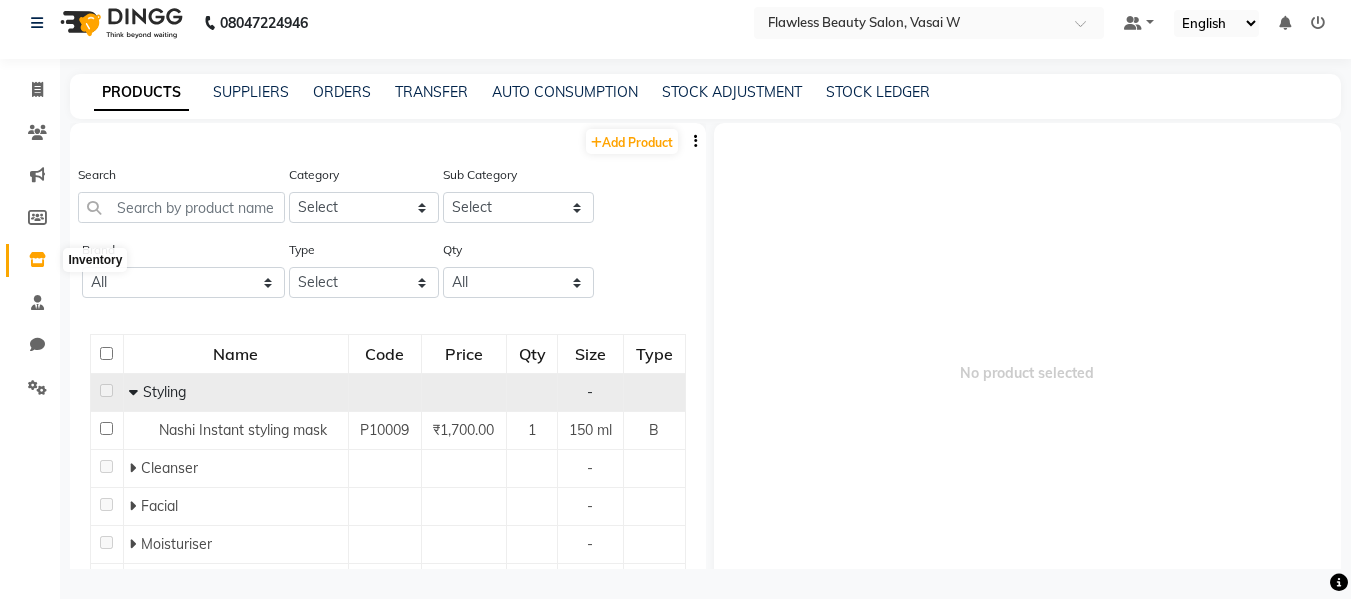 click 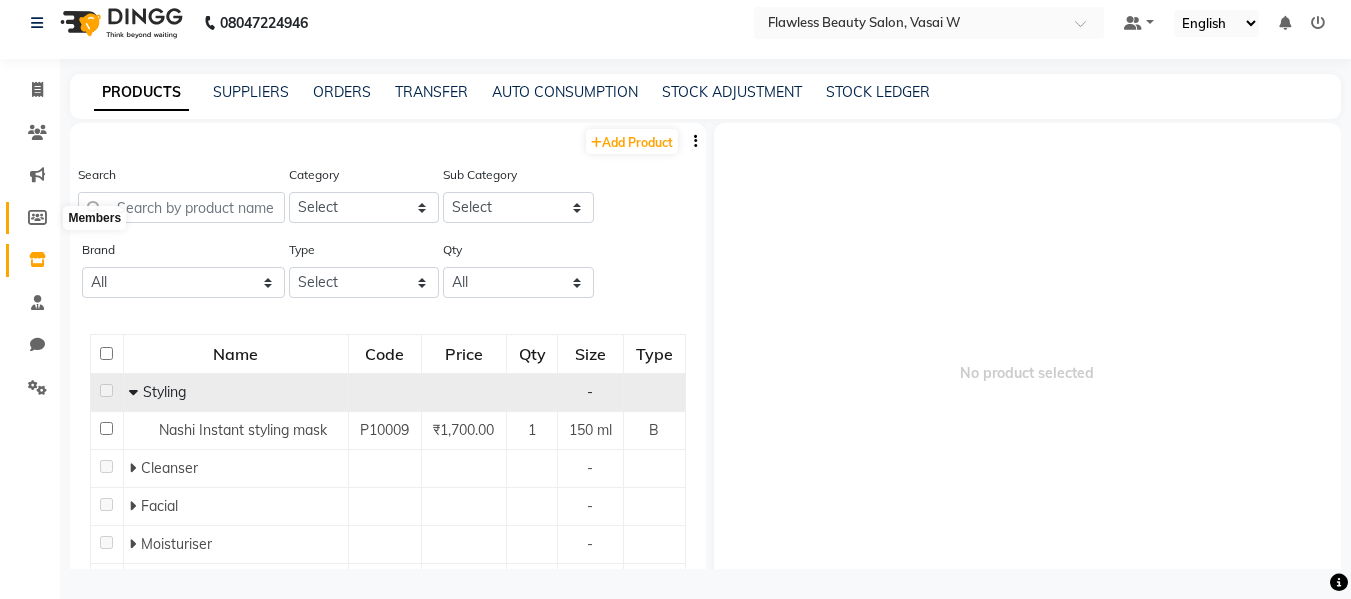 click 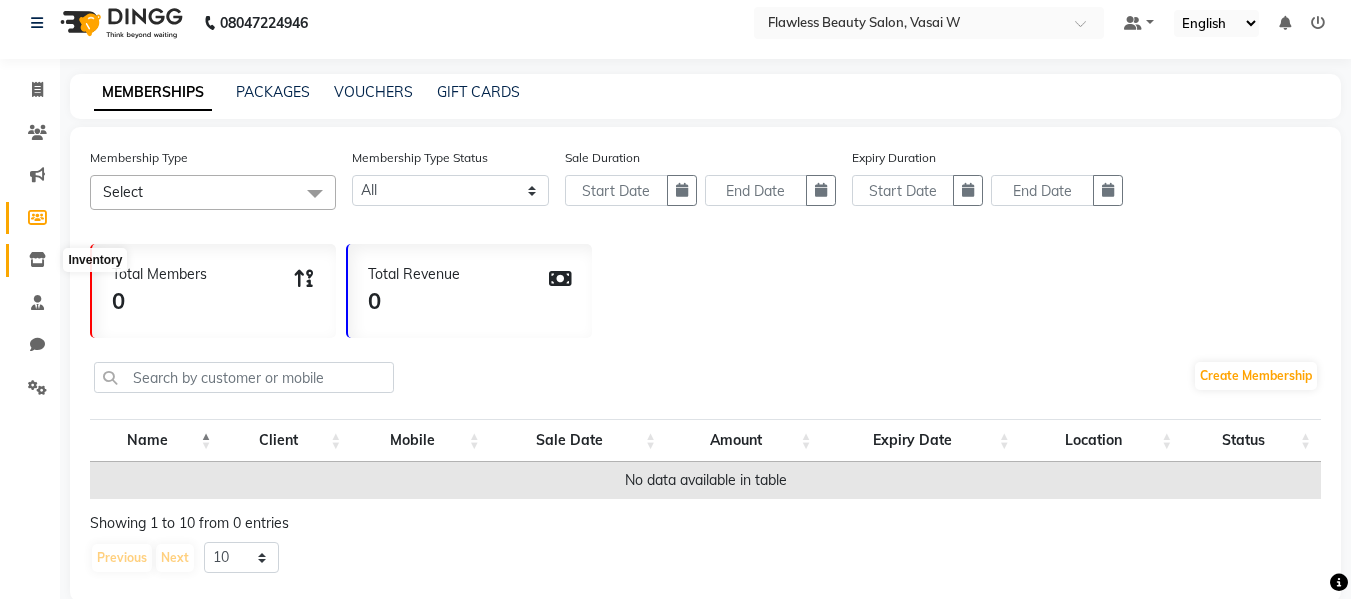 click 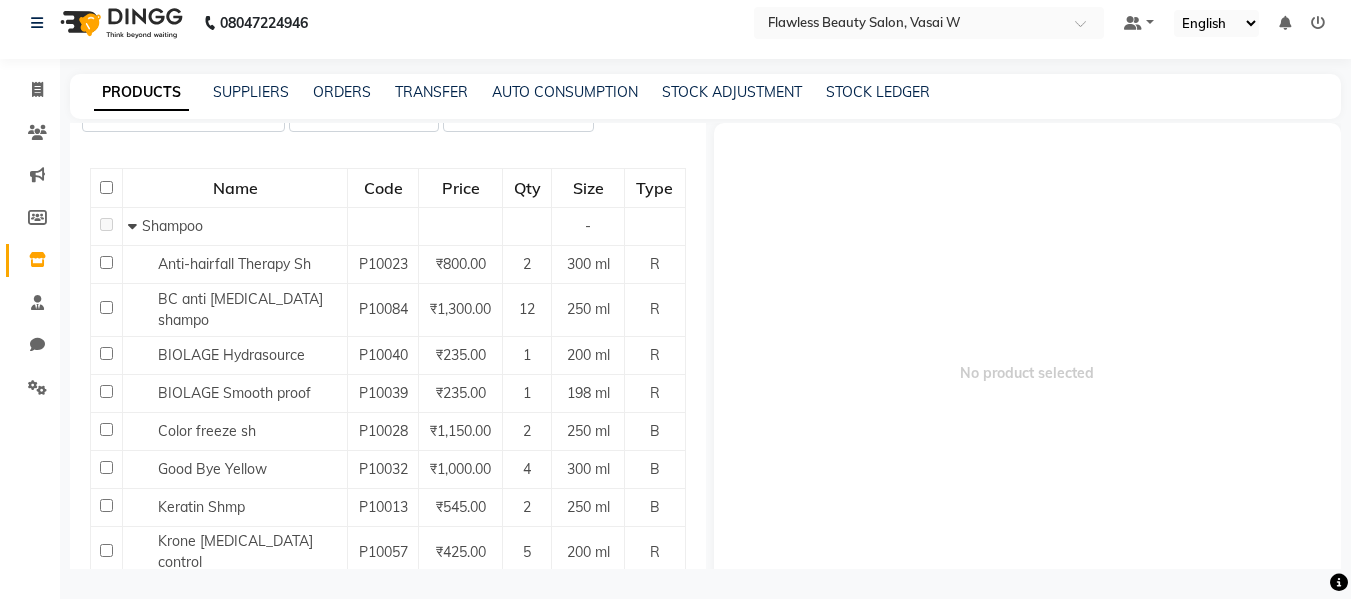 scroll, scrollTop: 0, scrollLeft: 0, axis: both 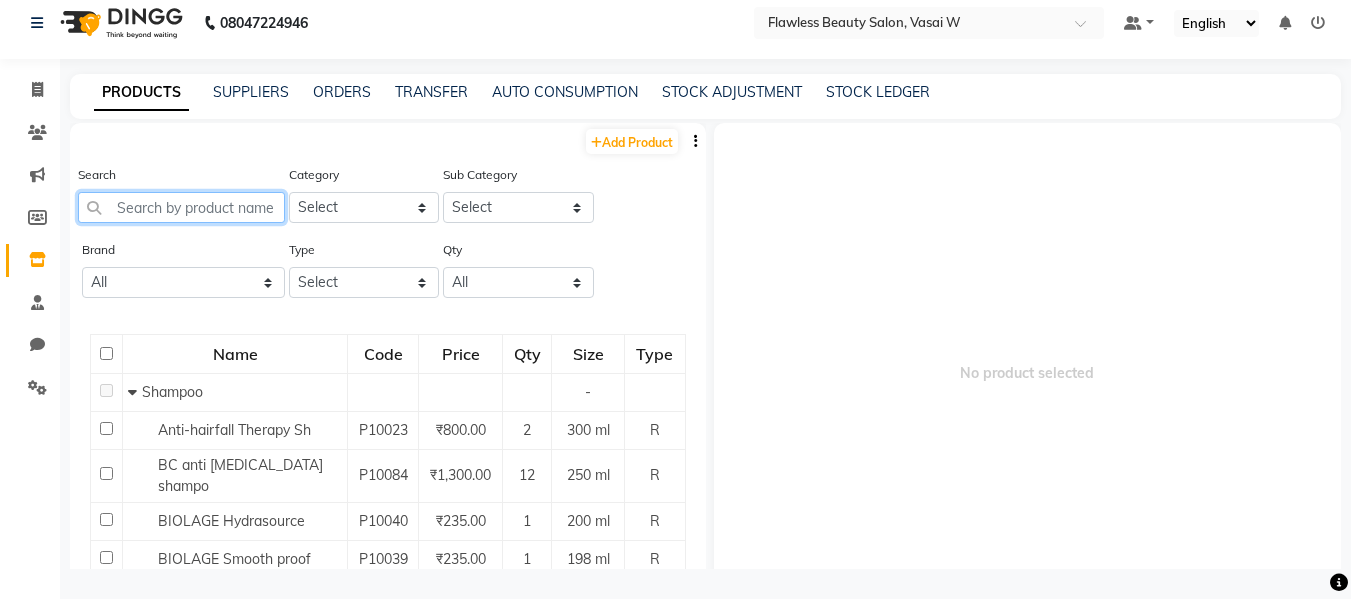 click 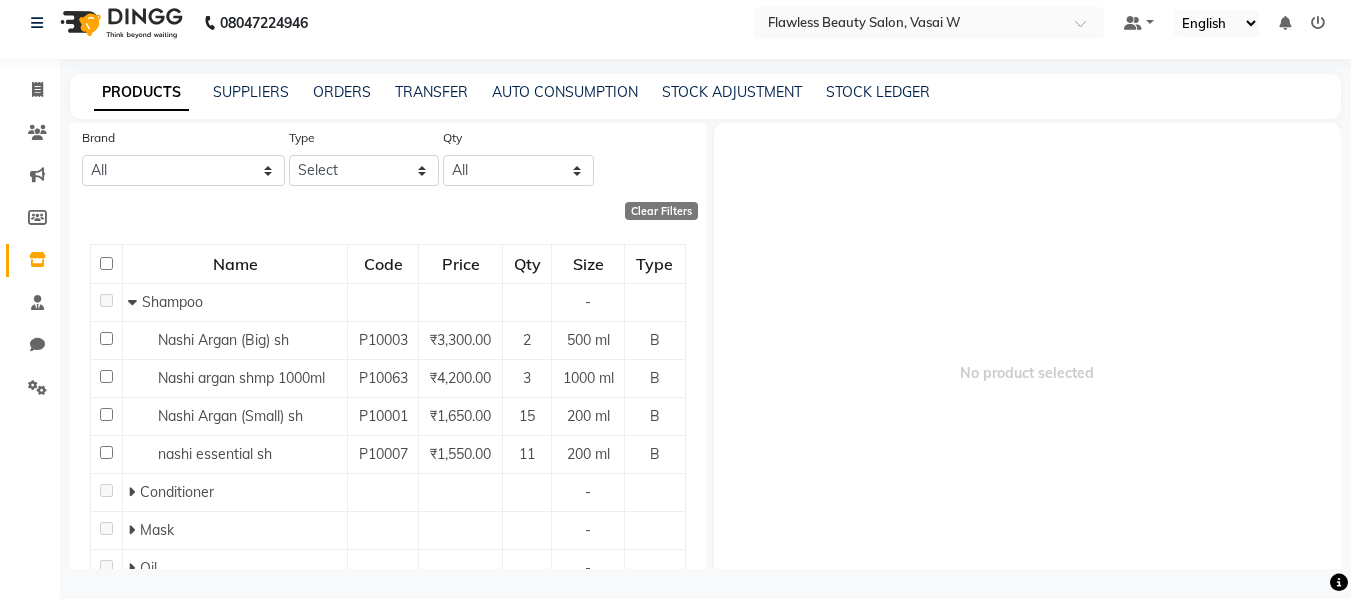 scroll, scrollTop: 157, scrollLeft: 0, axis: vertical 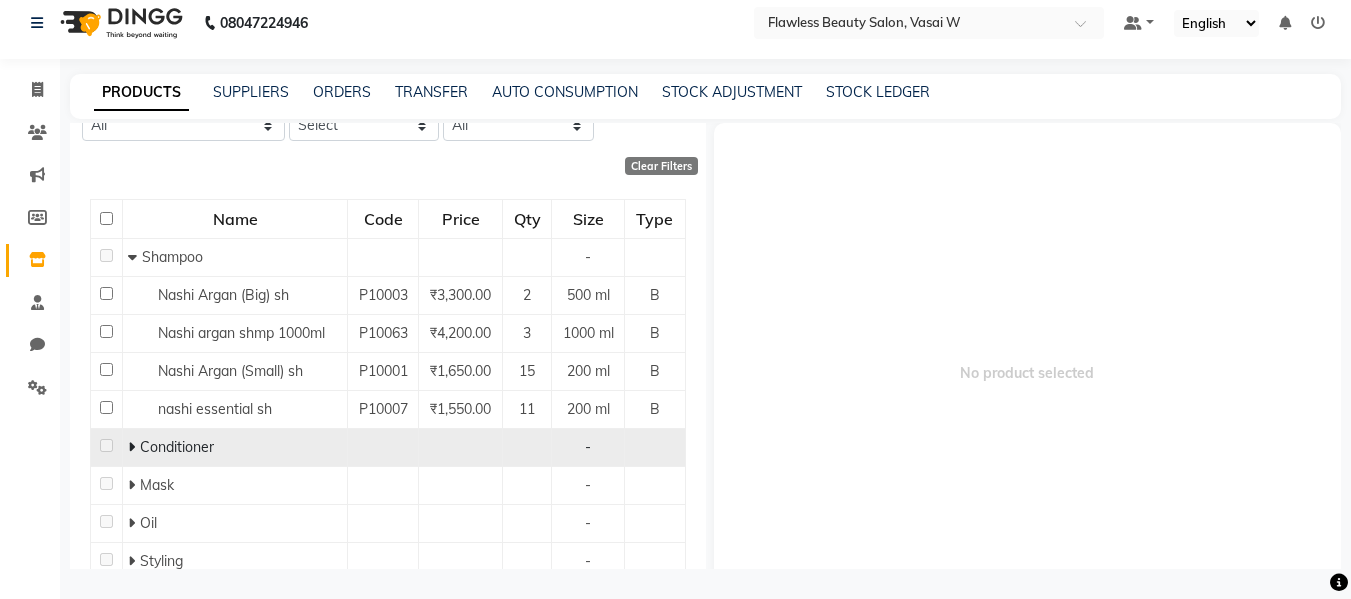 type on "[PERSON_NAME]" 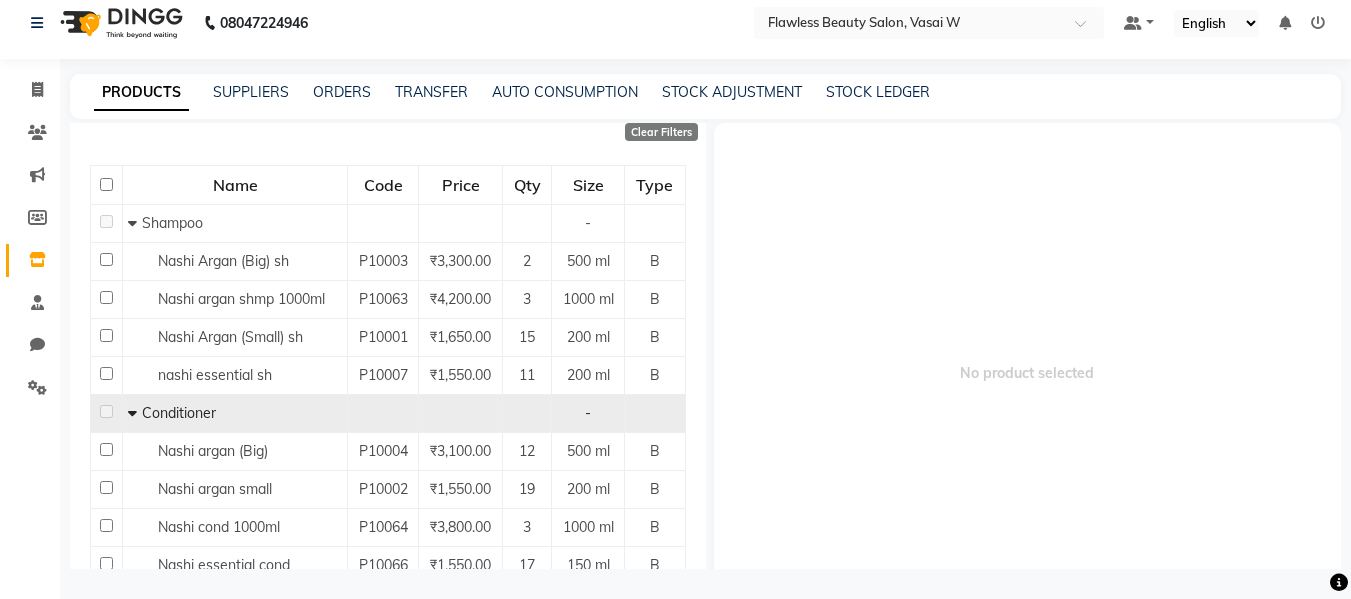 scroll, scrollTop: 211, scrollLeft: 0, axis: vertical 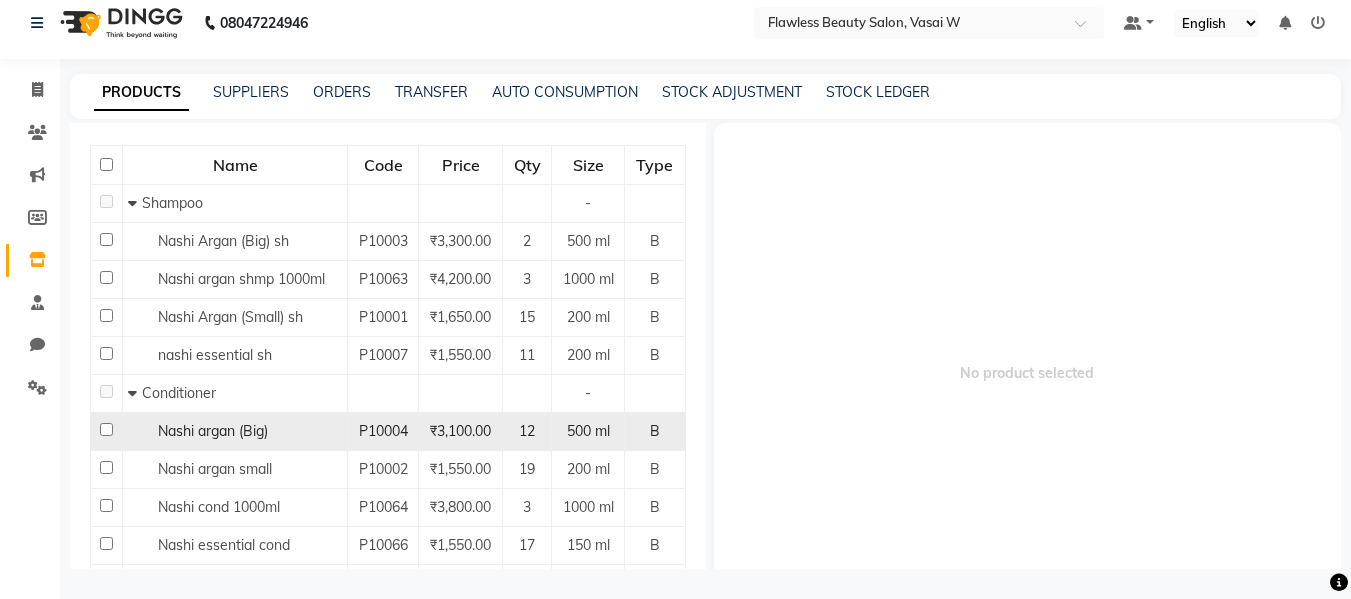click on "Nashi argan (Big)" 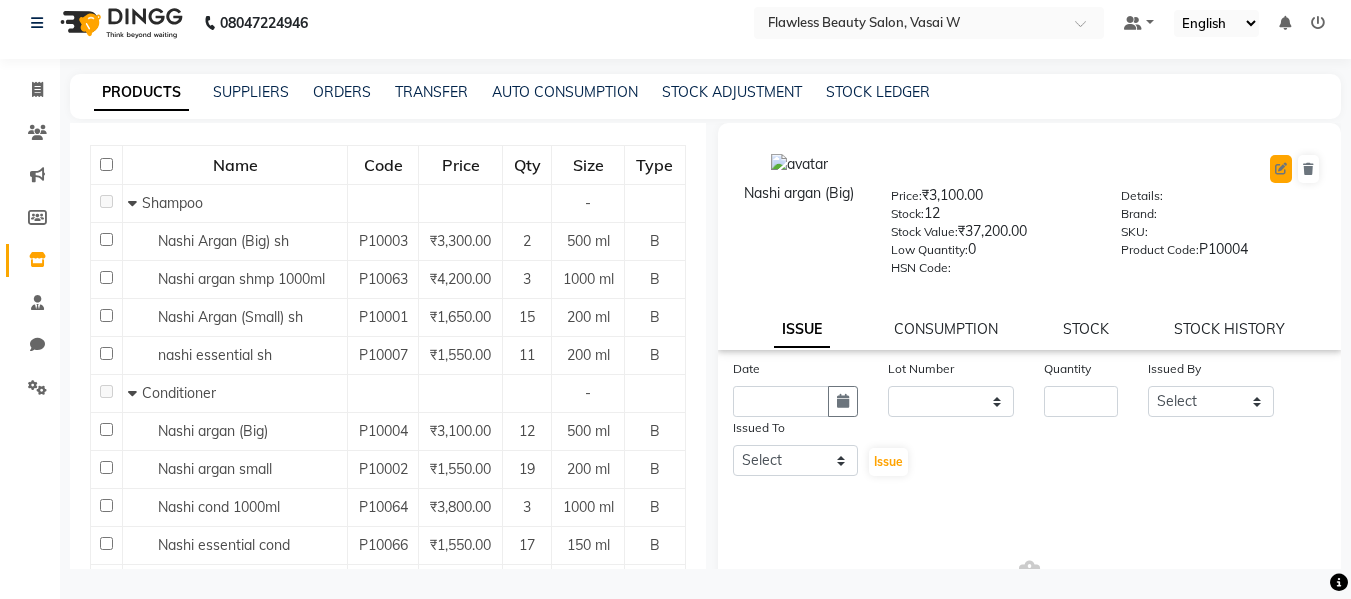 click 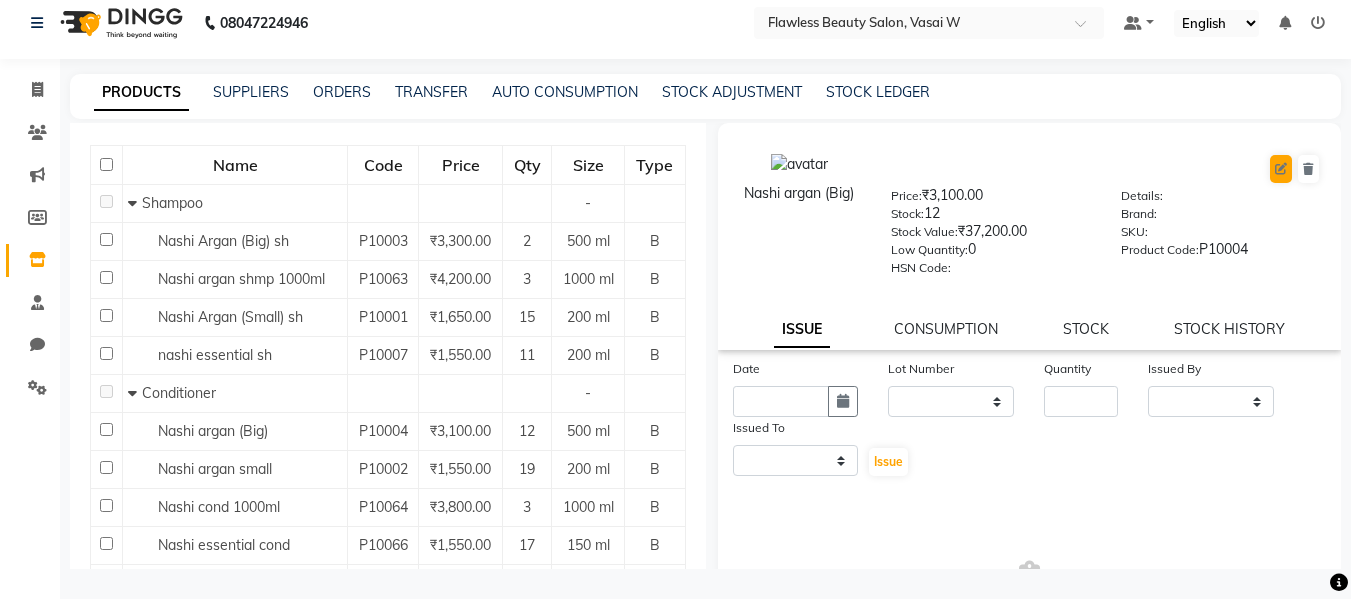 select on "B" 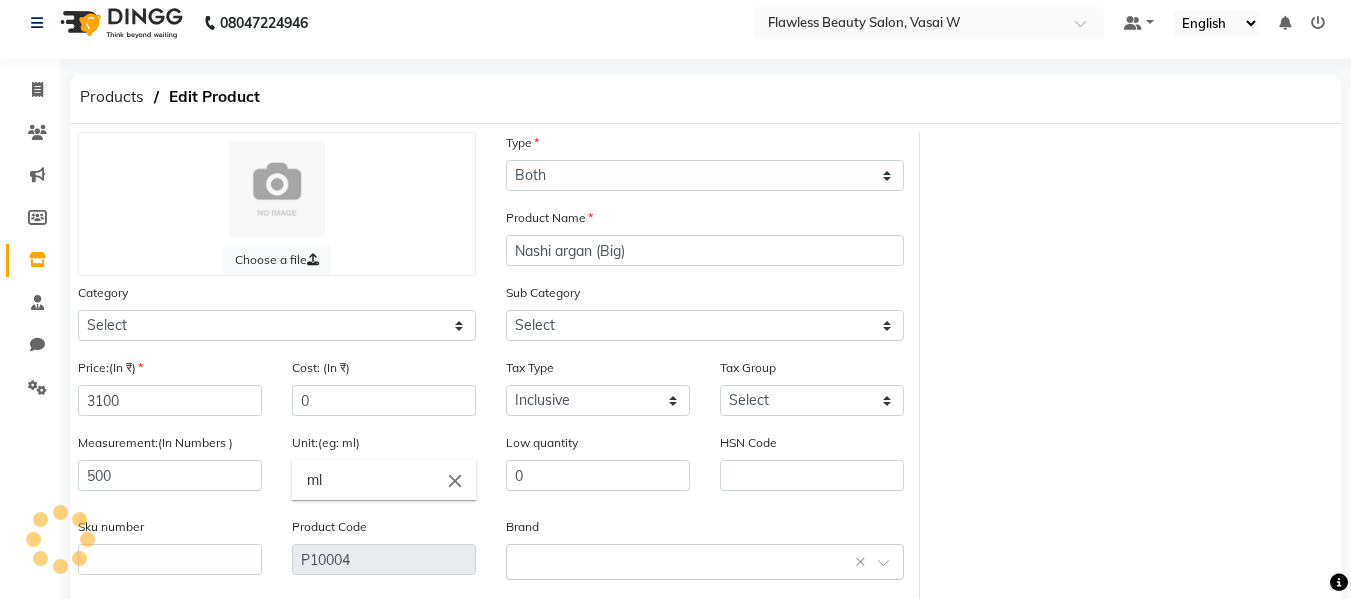 select on "1100" 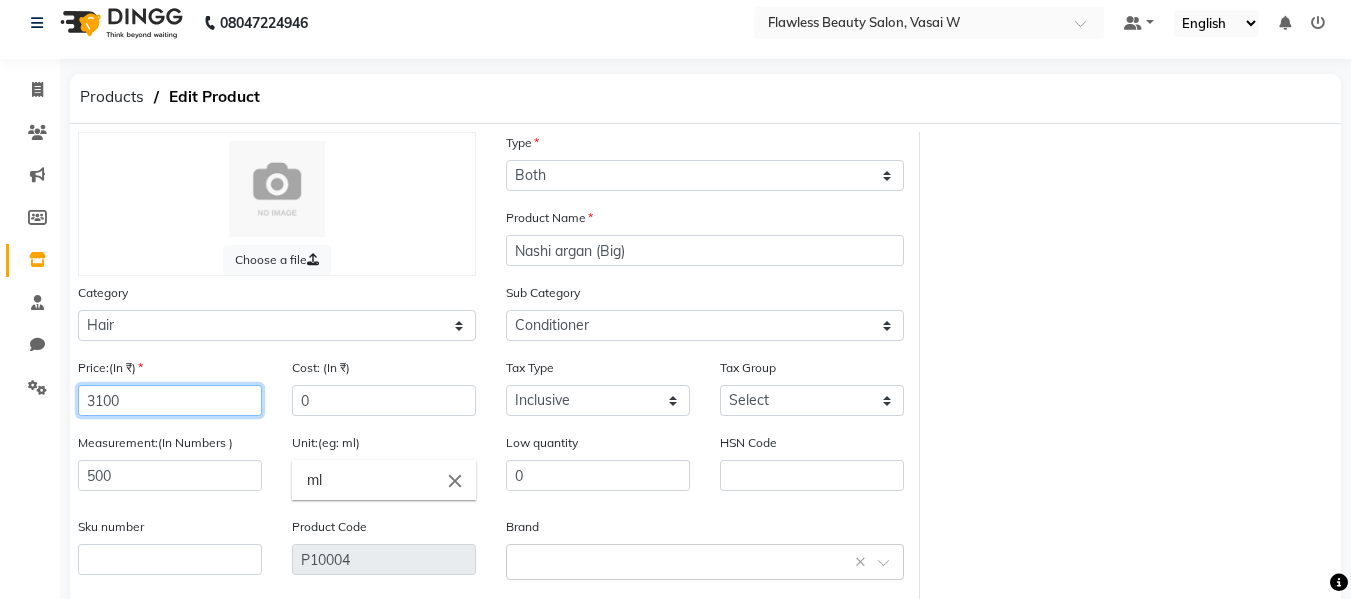 click on "3100" 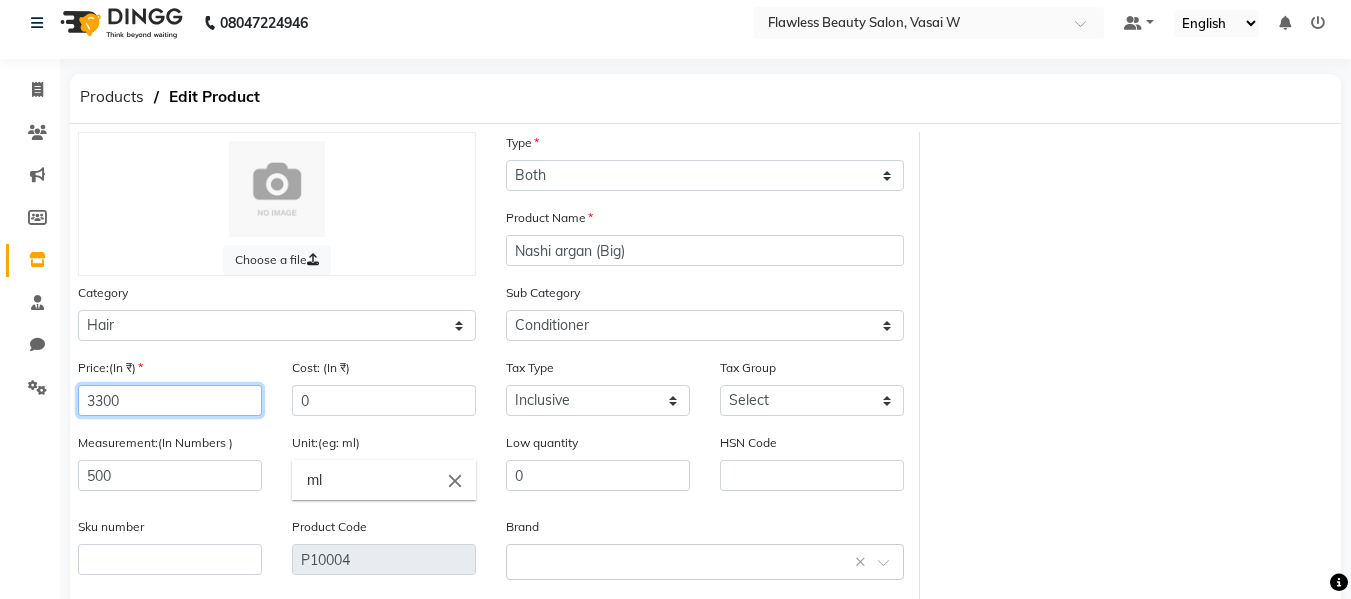 type on "3300" 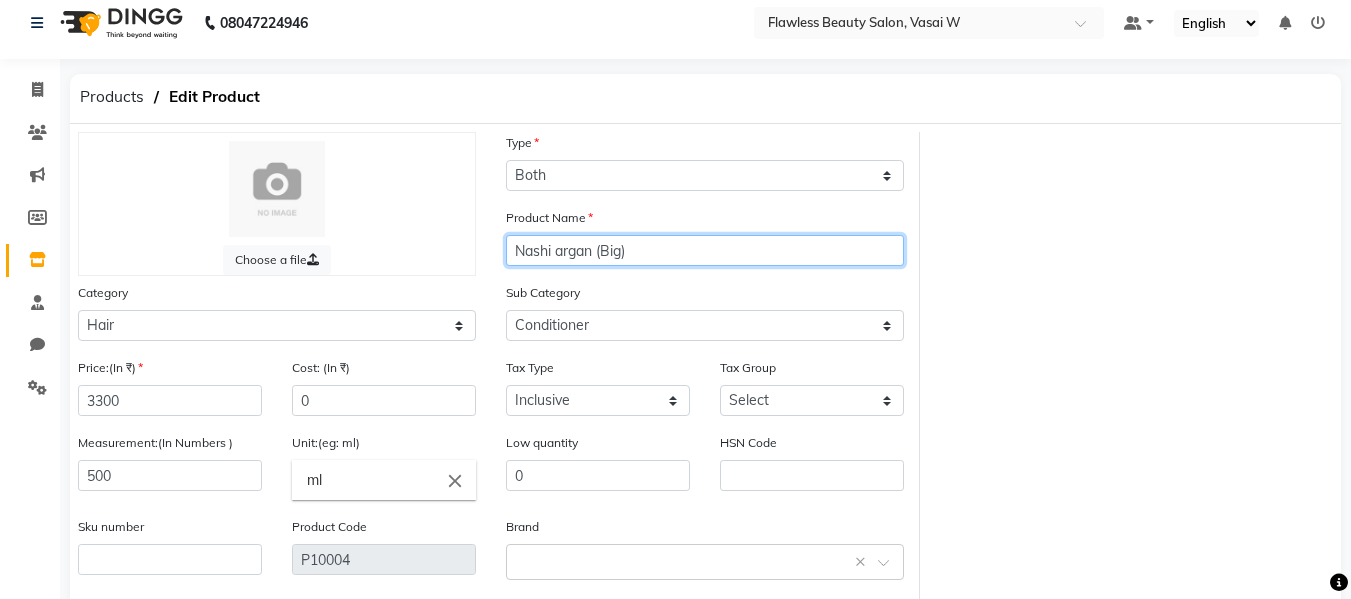 click on "Nashi argan (Big)" 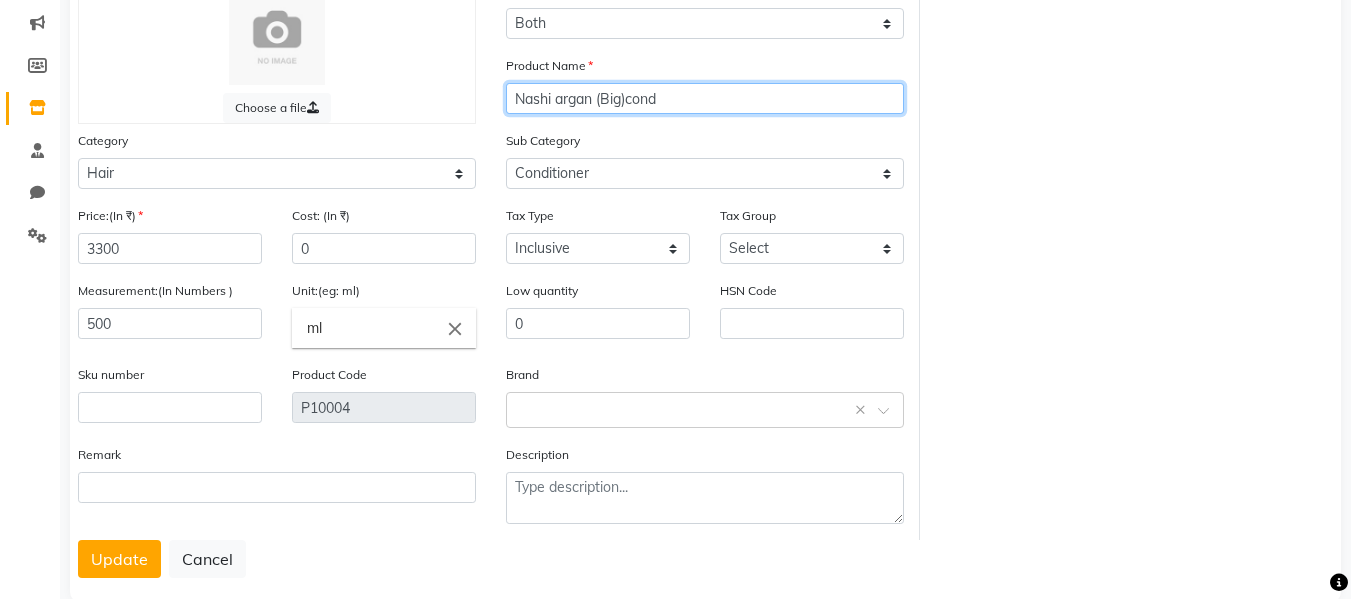 scroll, scrollTop: 202, scrollLeft: 0, axis: vertical 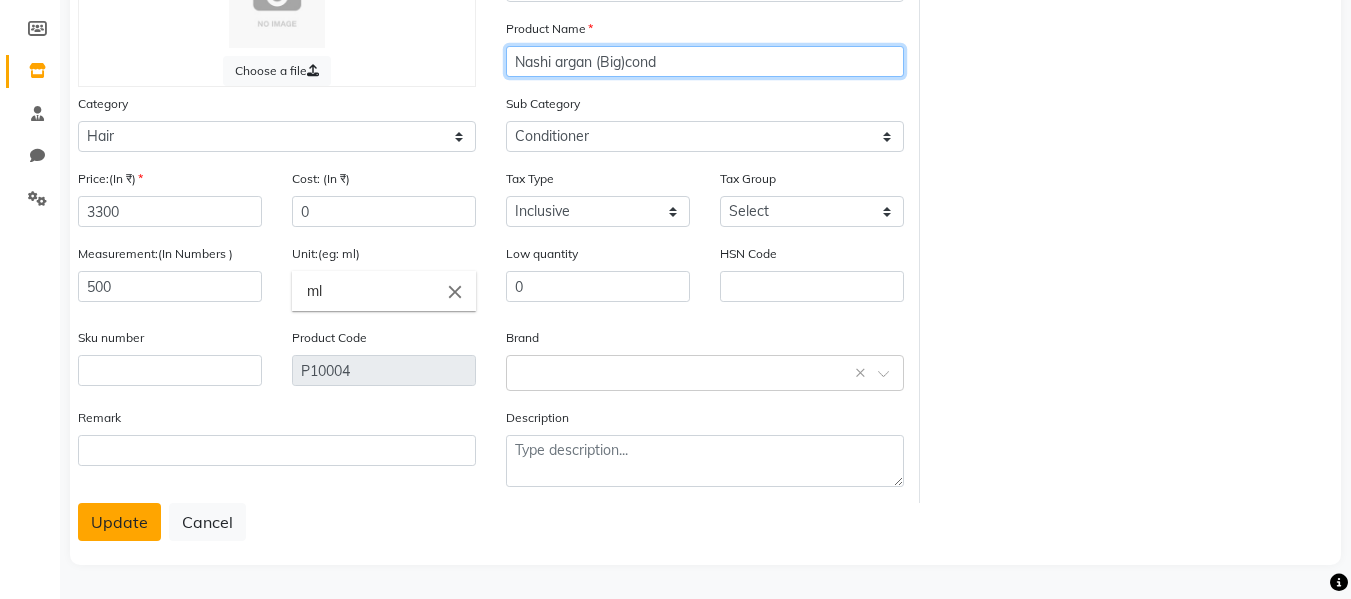 type on "Nashi argan (Big)cond" 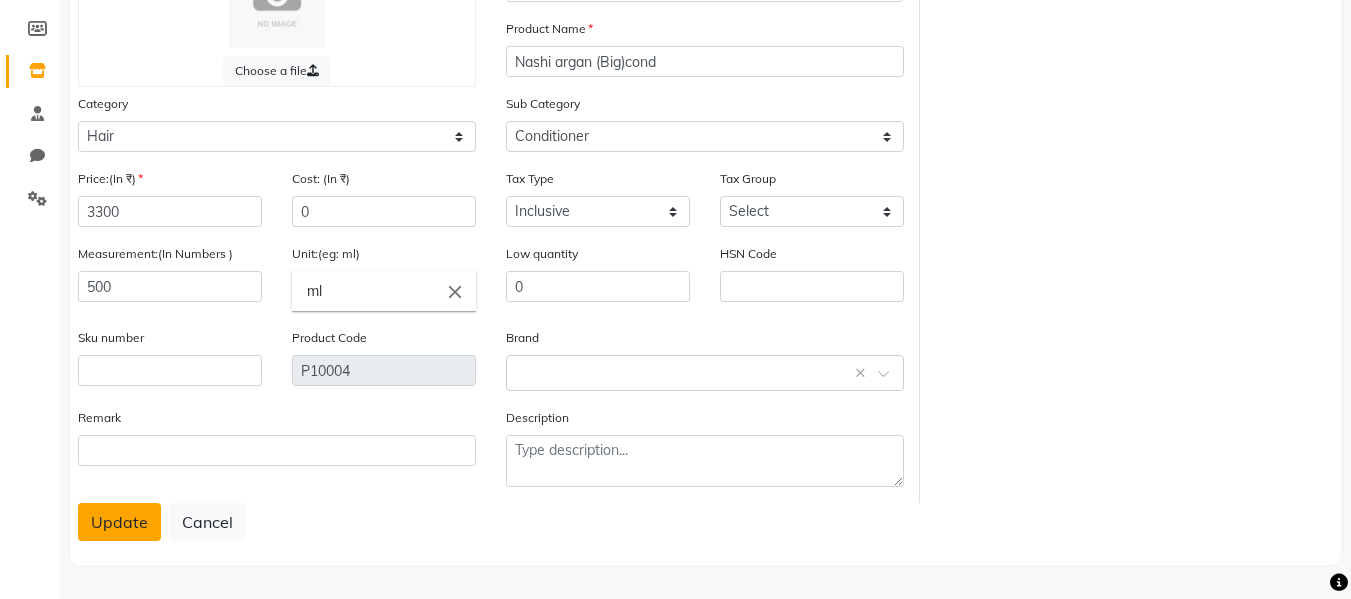 click on "Update" 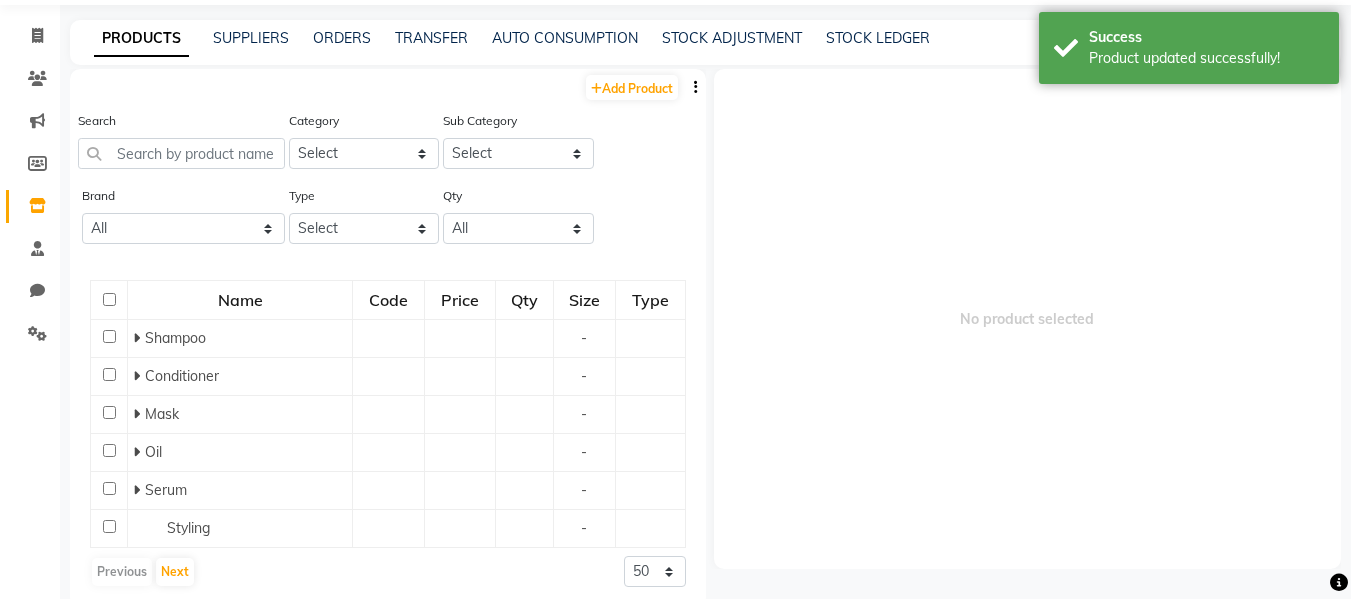 scroll, scrollTop: 13, scrollLeft: 0, axis: vertical 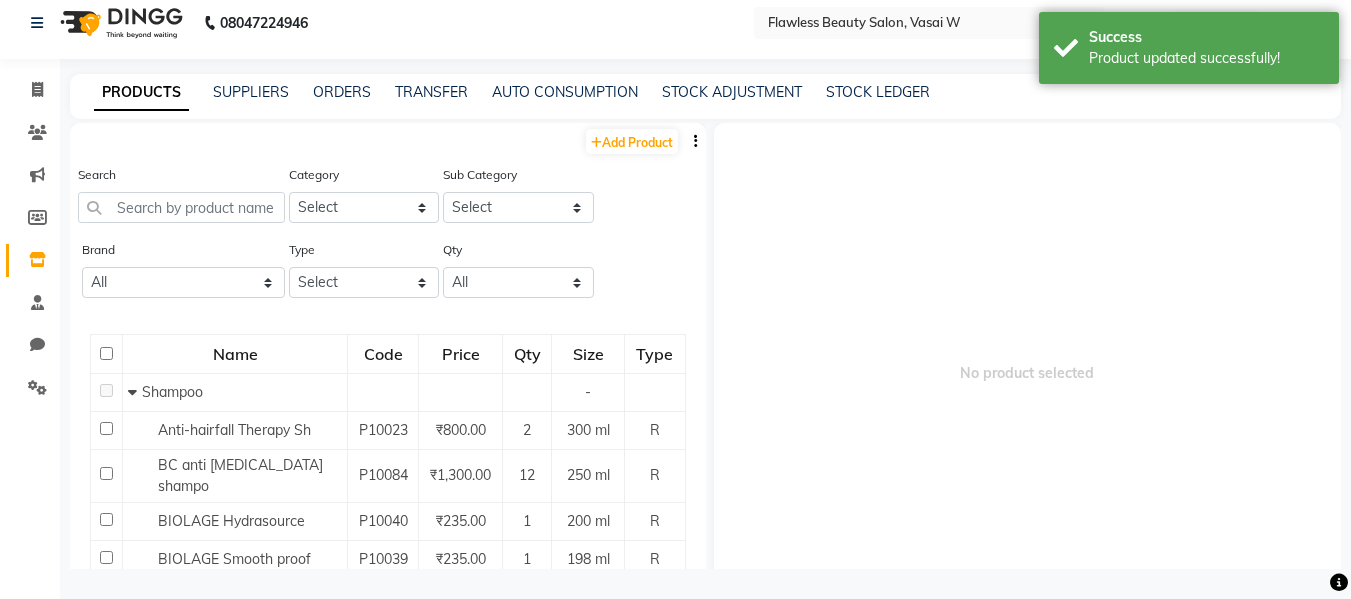 click on "Search" 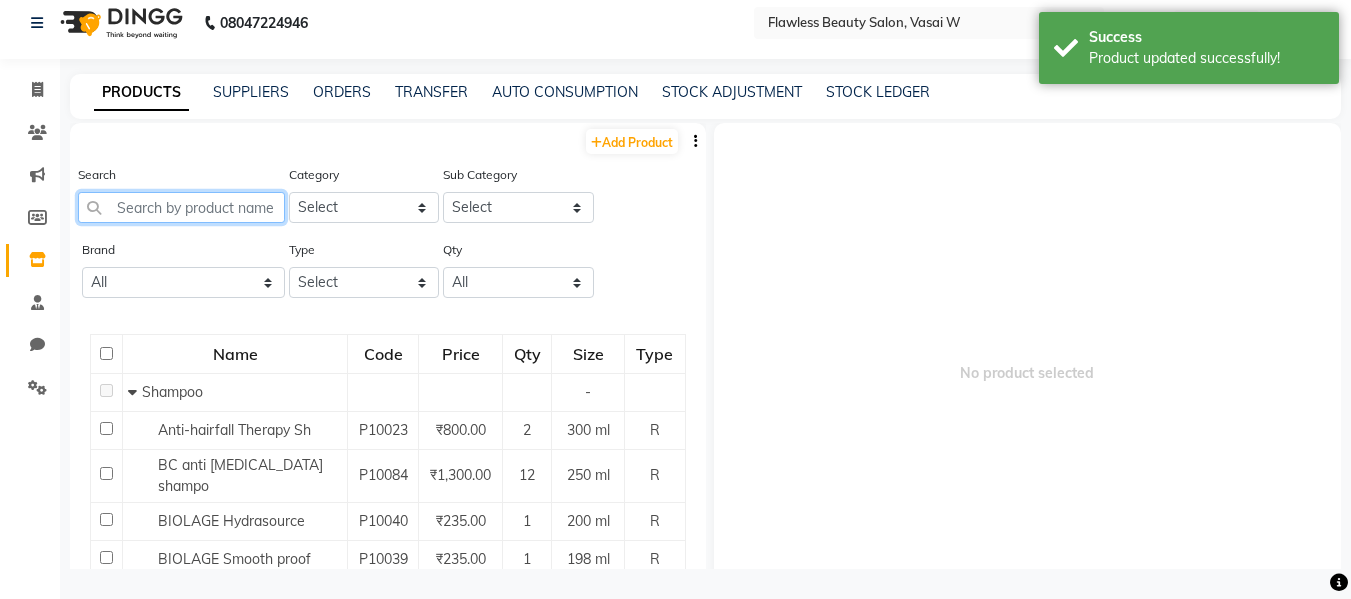 click 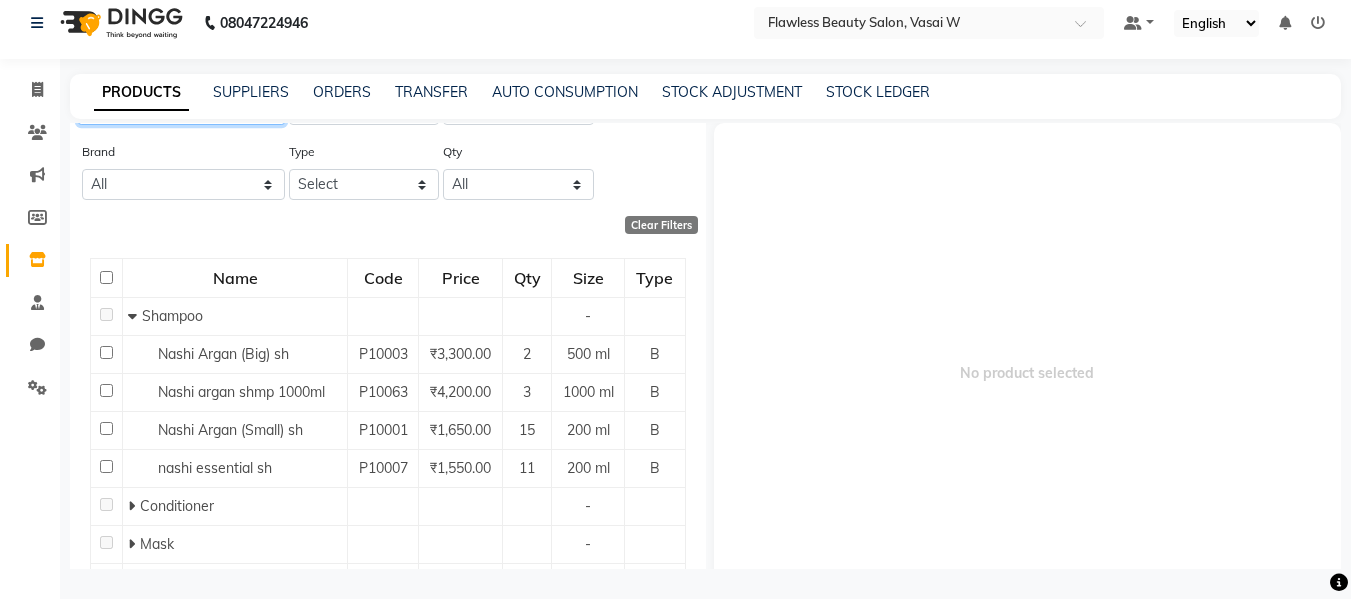 scroll, scrollTop: 116, scrollLeft: 0, axis: vertical 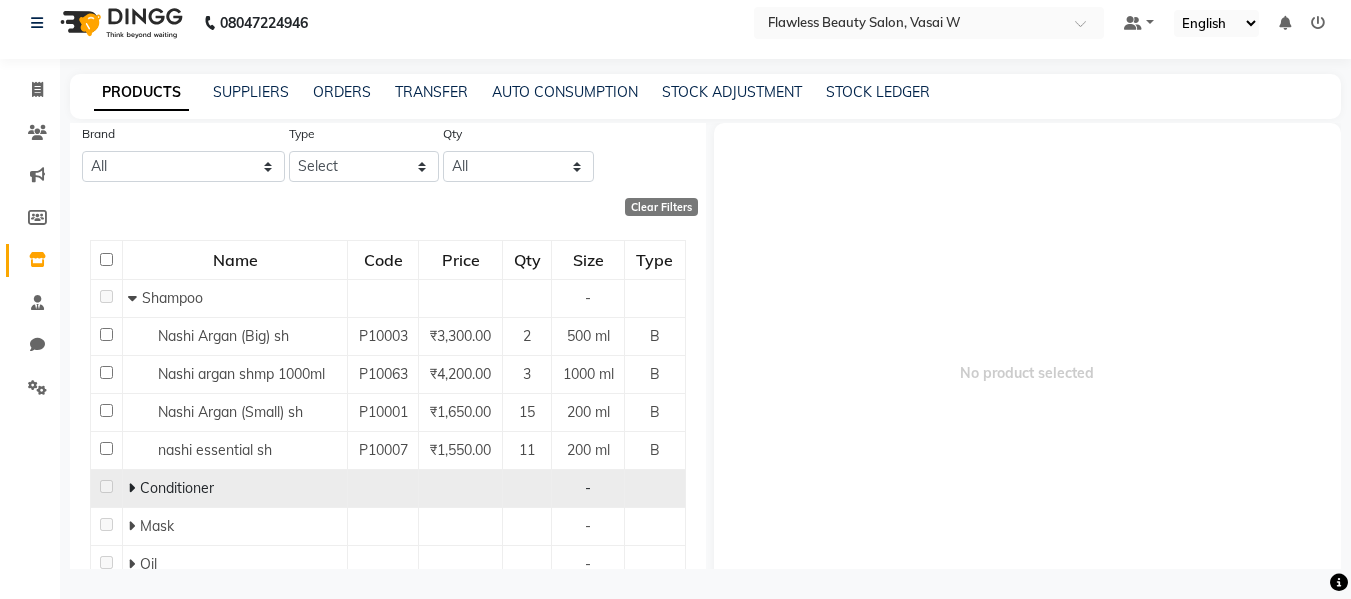 type on "[PERSON_NAME]" 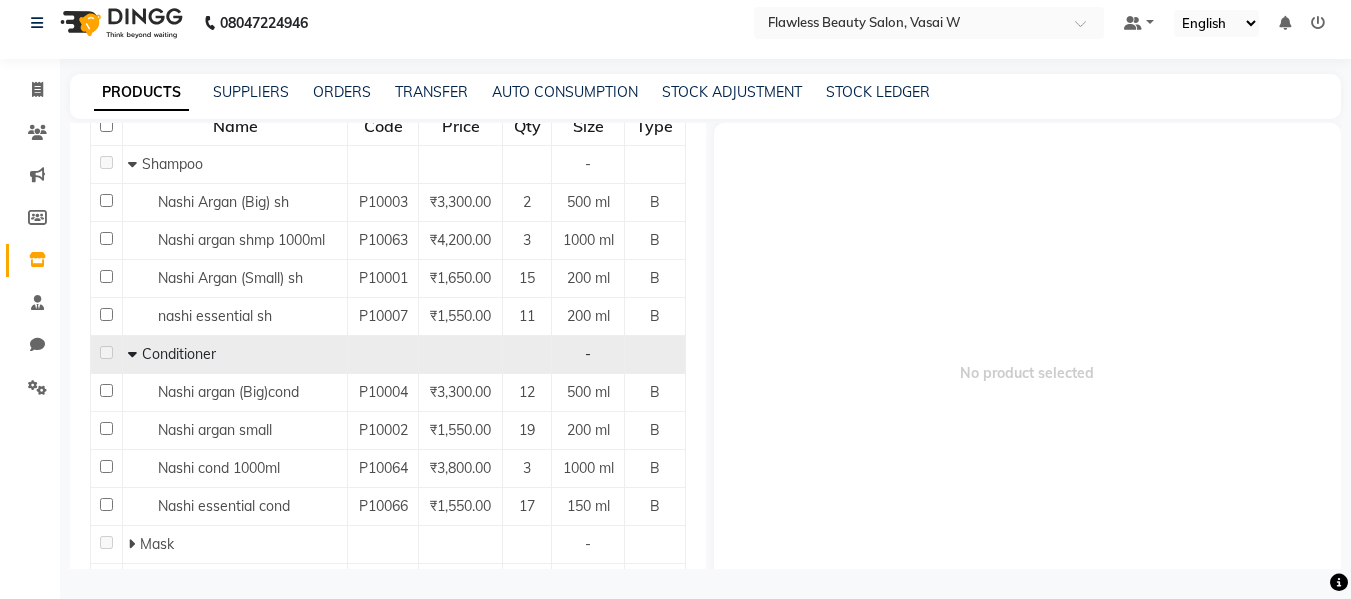 scroll, scrollTop: 252, scrollLeft: 0, axis: vertical 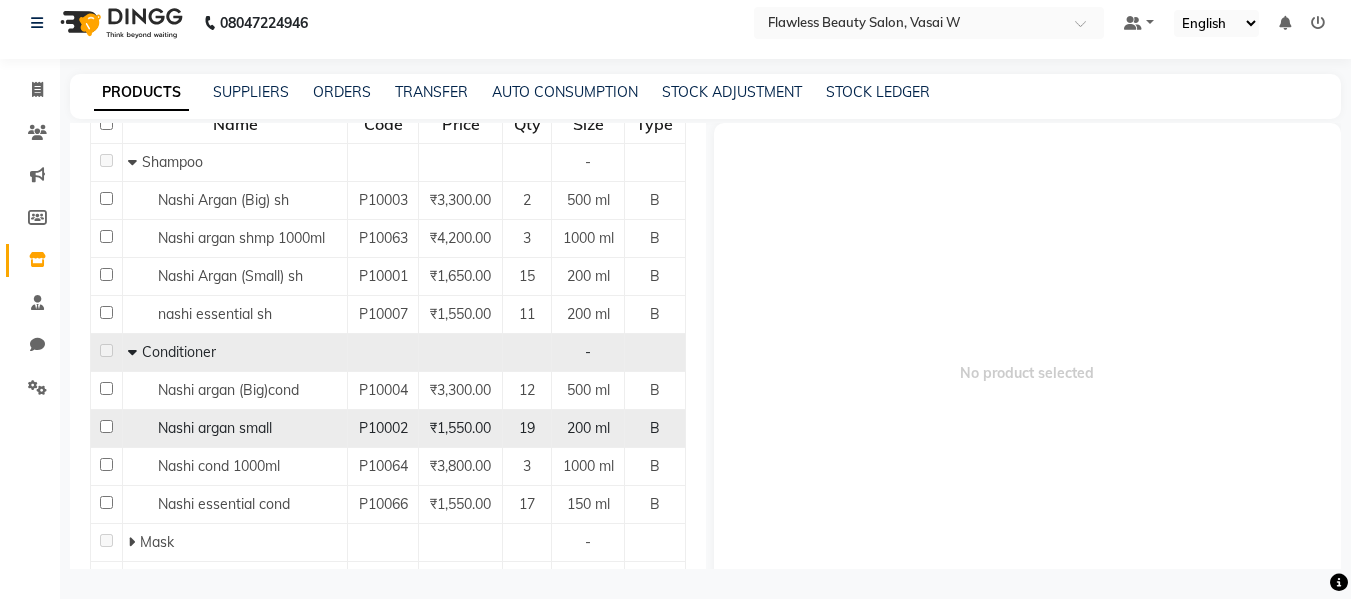click on "Nashi argan small" 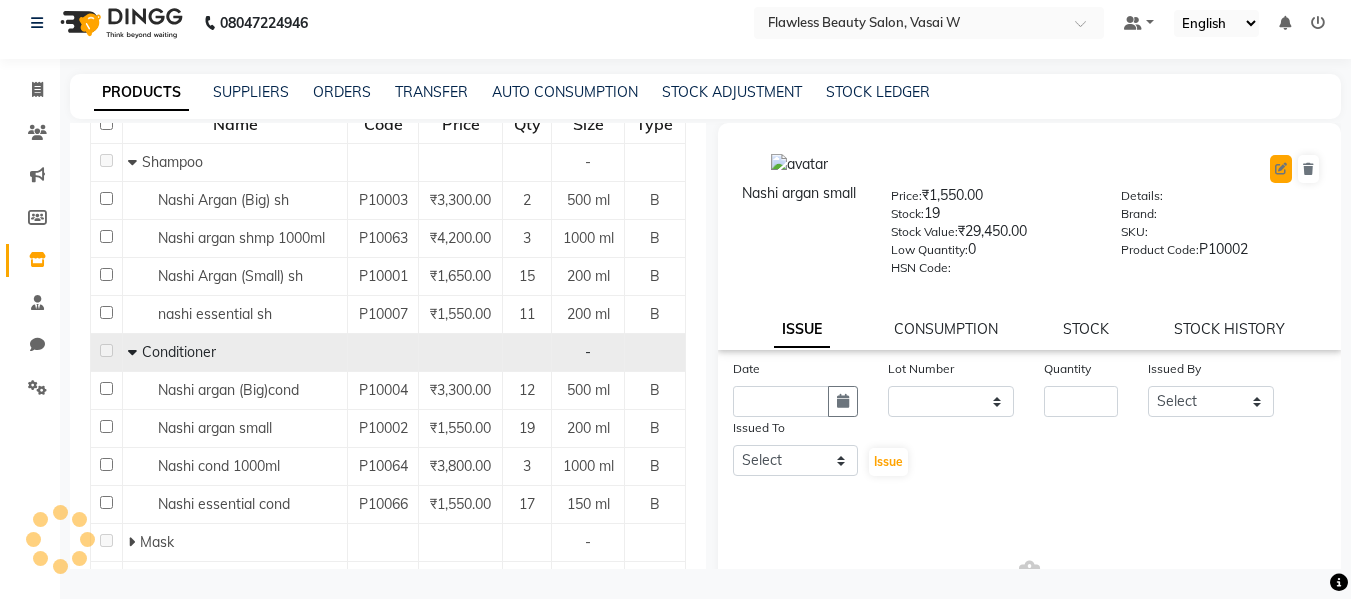 click 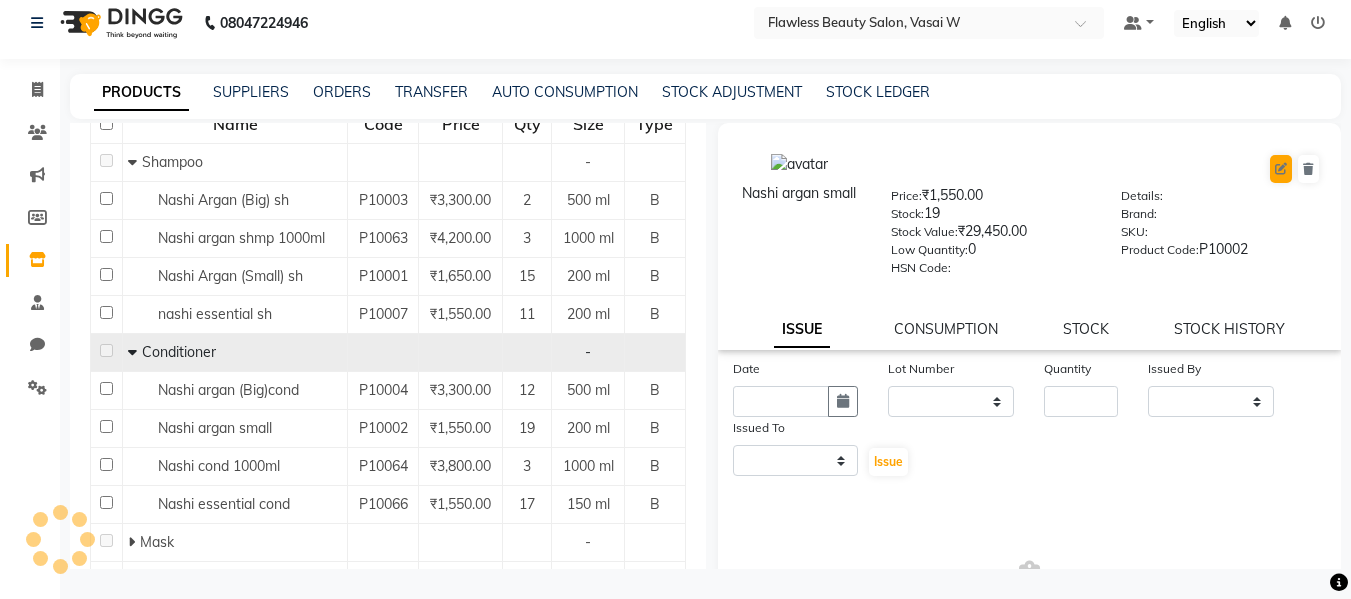 select on "B" 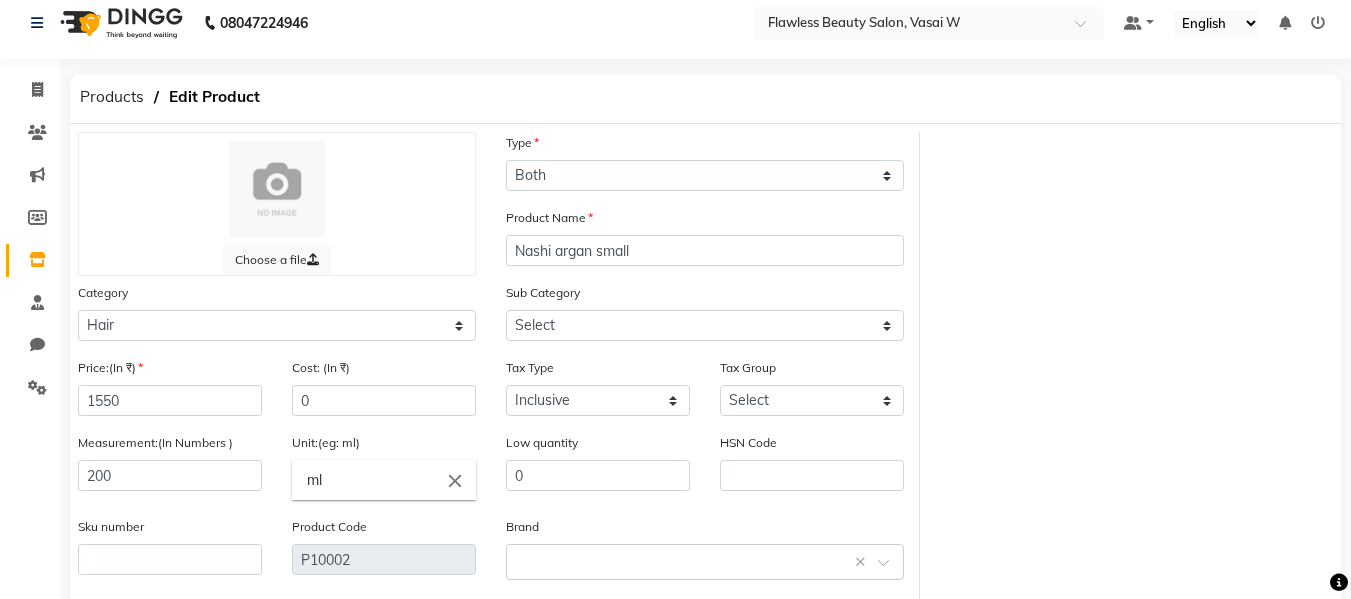 select on "1102" 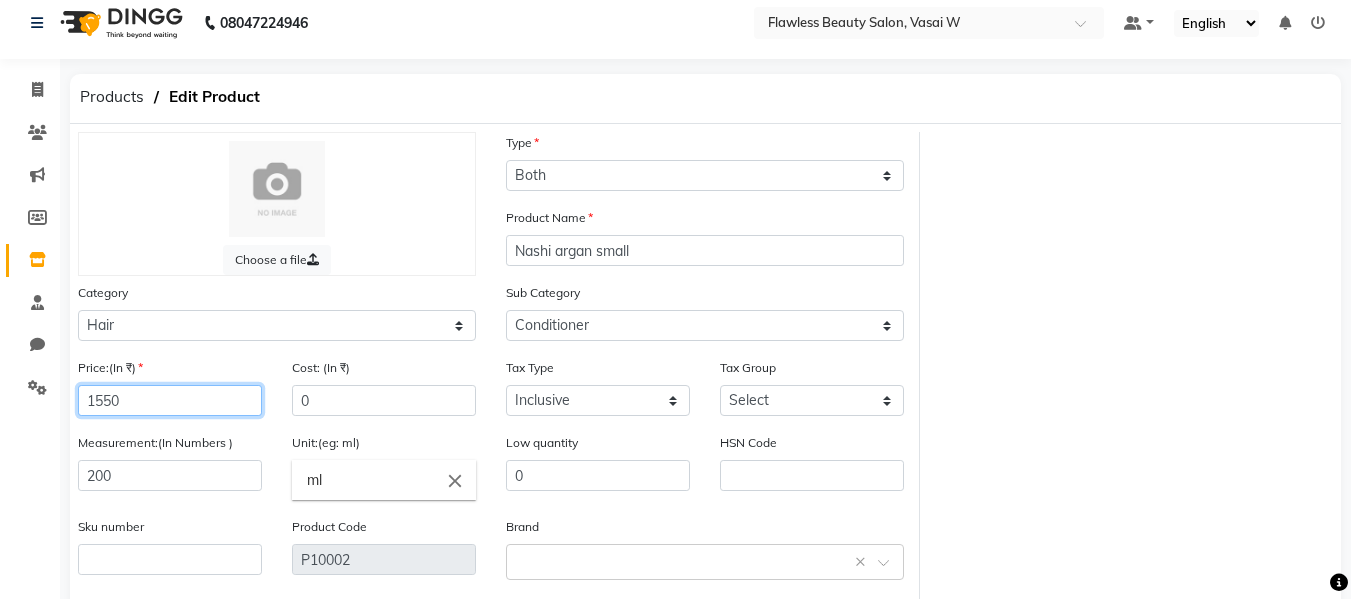 click on "1550" 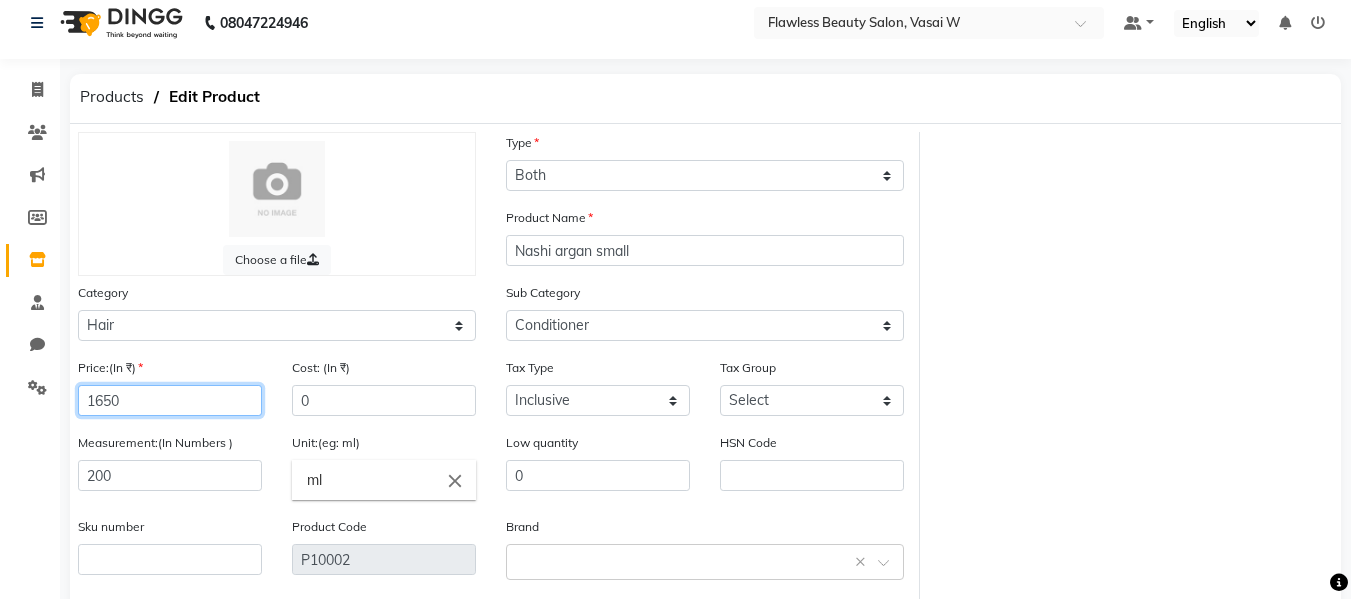 type on "1650" 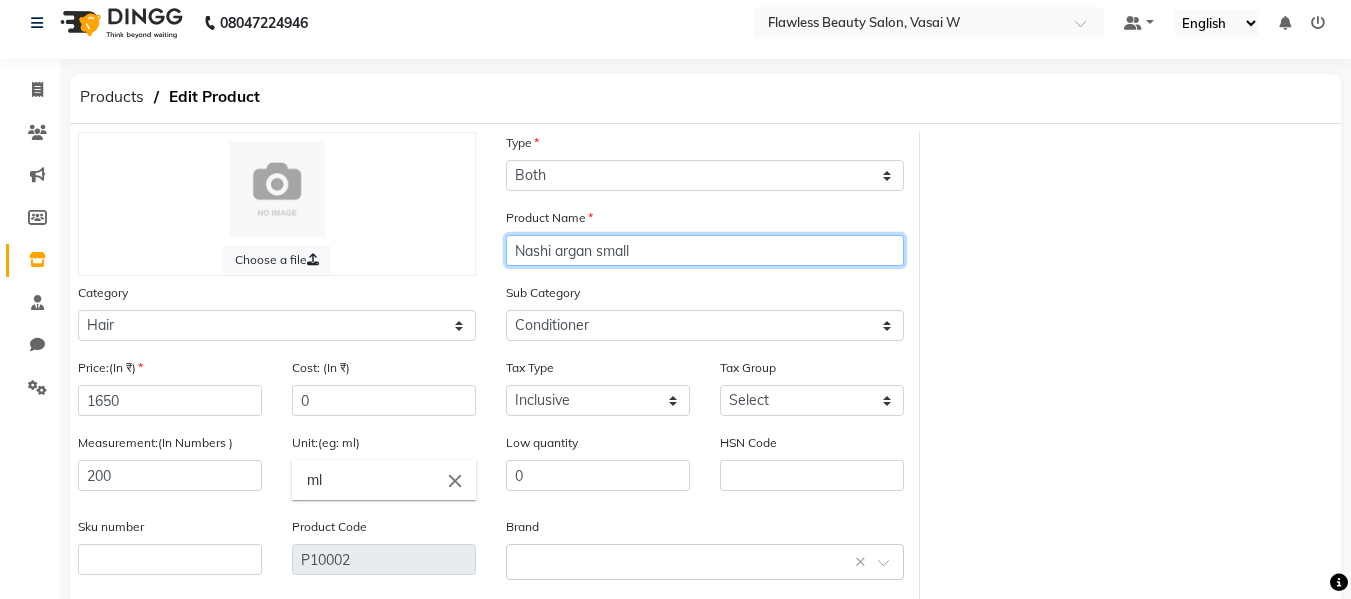 click on "Nashi argan small" 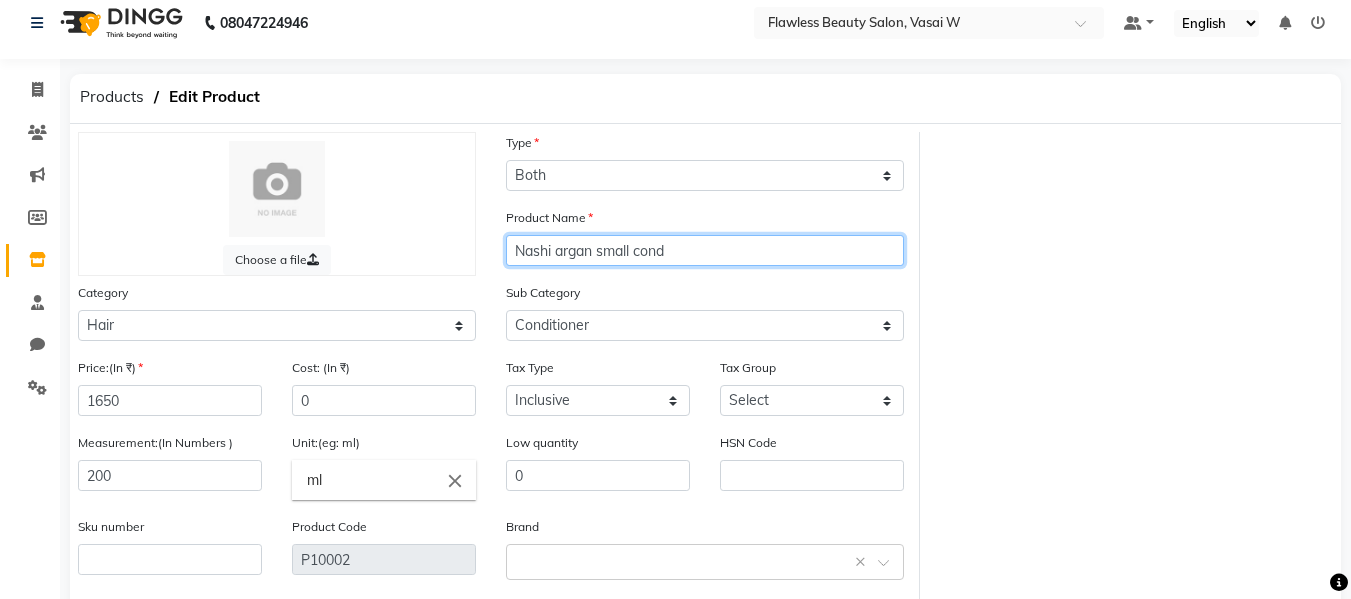scroll, scrollTop: 202, scrollLeft: 0, axis: vertical 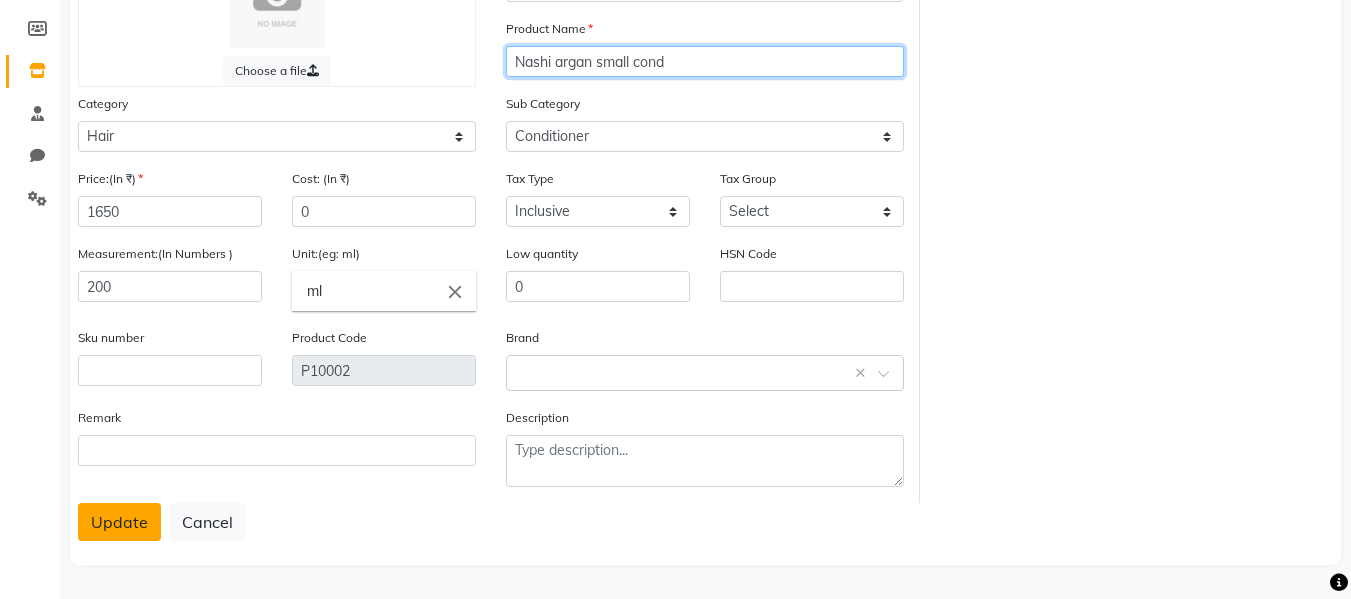 type on "Nashi argan small cond" 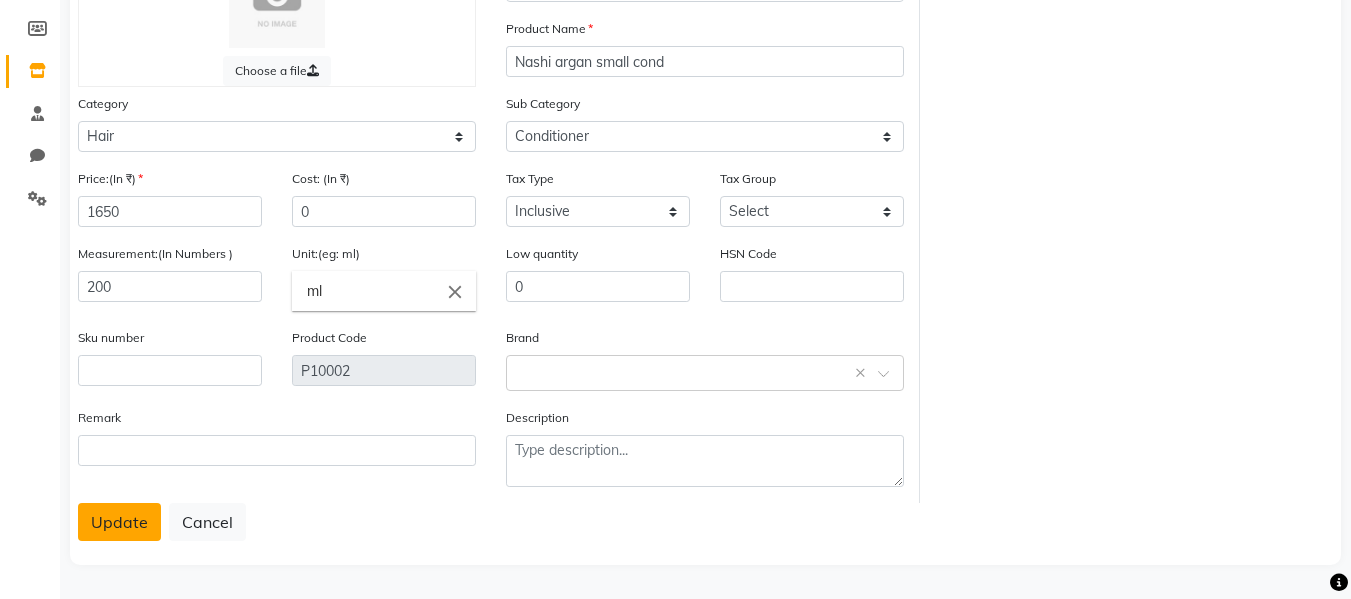 click on "Update" 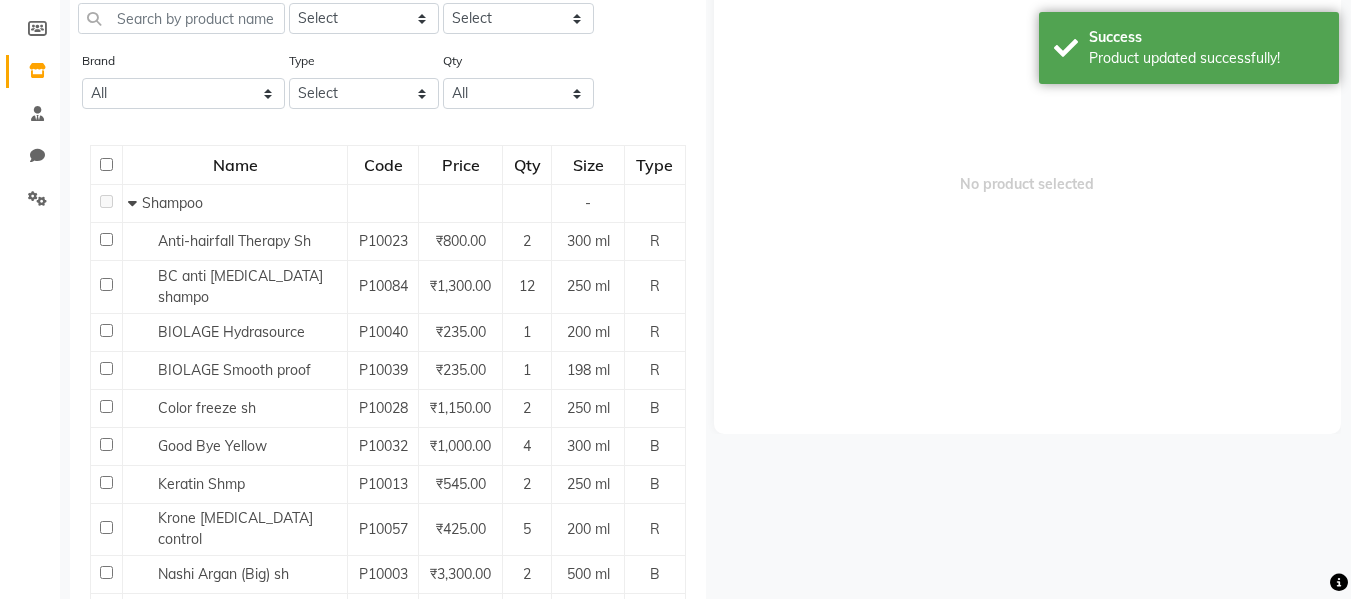 scroll, scrollTop: 13, scrollLeft: 0, axis: vertical 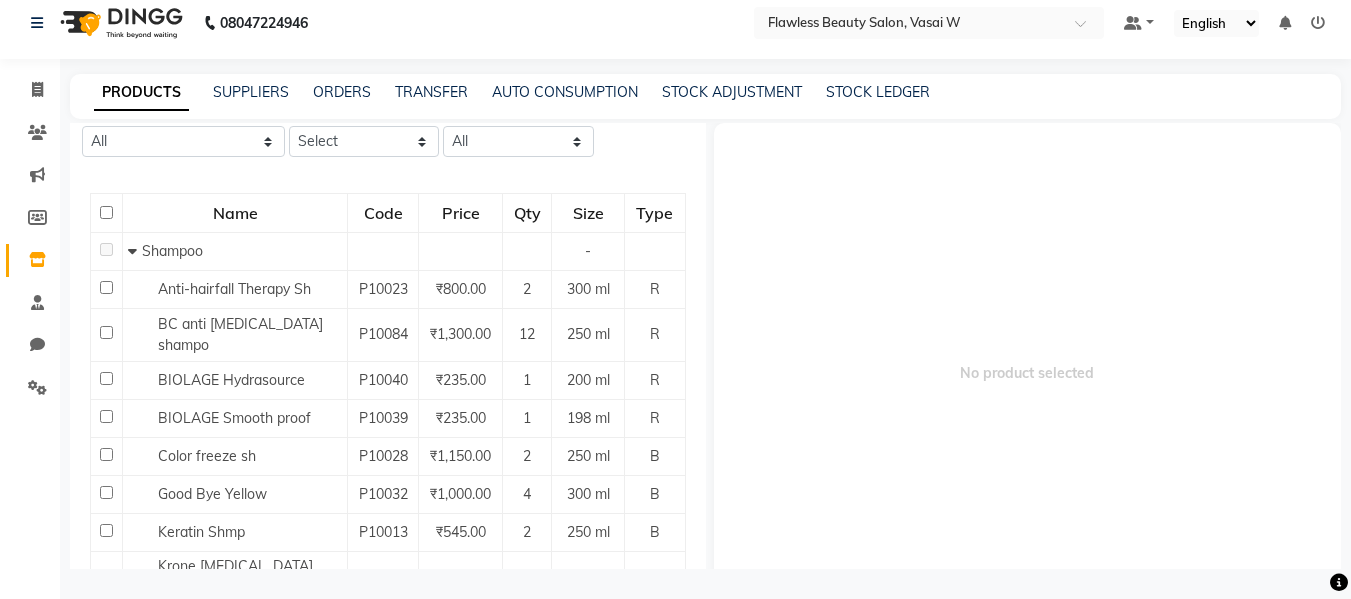 drag, startPoint x: 103, startPoint y: 539, endPoint x: 890, endPoint y: 328, distance: 814.79443 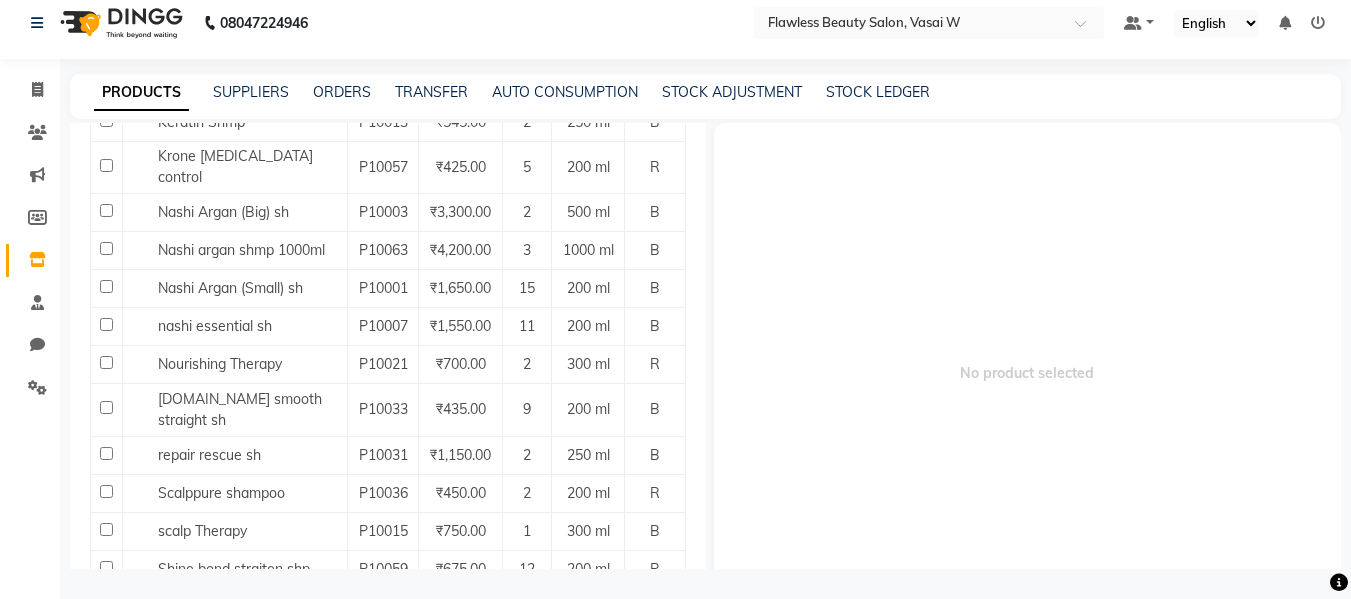 scroll, scrollTop: 552, scrollLeft: 0, axis: vertical 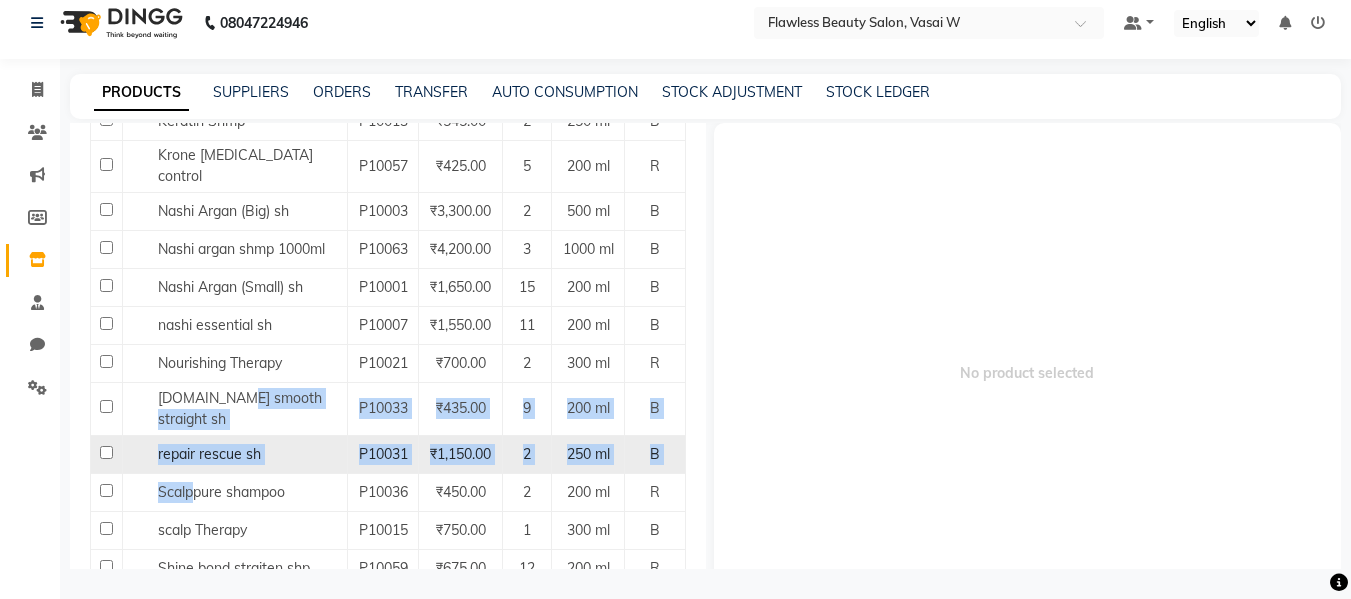 drag, startPoint x: 187, startPoint y: 455, endPoint x: 211, endPoint y: 401, distance: 59.093147 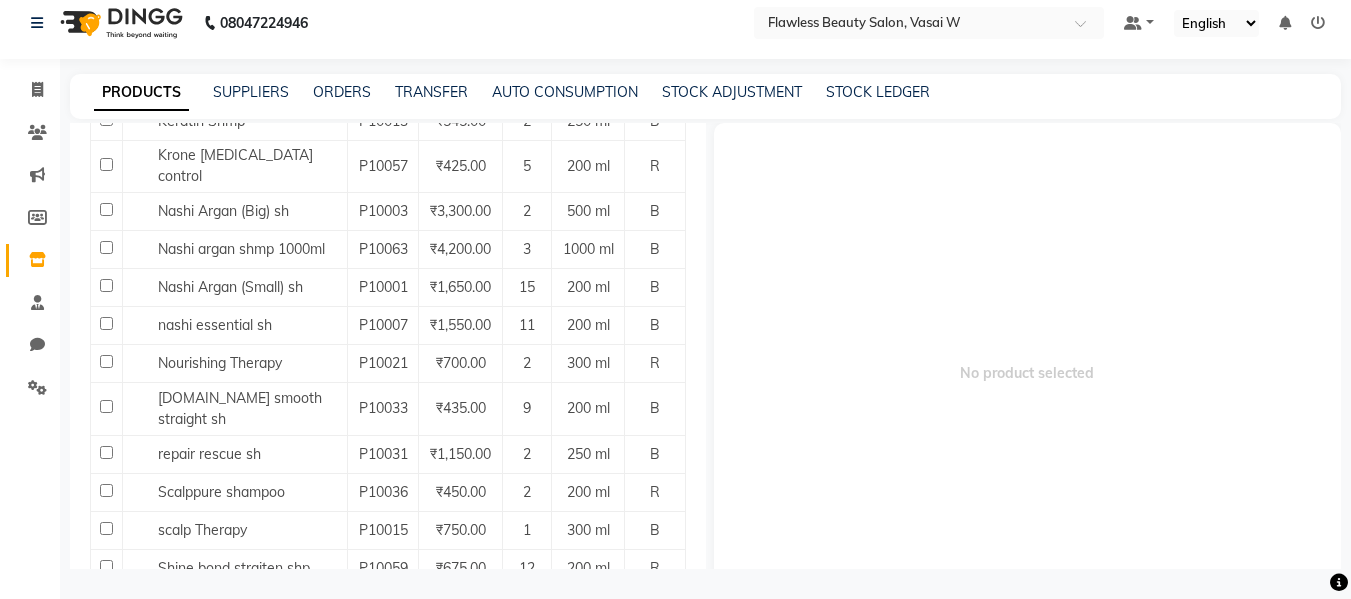click on "No product selected" at bounding box center (1028, 373) 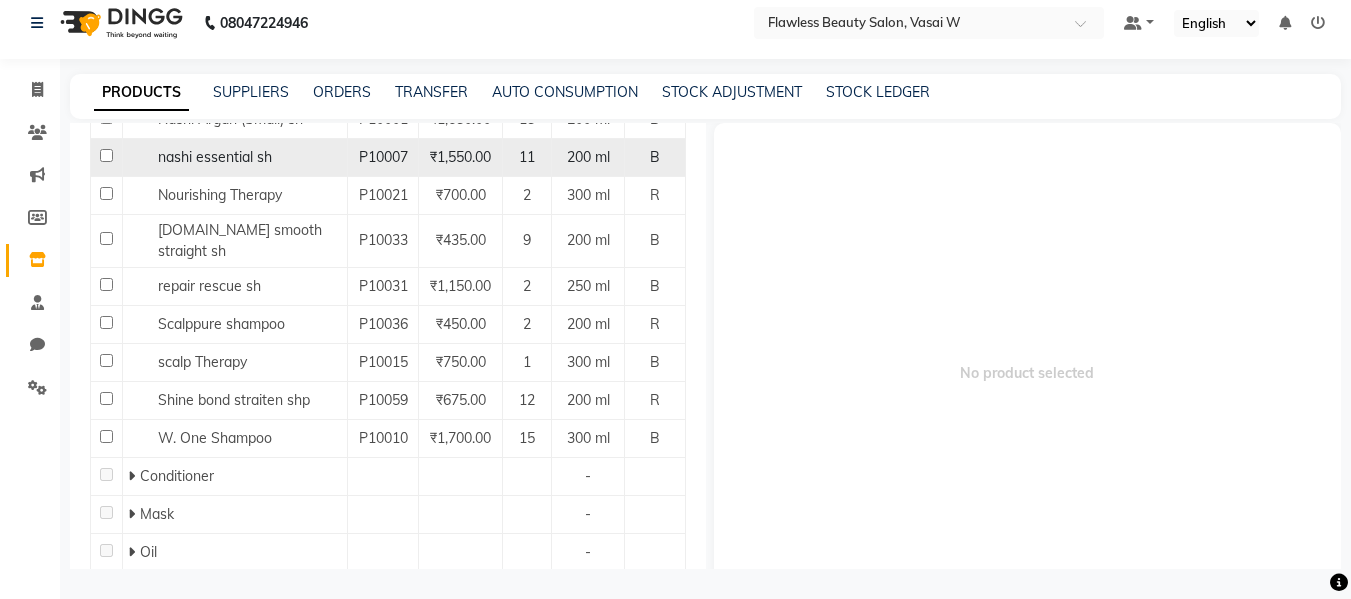scroll, scrollTop: 722, scrollLeft: 0, axis: vertical 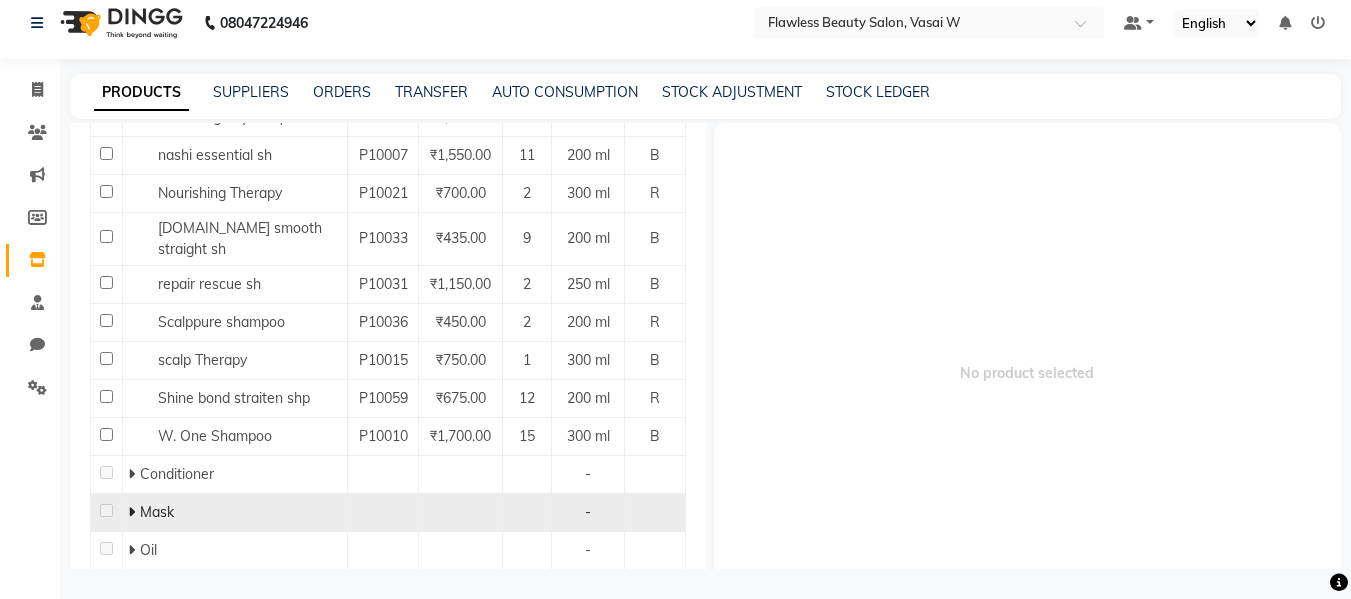 click 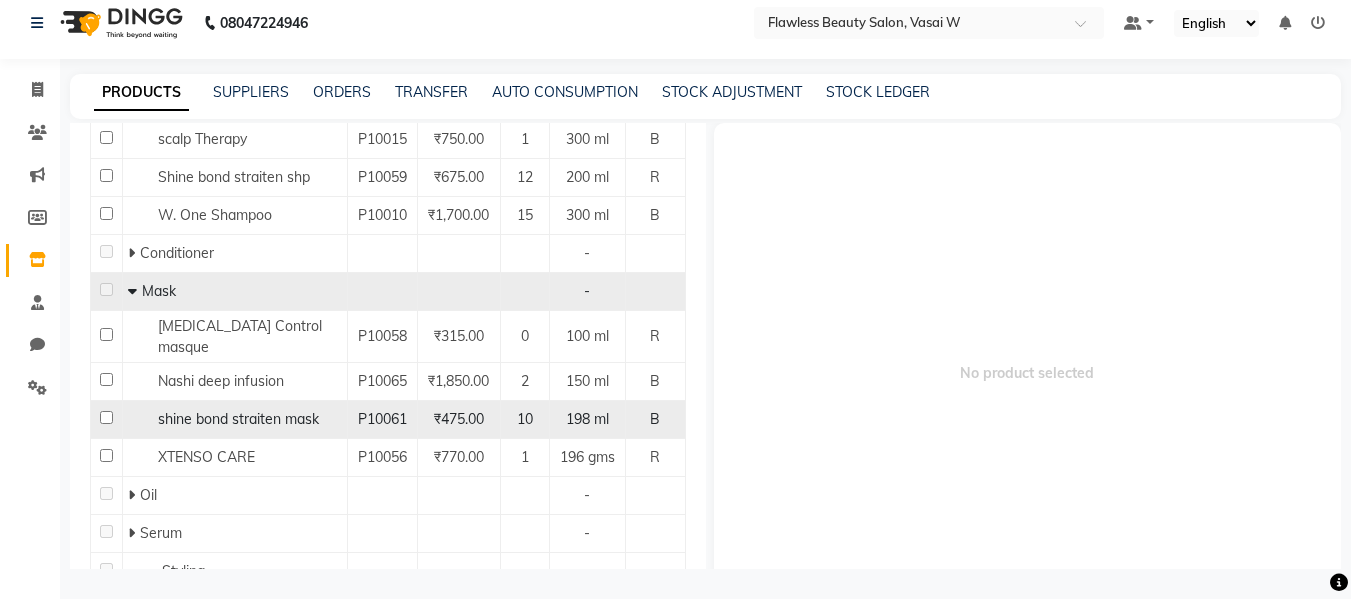 scroll, scrollTop: 954, scrollLeft: 0, axis: vertical 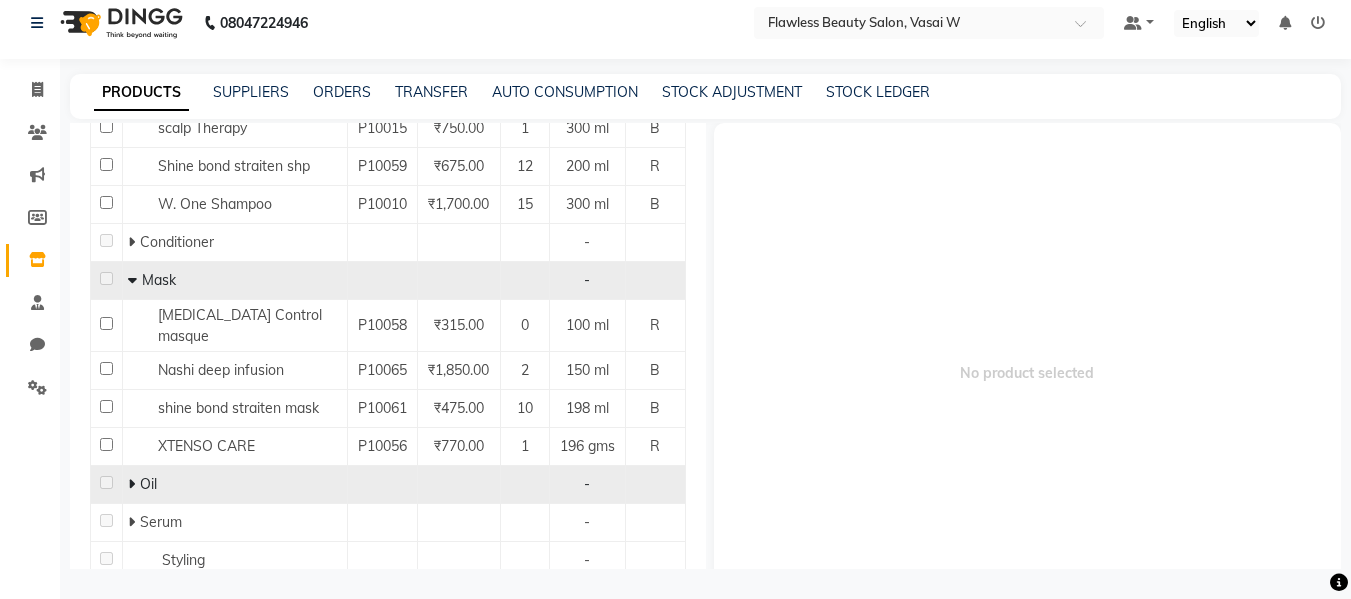 click 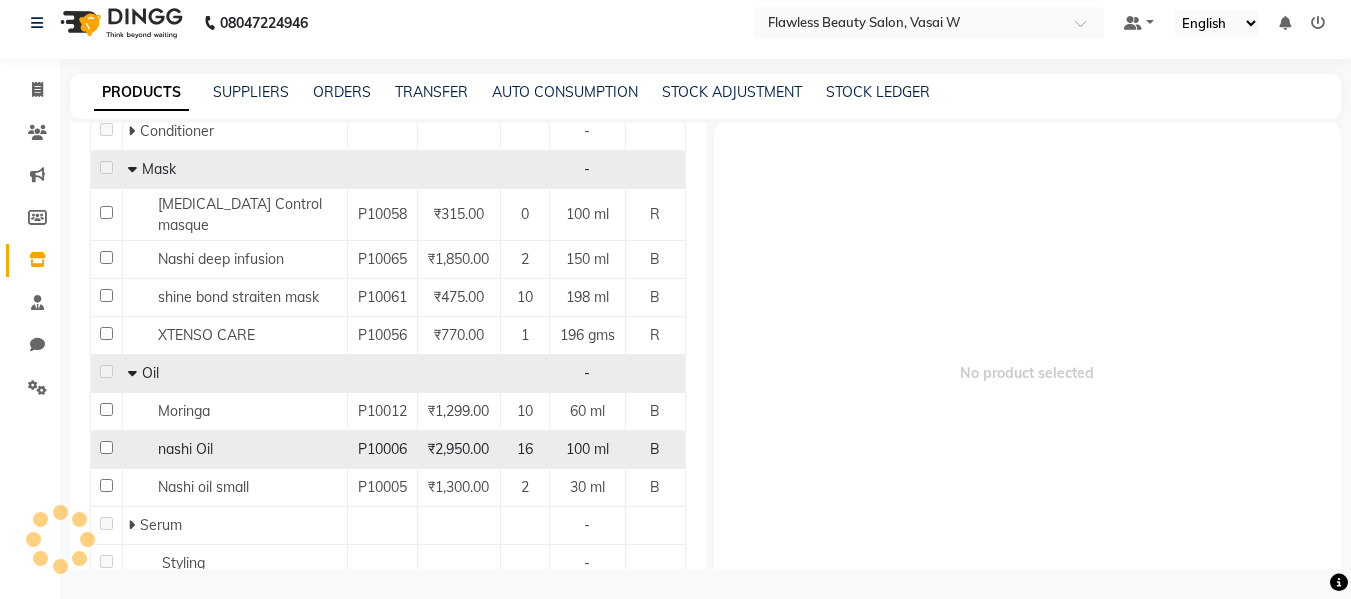 scroll, scrollTop: 1102, scrollLeft: 0, axis: vertical 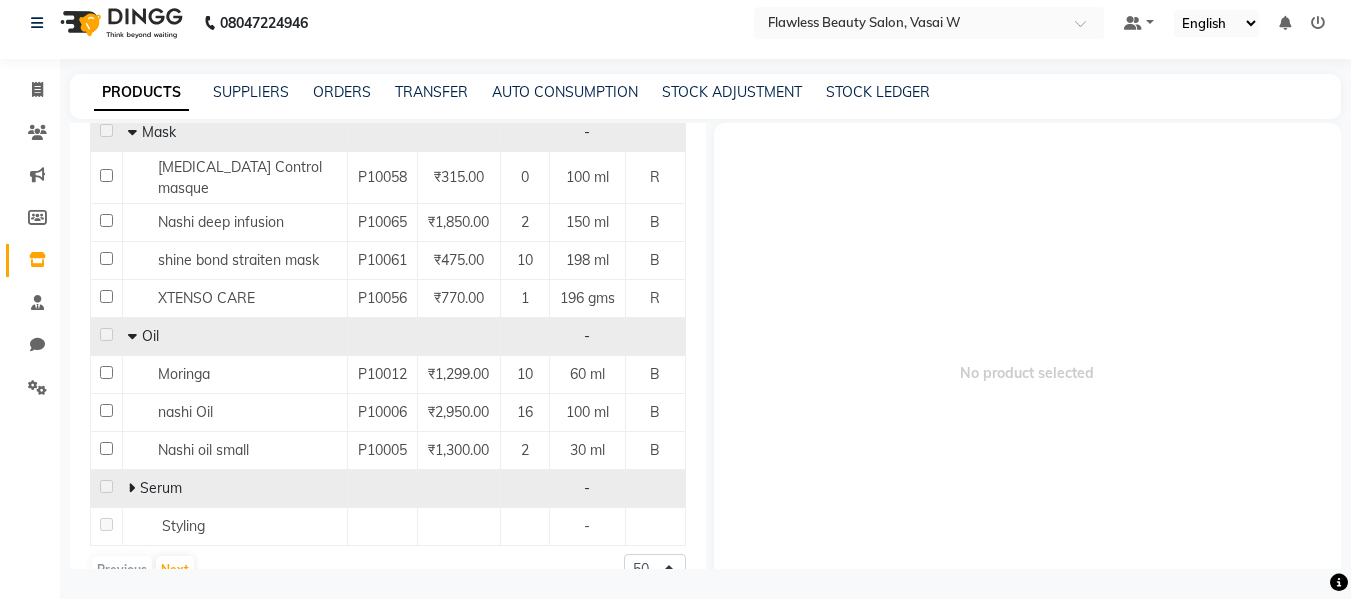click 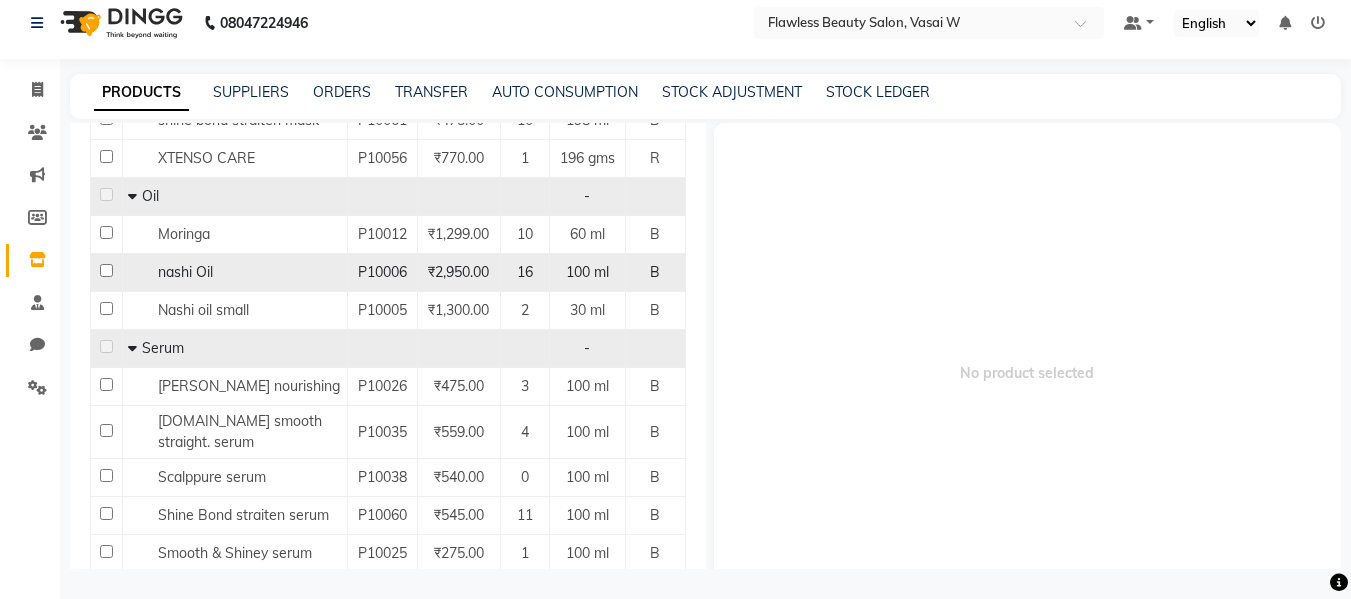 scroll, scrollTop: 1307, scrollLeft: 0, axis: vertical 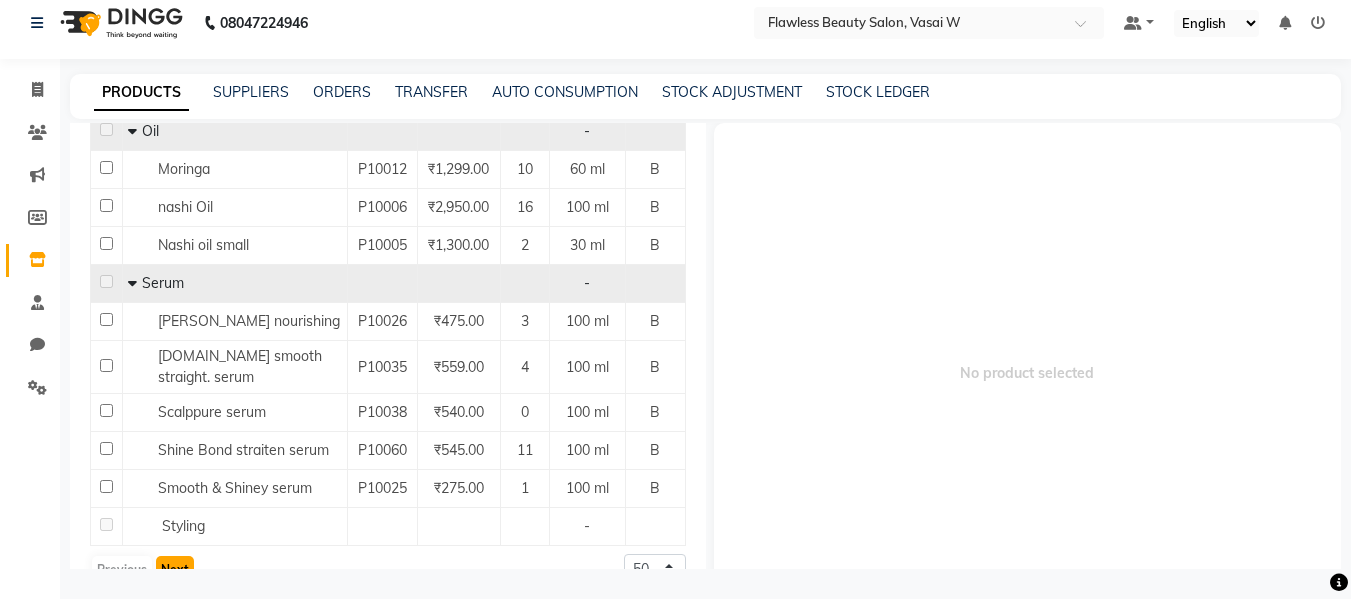 click on "Next" 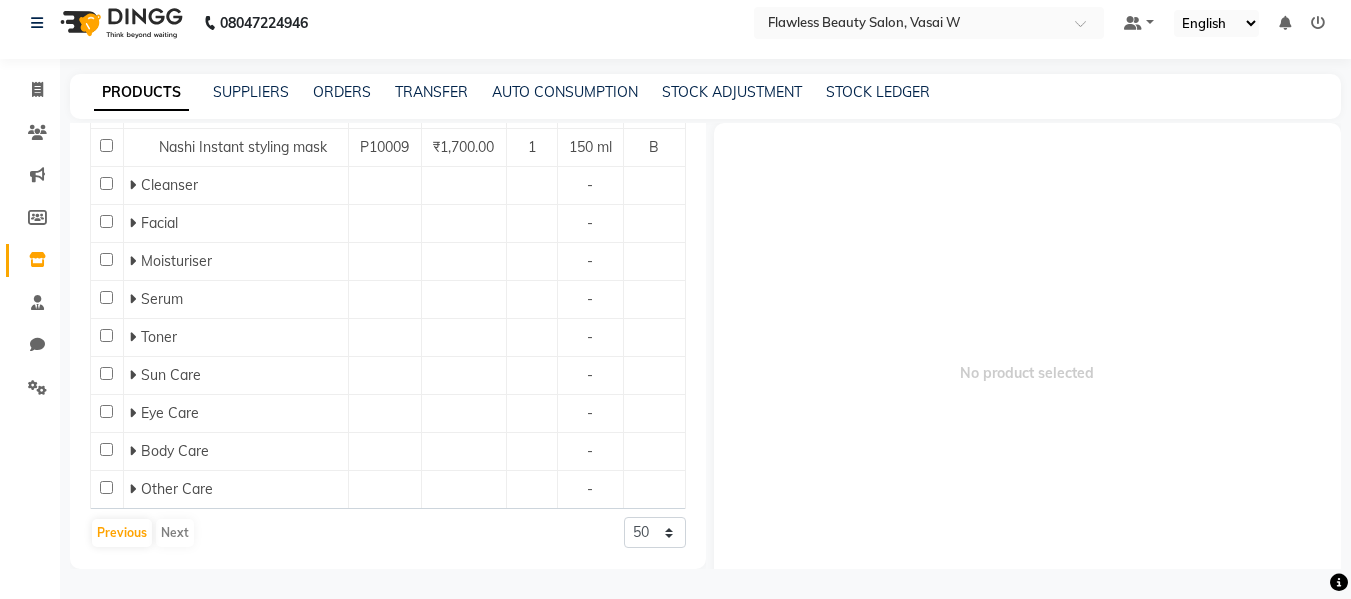 scroll, scrollTop: 0, scrollLeft: 0, axis: both 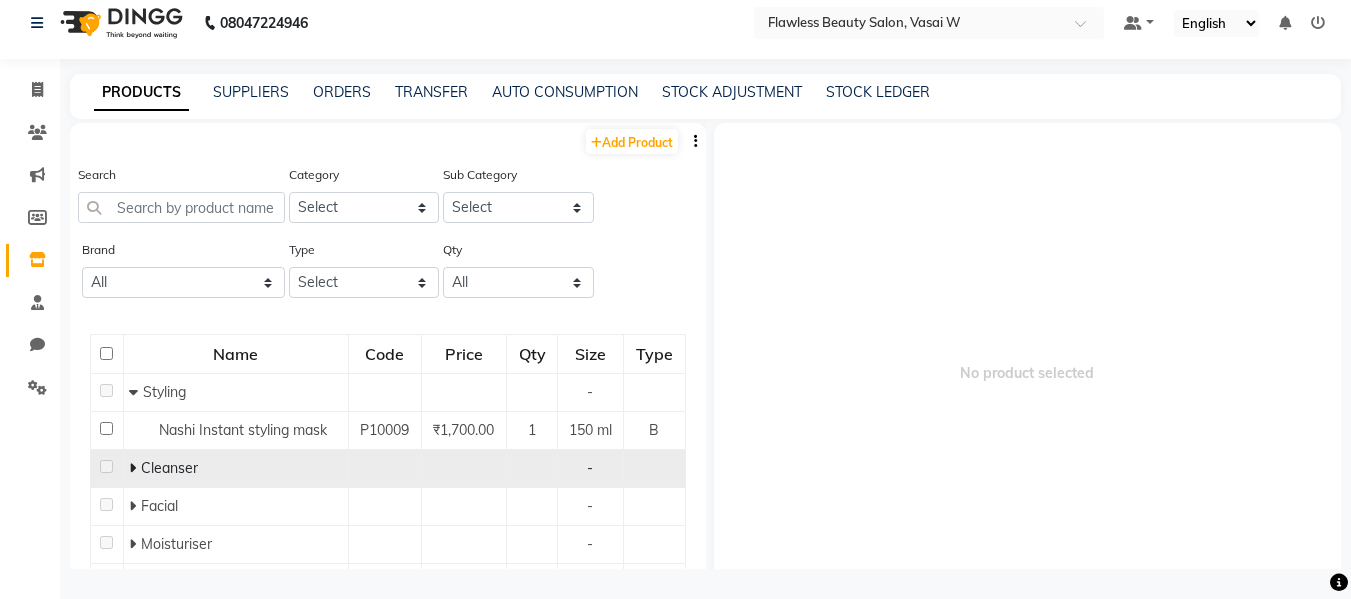 click 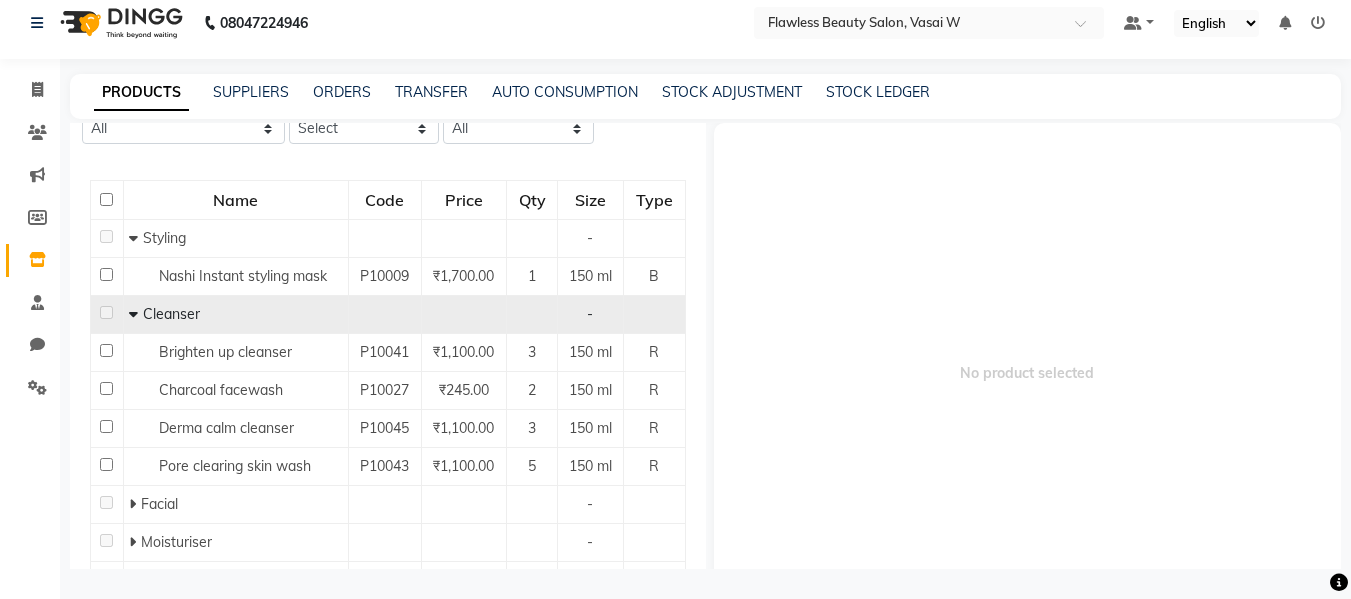 scroll, scrollTop: 155, scrollLeft: 0, axis: vertical 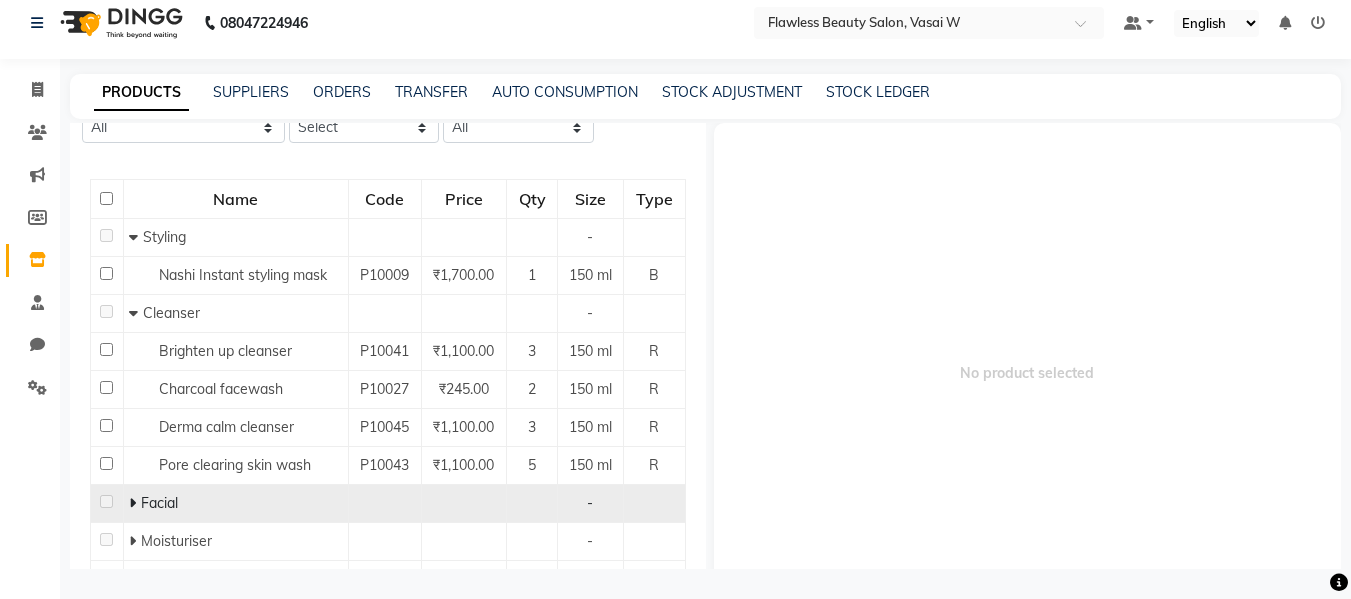 click 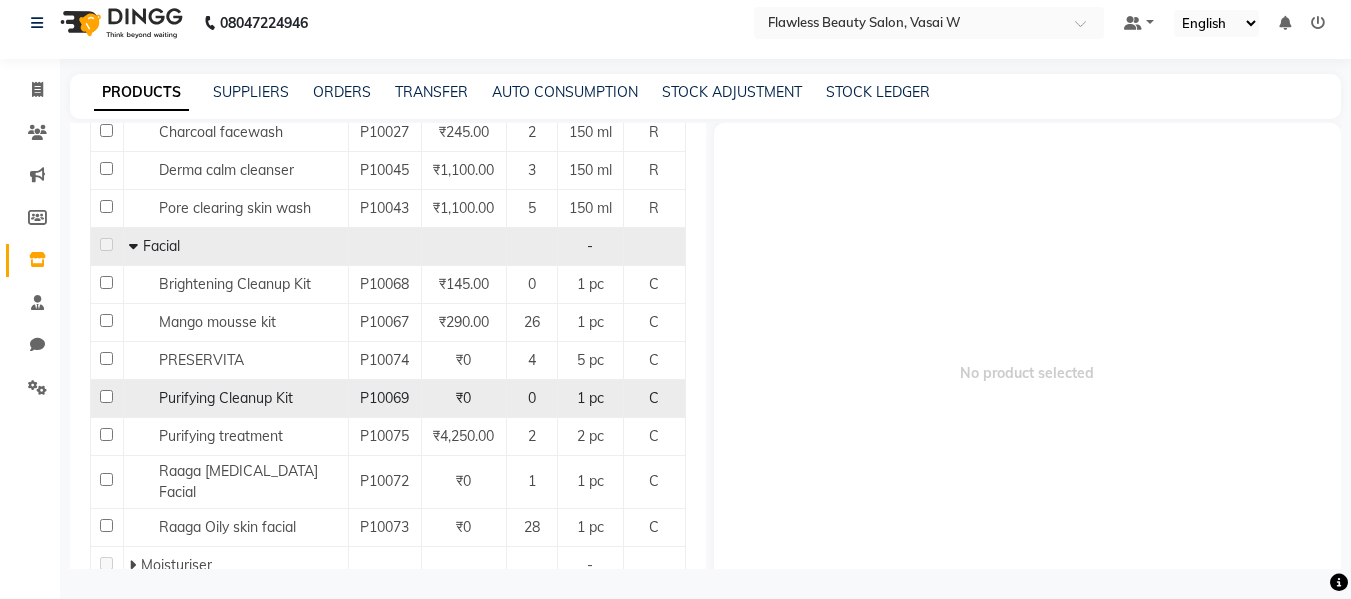scroll, scrollTop: 427, scrollLeft: 0, axis: vertical 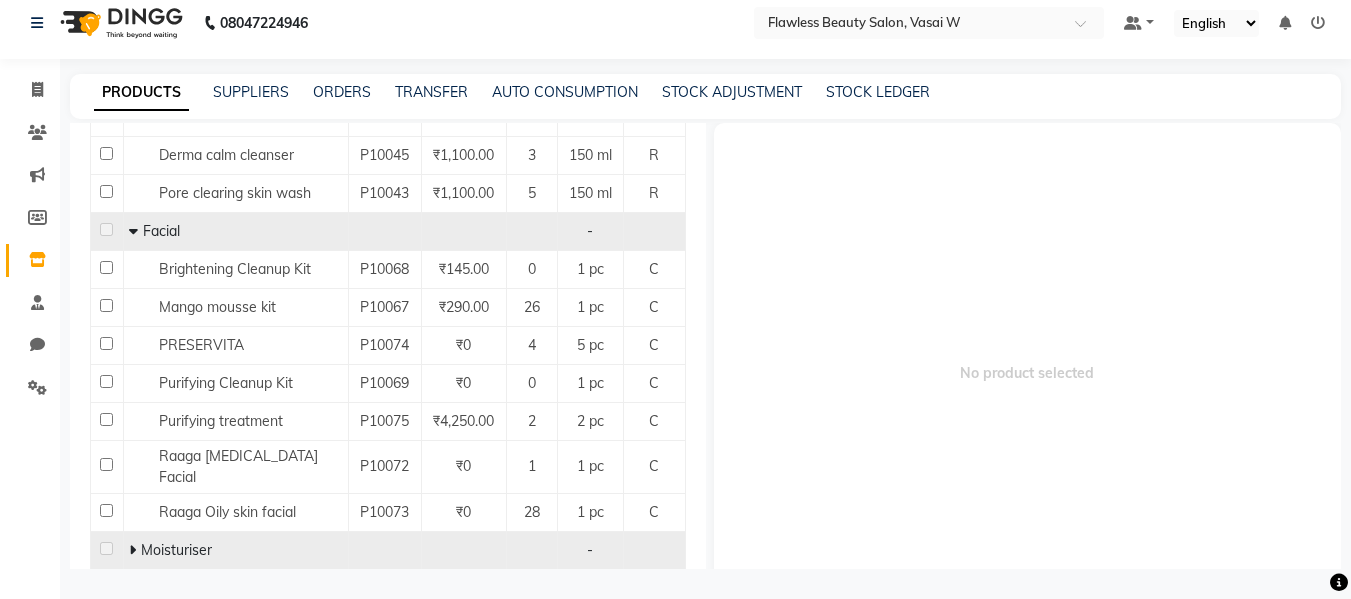 click 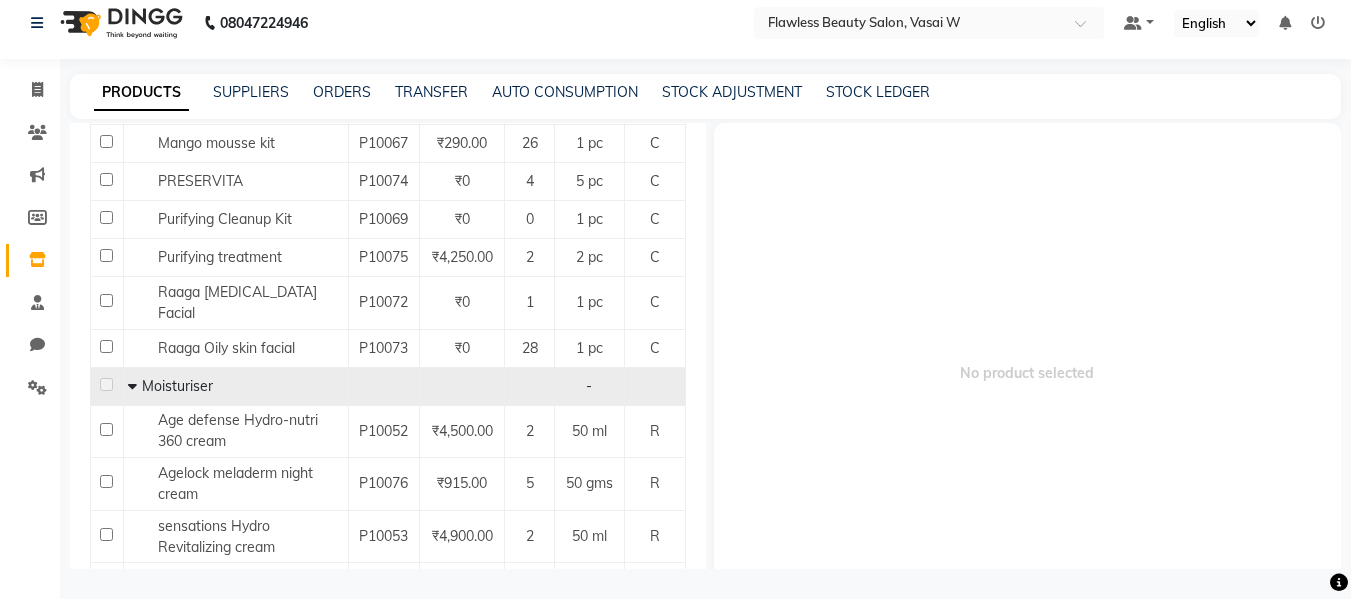 scroll, scrollTop: 616, scrollLeft: 0, axis: vertical 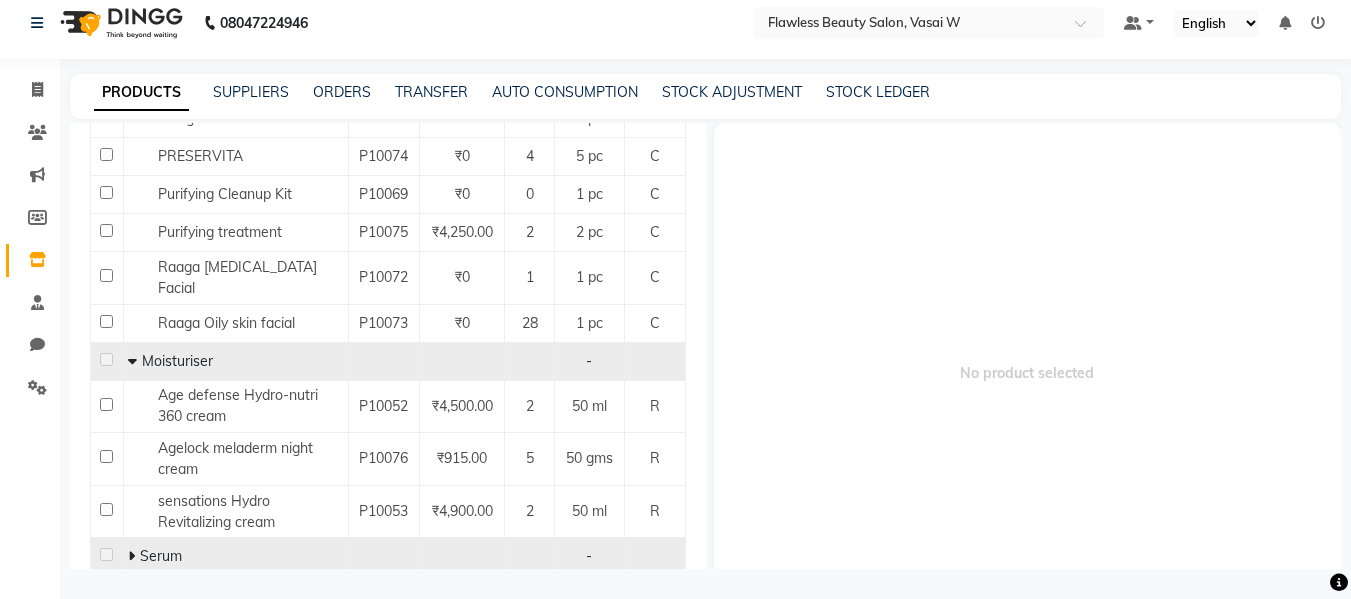 click 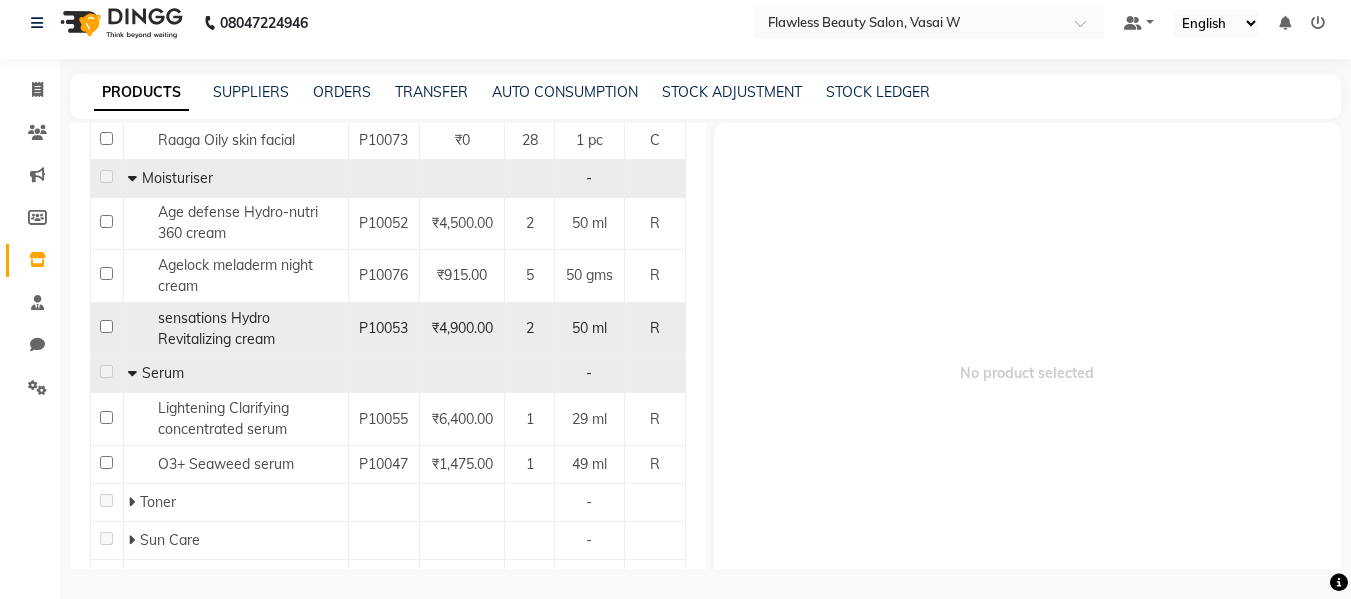 scroll, scrollTop: 812, scrollLeft: 0, axis: vertical 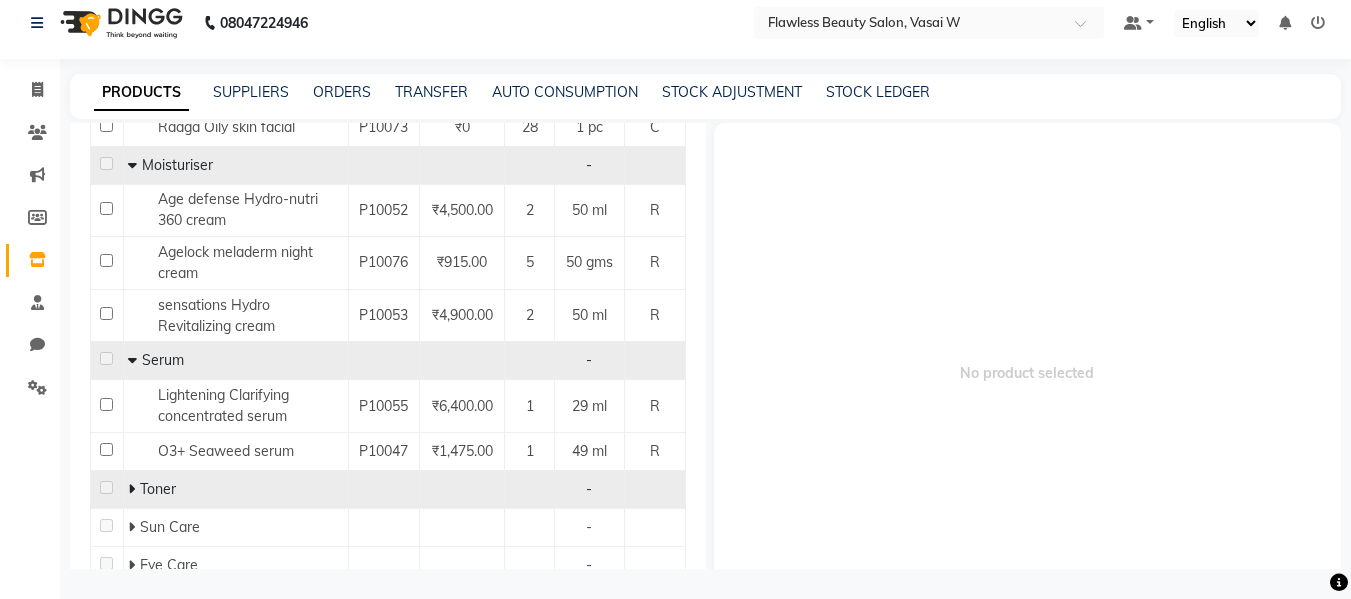 click 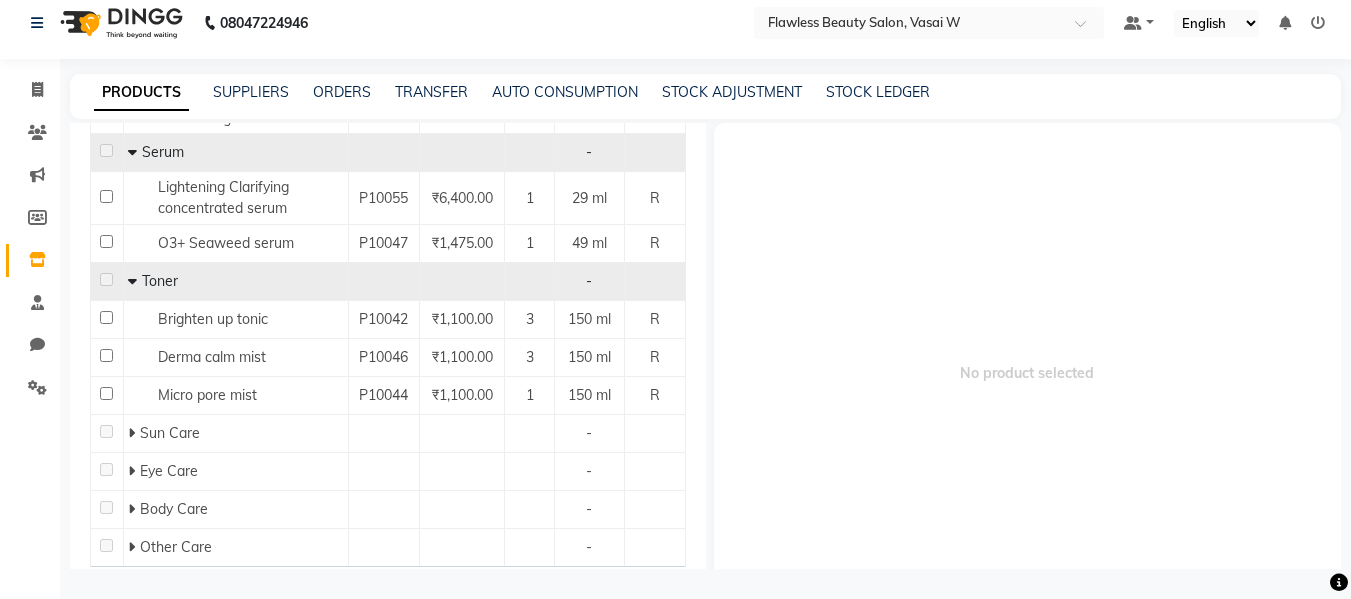 scroll, scrollTop: 1063, scrollLeft: 0, axis: vertical 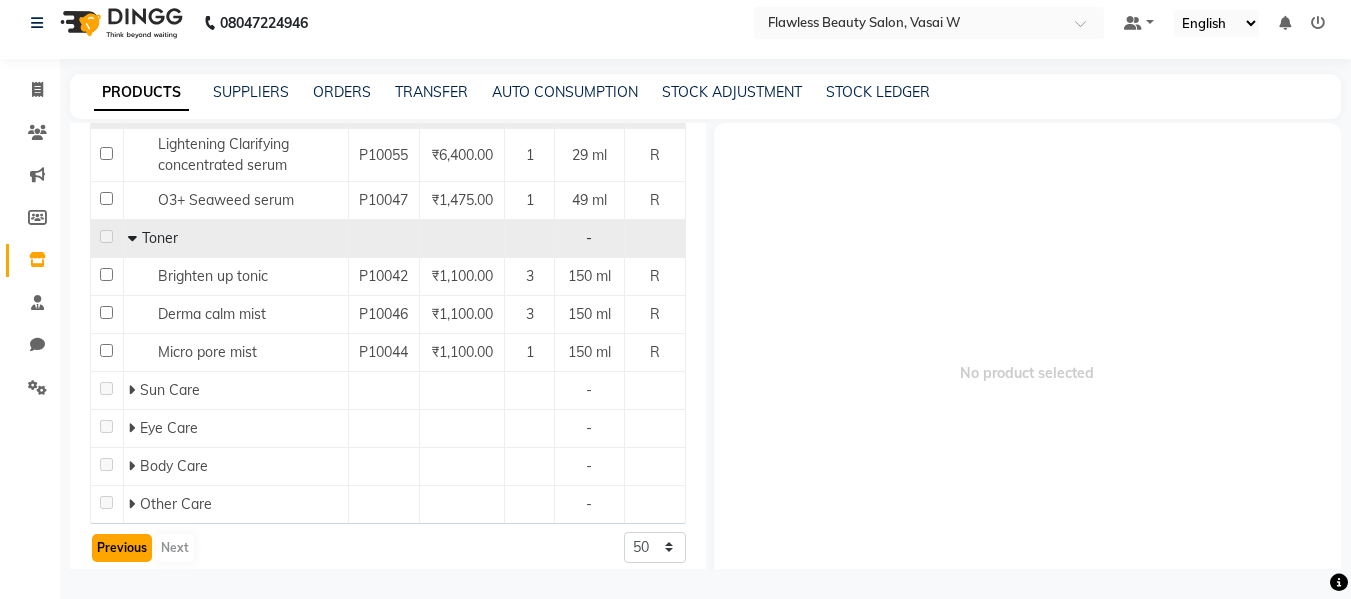 click on "Previous" 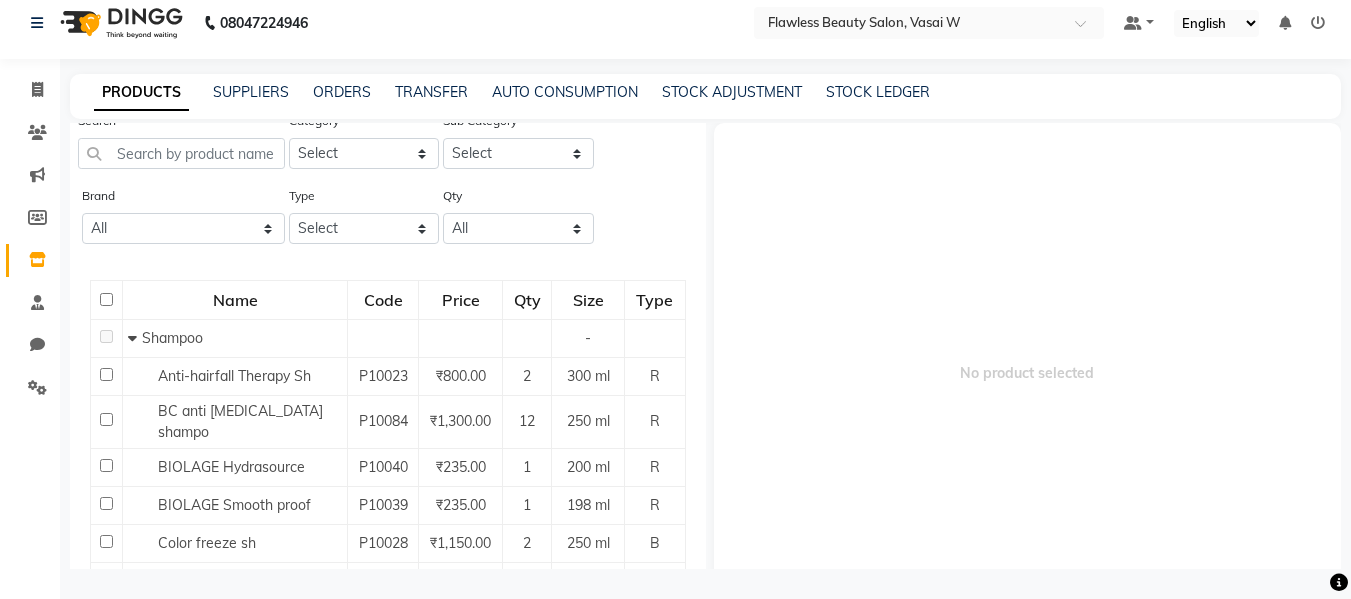 scroll, scrollTop: 0, scrollLeft: 0, axis: both 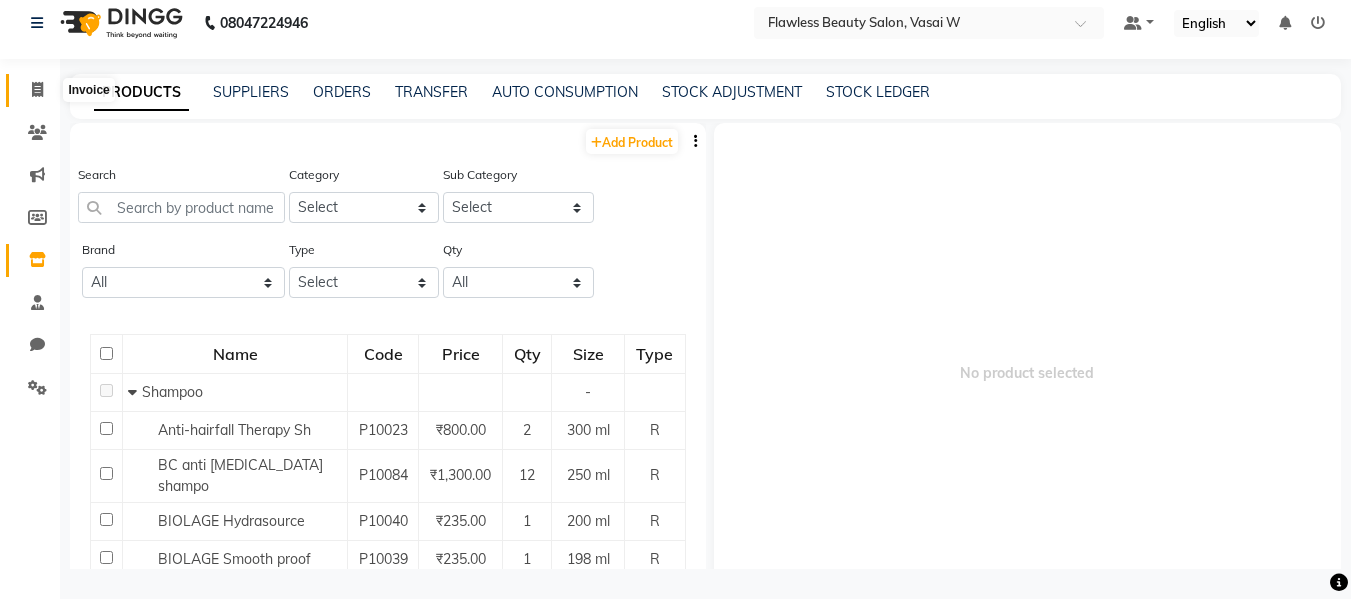 click 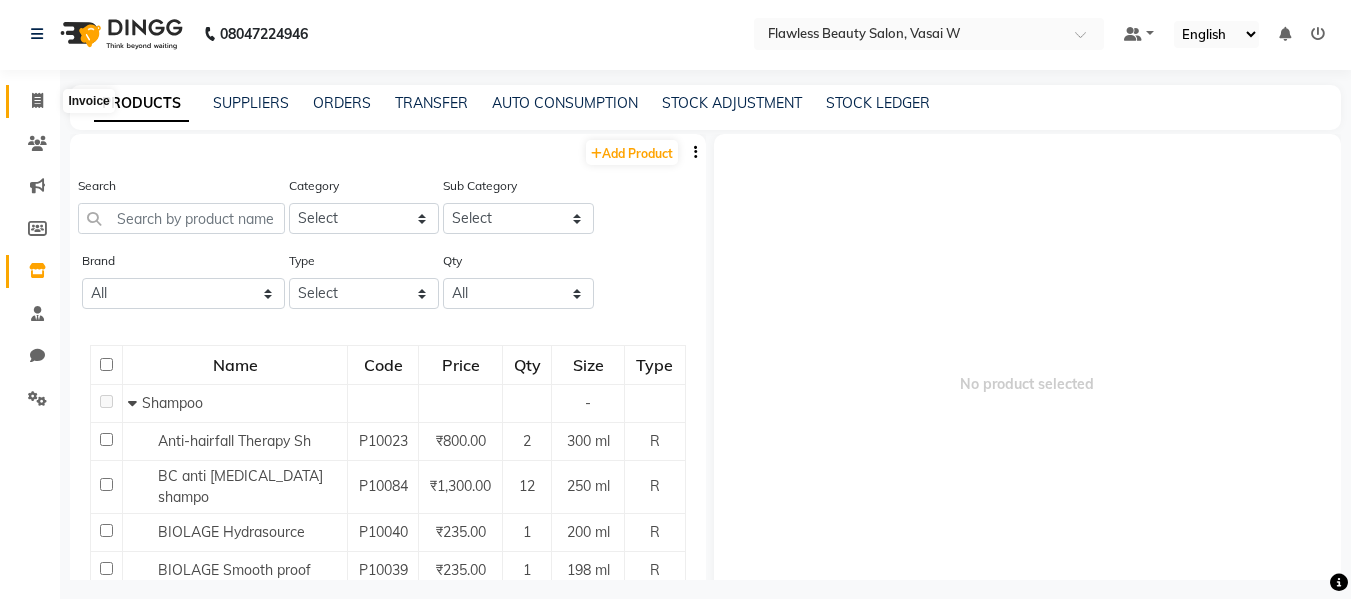 select on "8090" 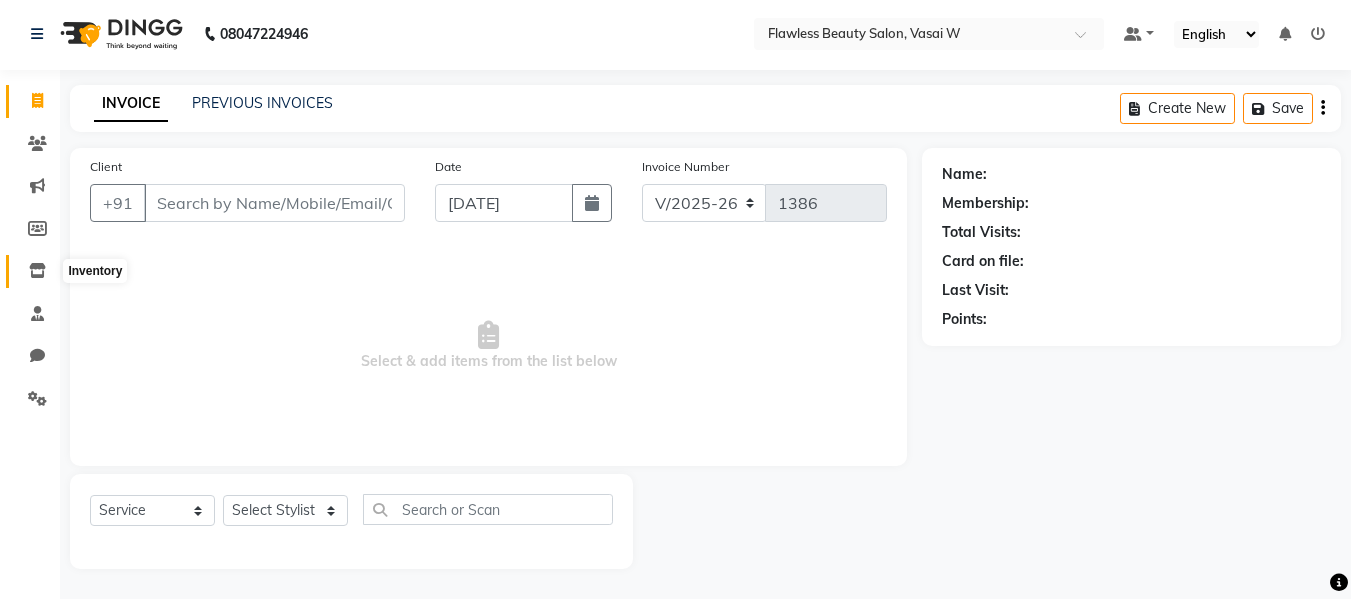 click 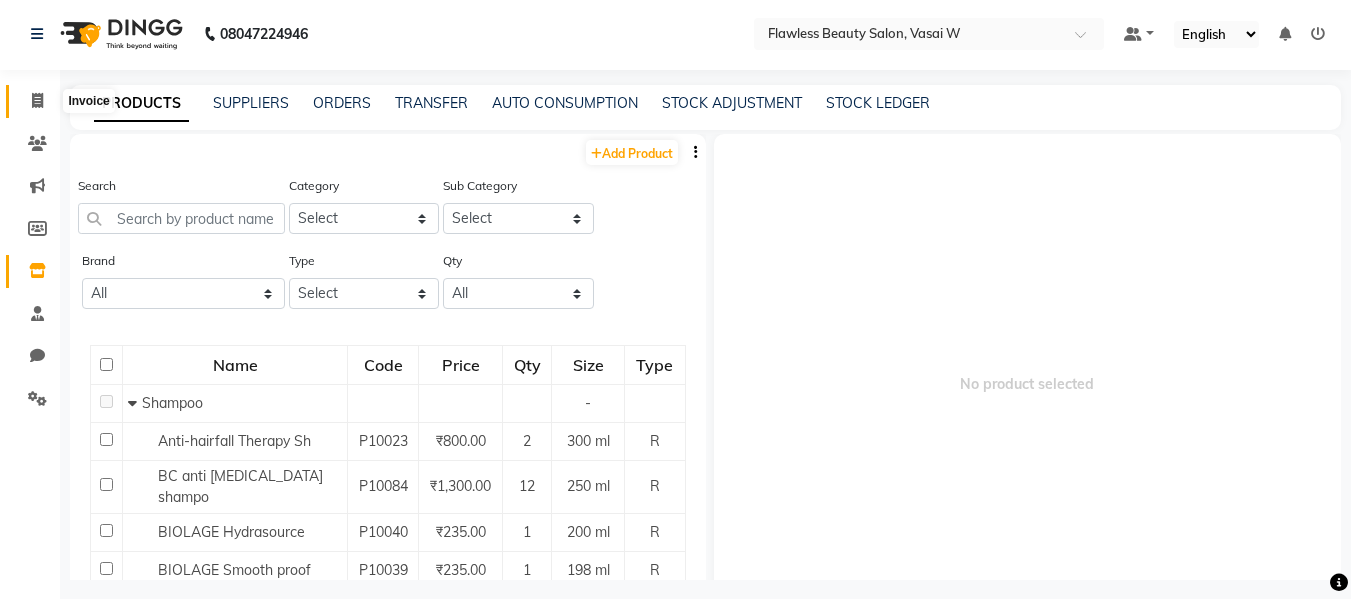 click 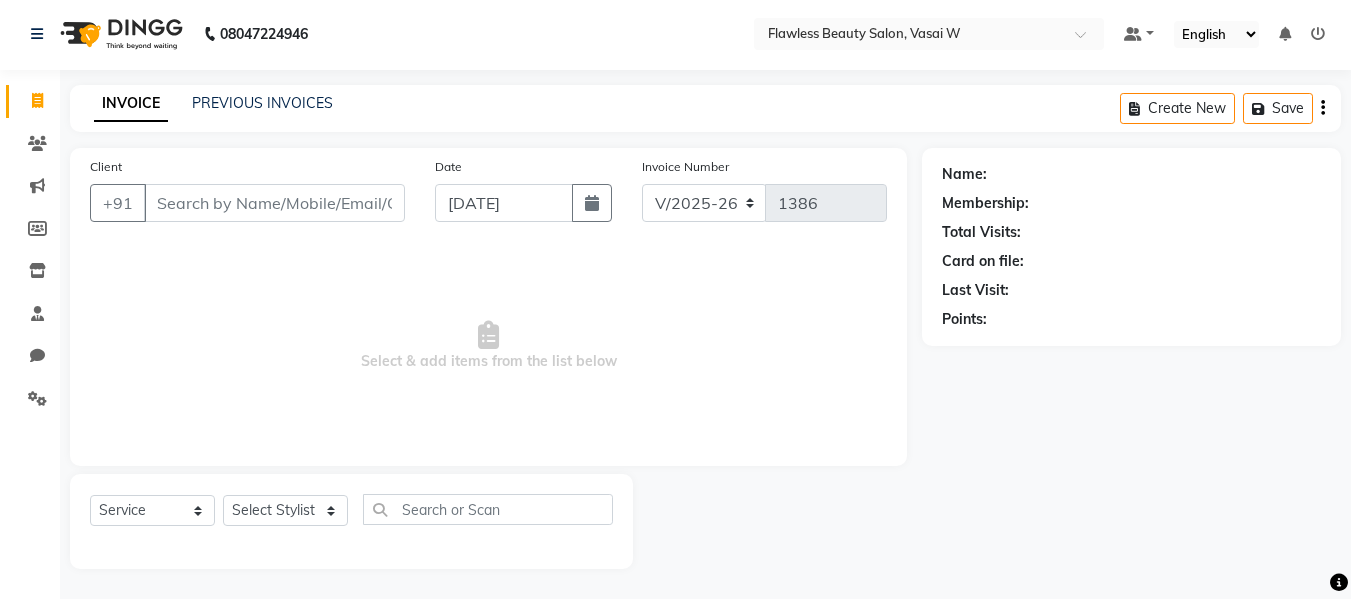 click 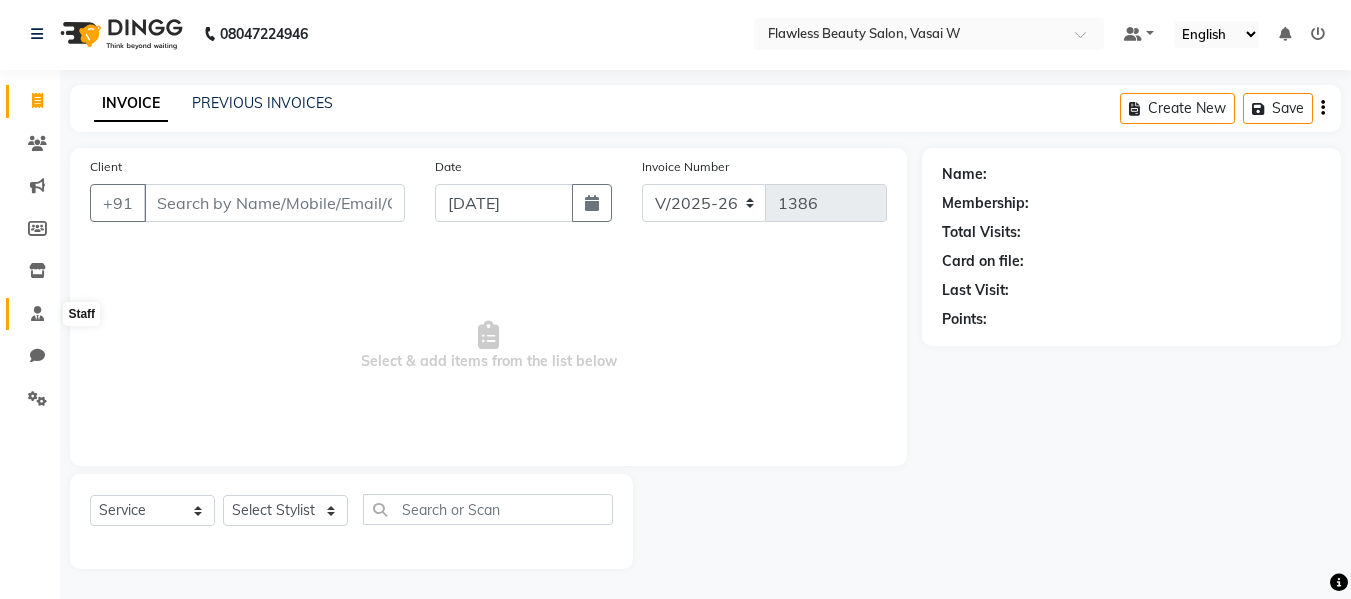 click 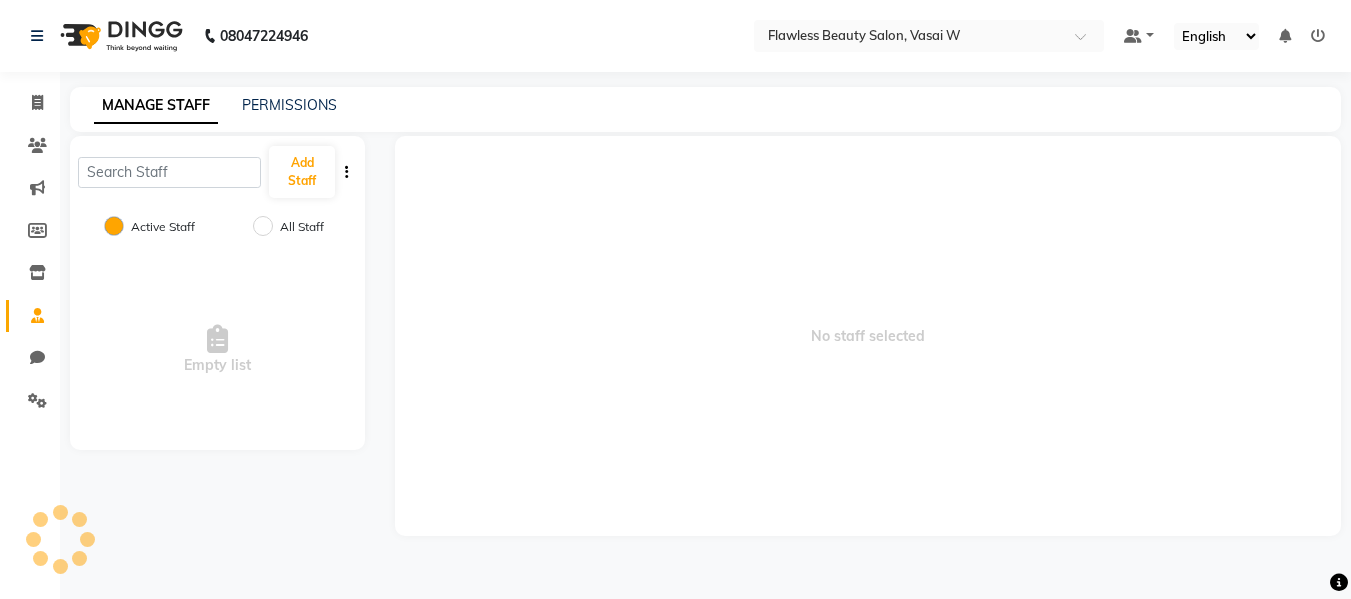 scroll, scrollTop: 0, scrollLeft: 0, axis: both 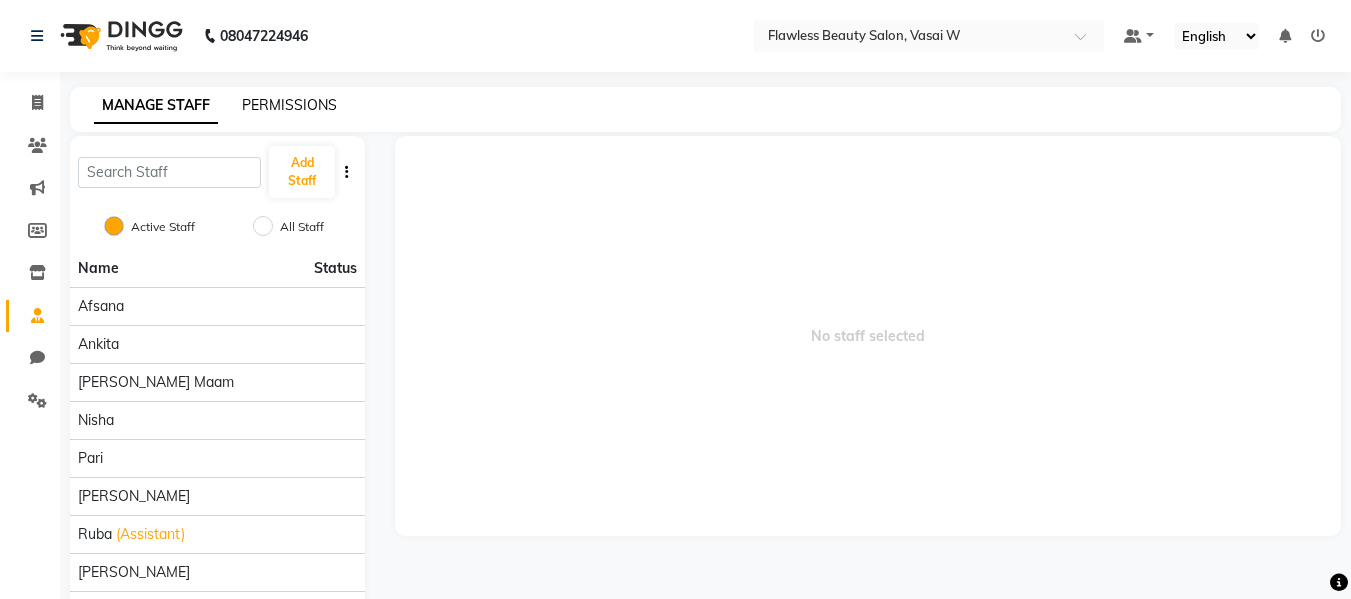 click on "PERMISSIONS" 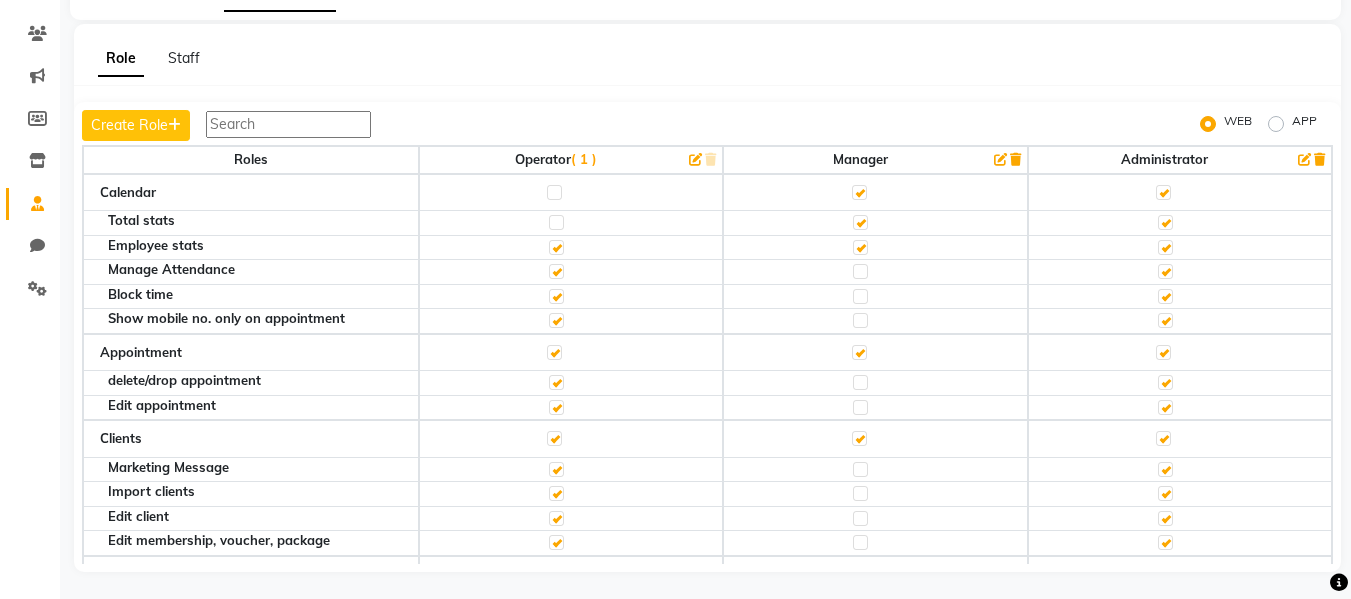 scroll, scrollTop: 115, scrollLeft: 0, axis: vertical 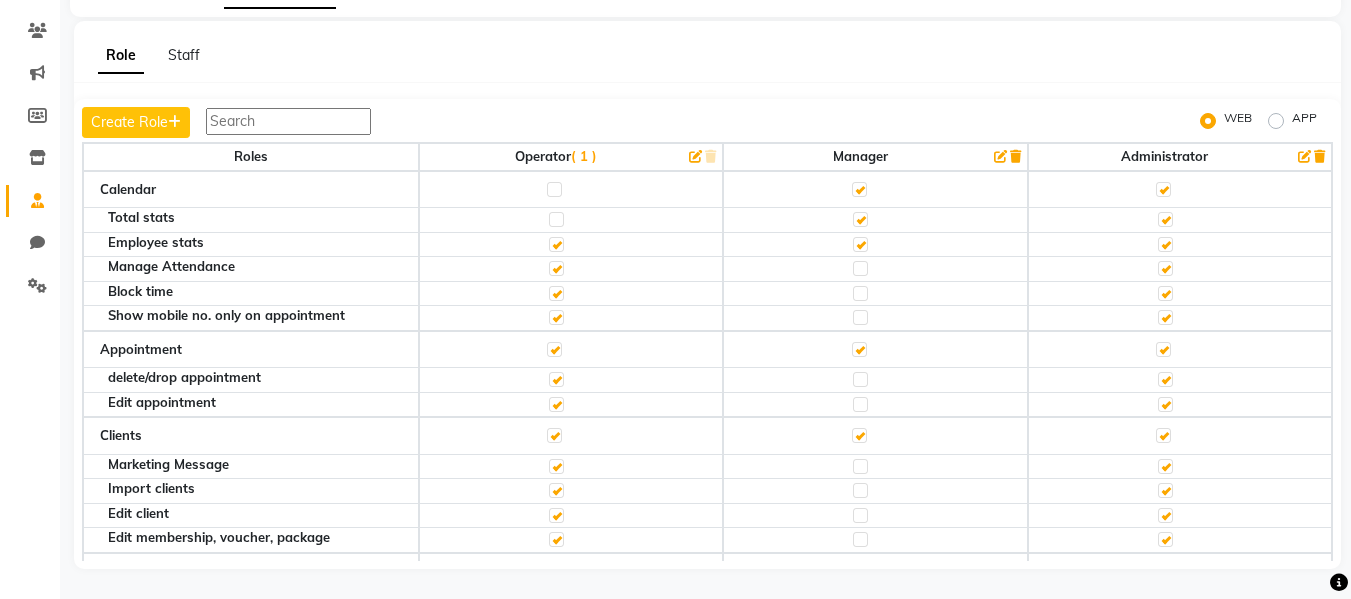 click on "( 1 )" 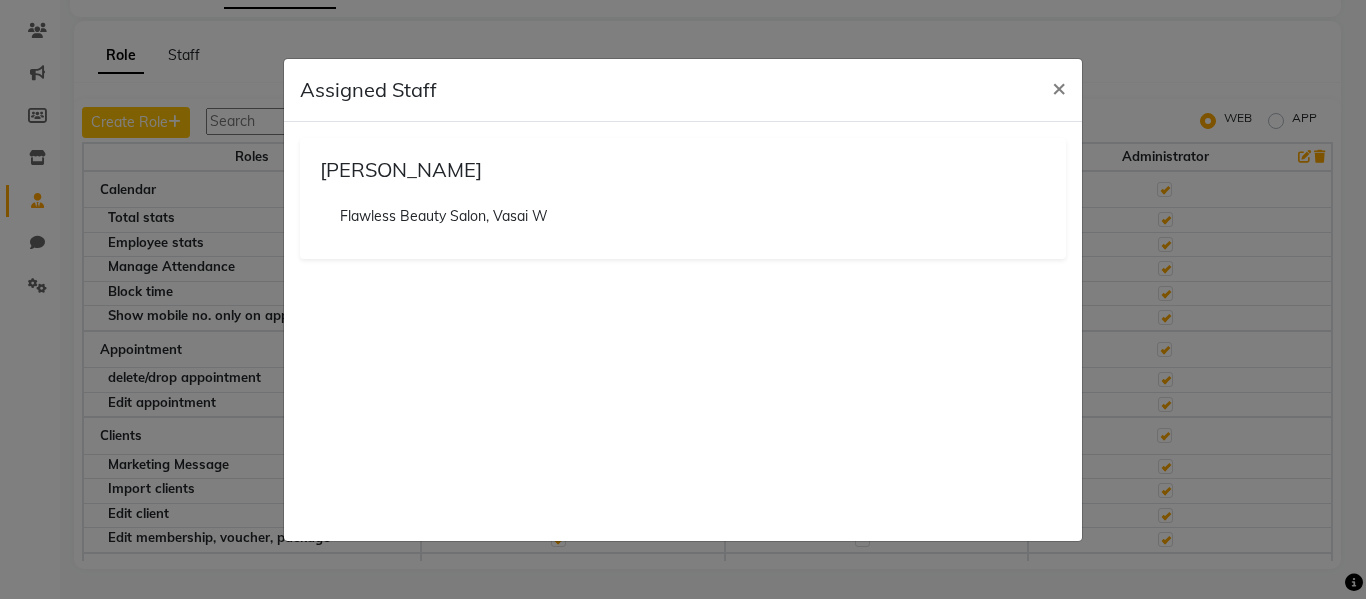 click on "[PERSON_NAME] Flawless Beauty Salon, Vasai W" 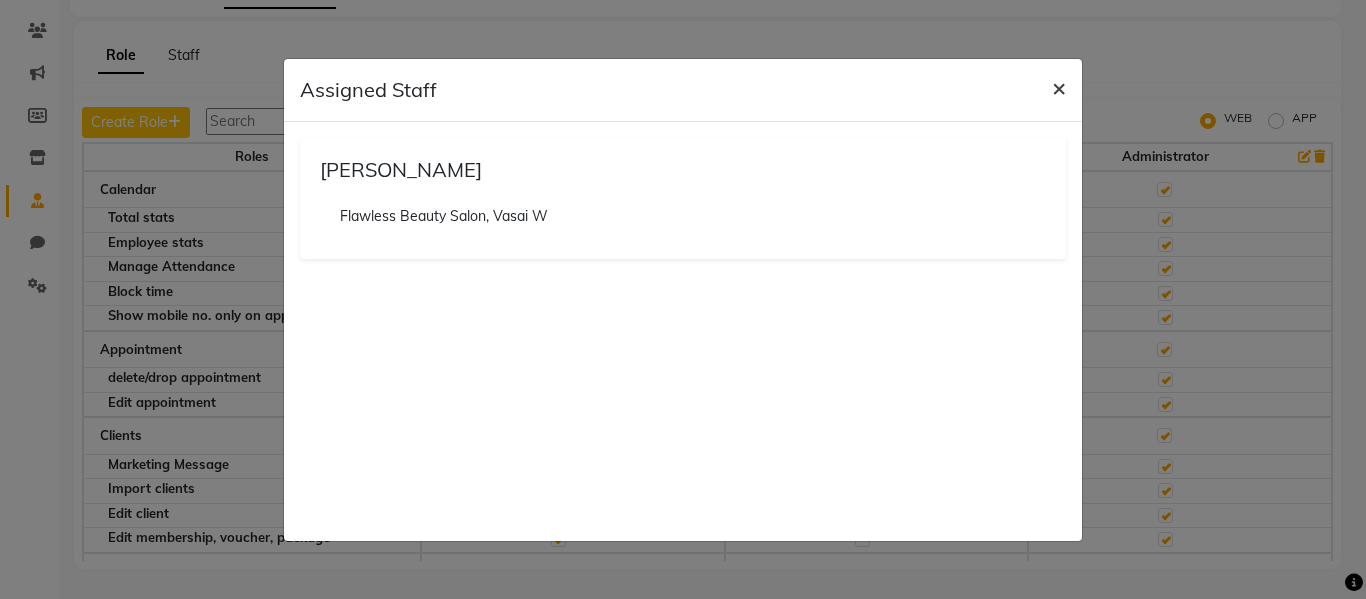 click on "×" 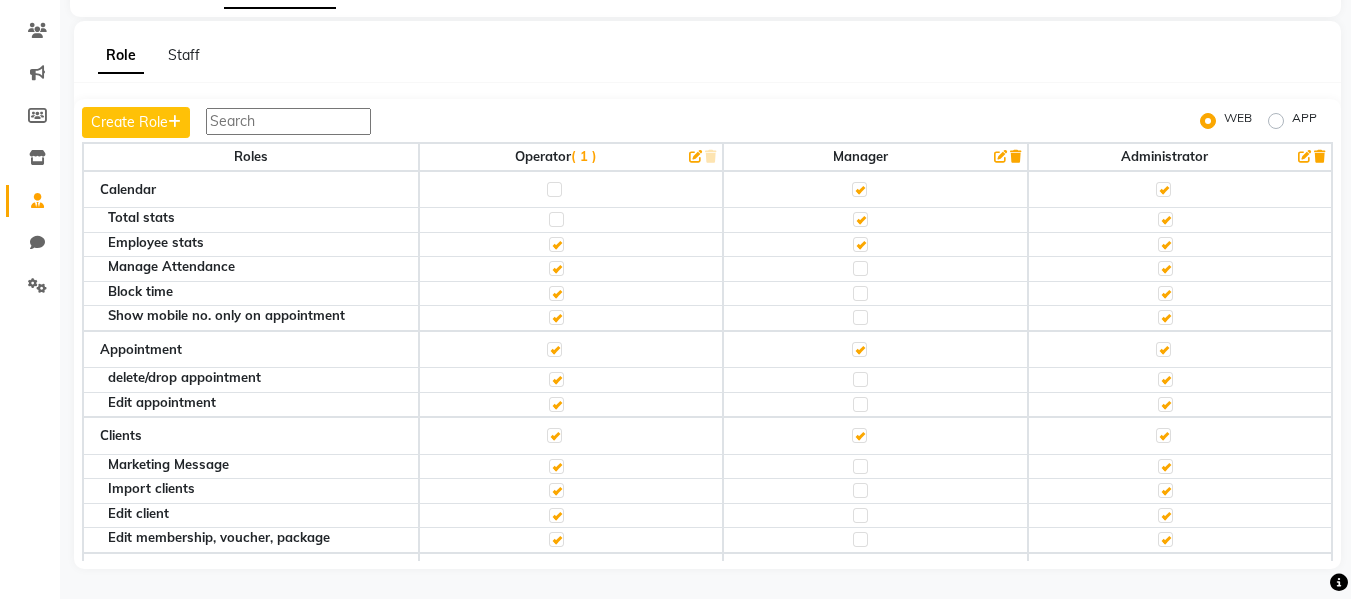 click on "Manager" 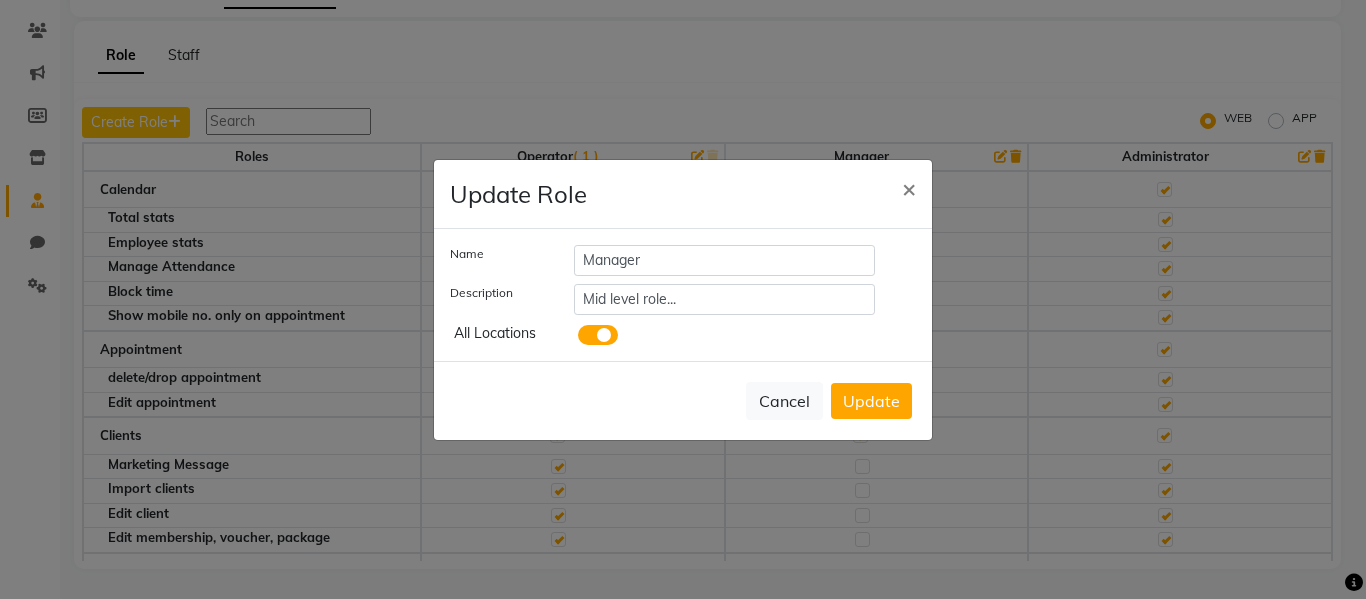 click on "Update Role × Name Manager Description Mid level role... All Locations  Cancel   Update" 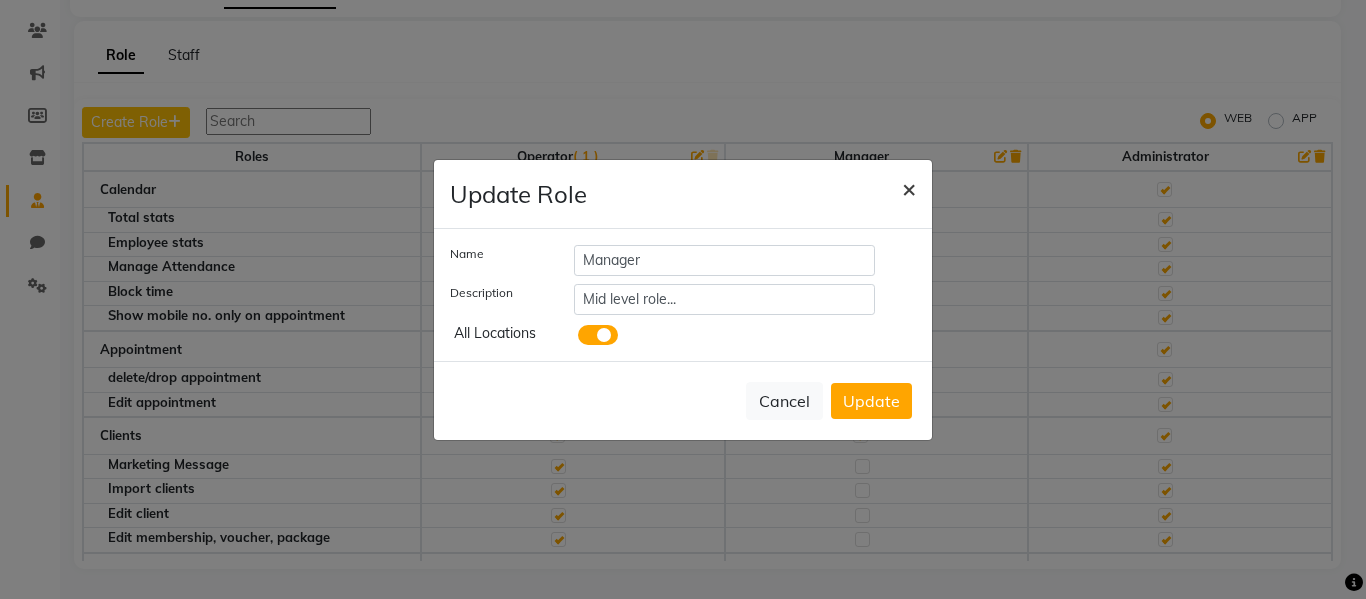 click on "×" 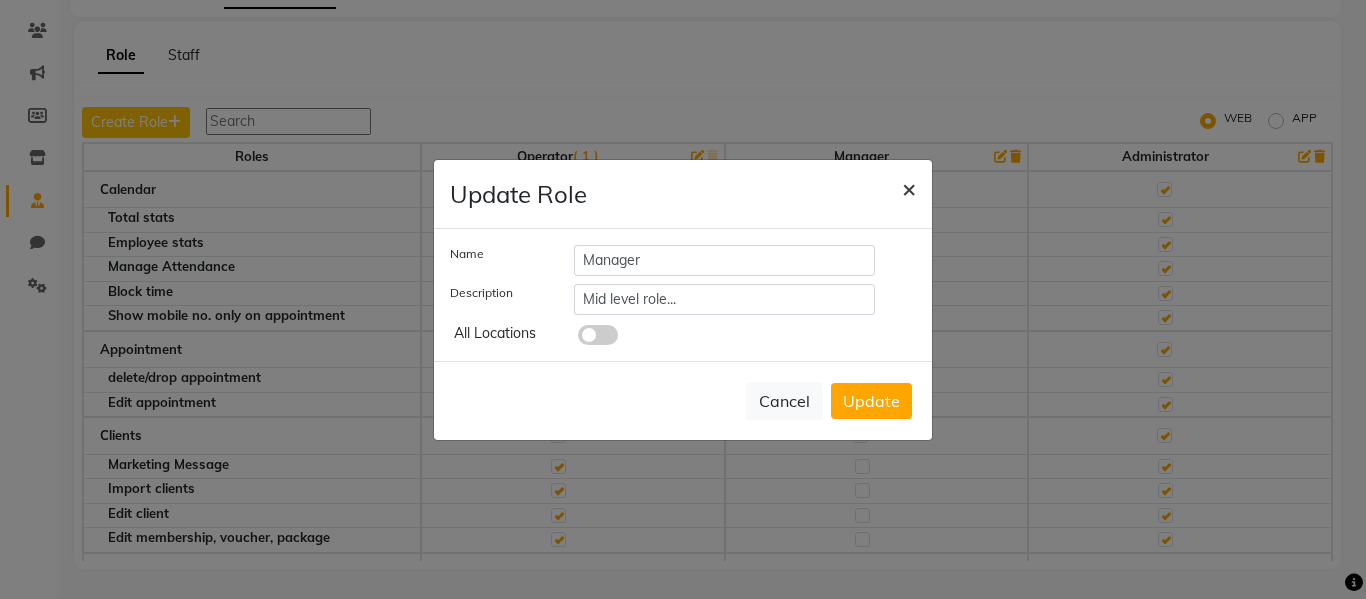 type 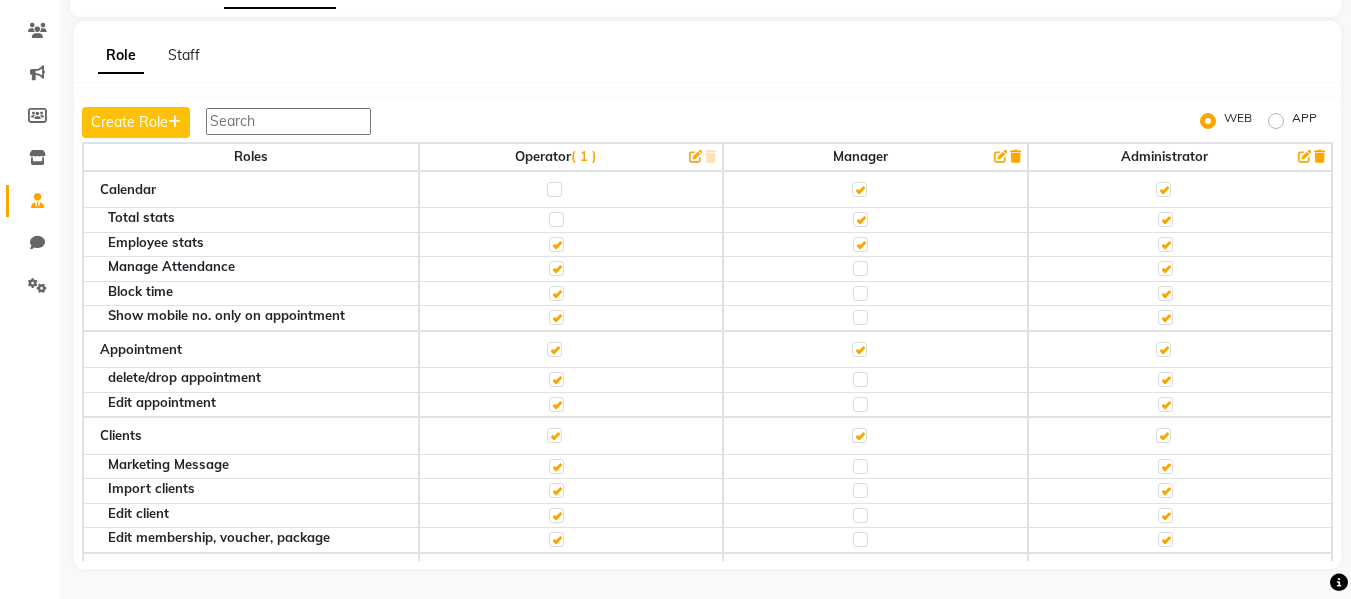 click on "( 1 )" 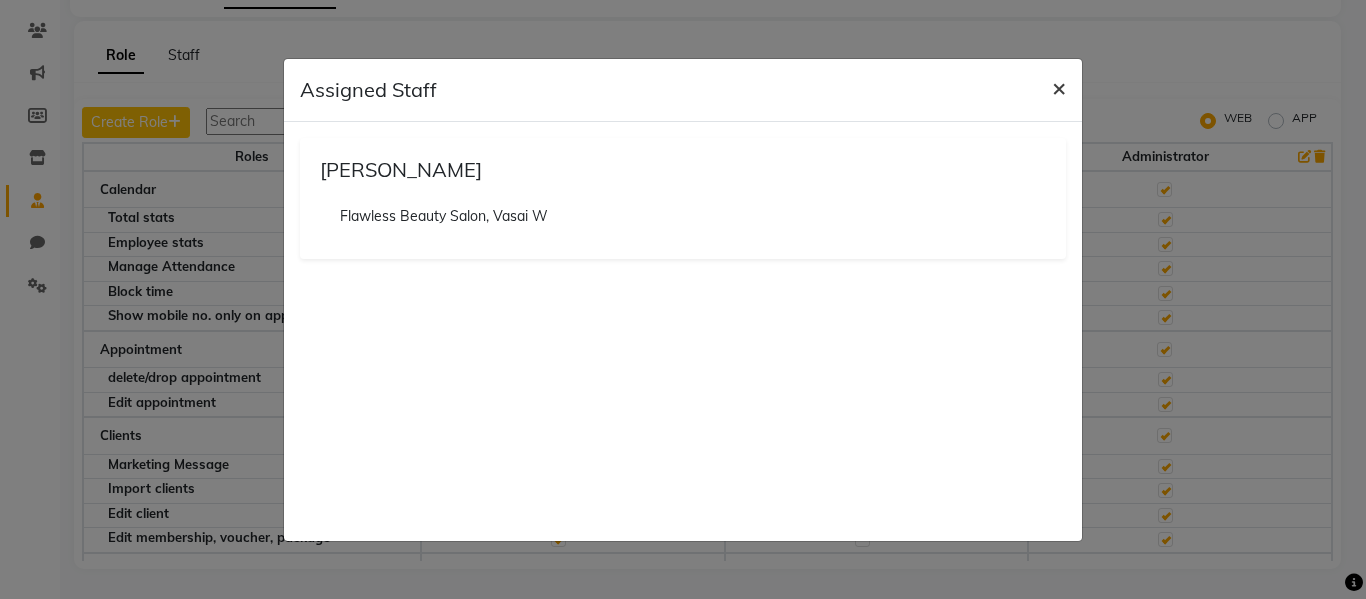 click on "×" 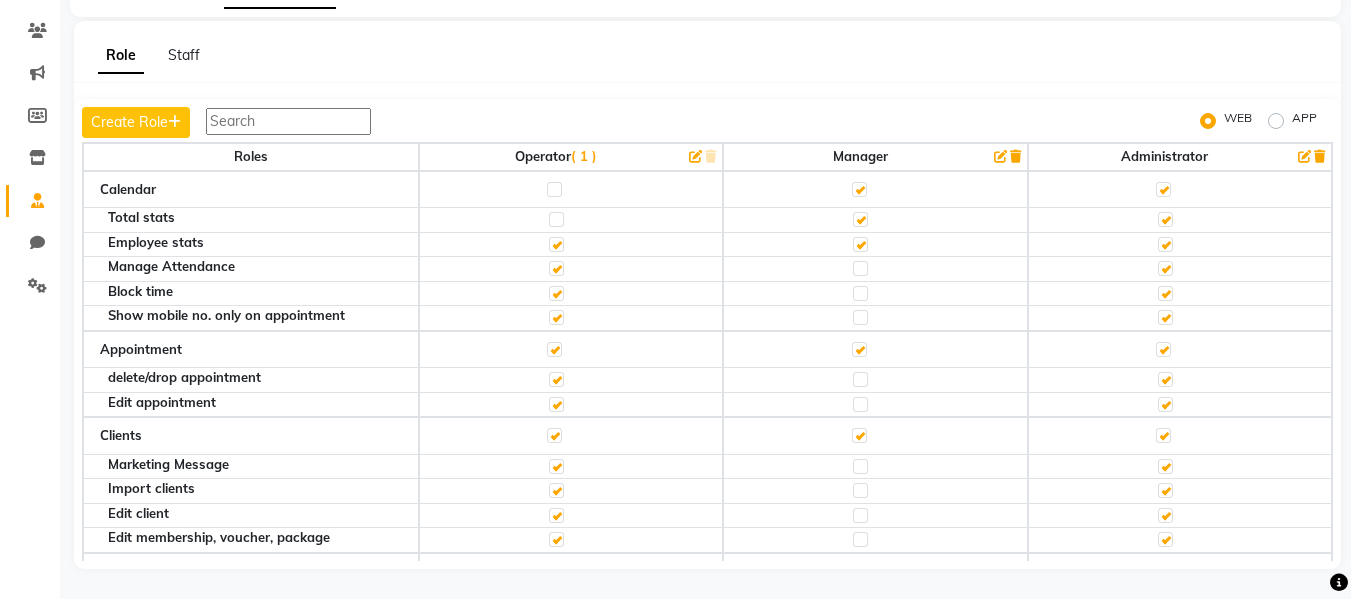 click 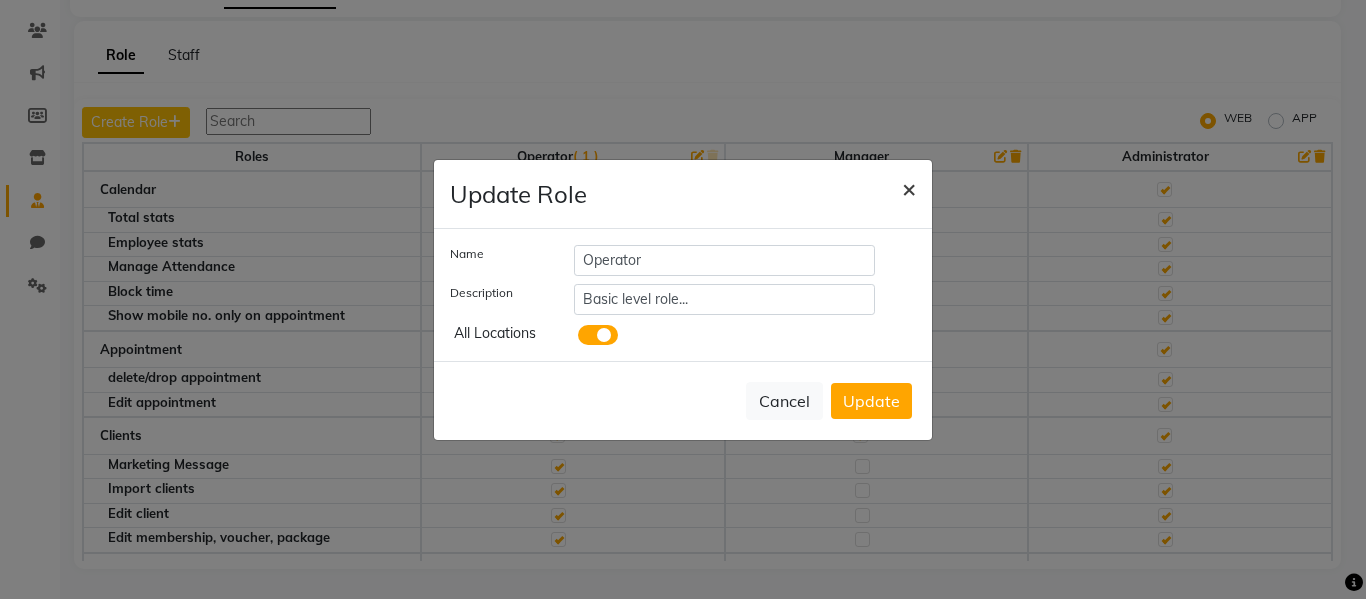 click on "×" 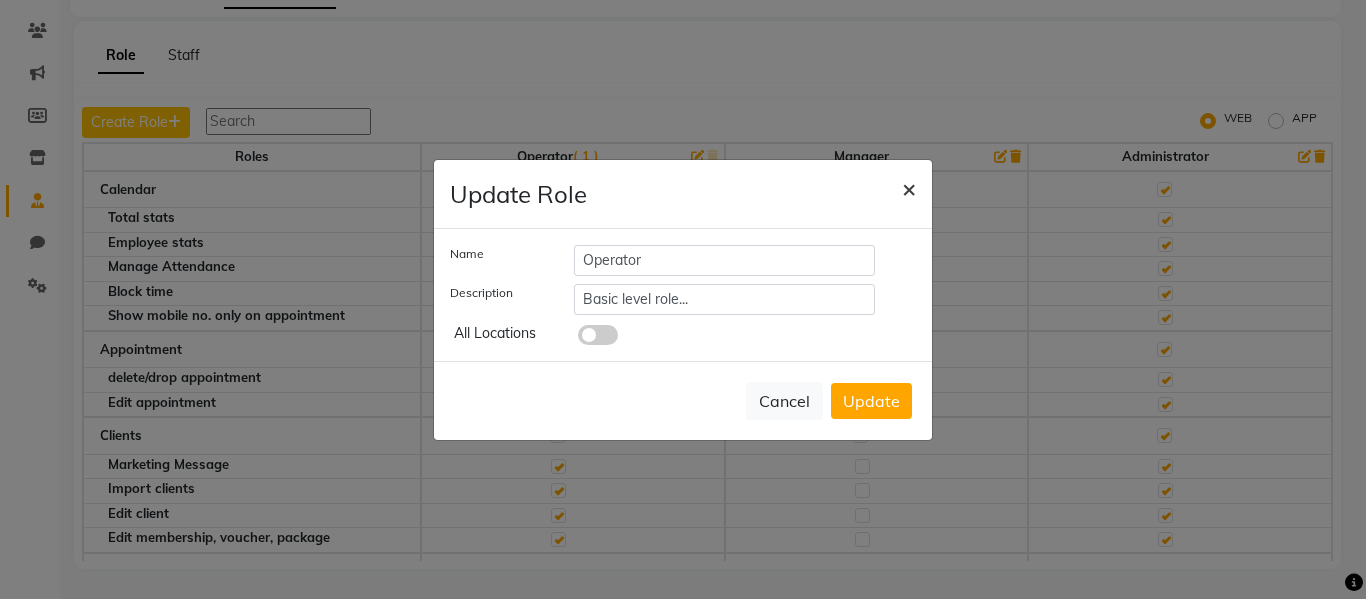 type 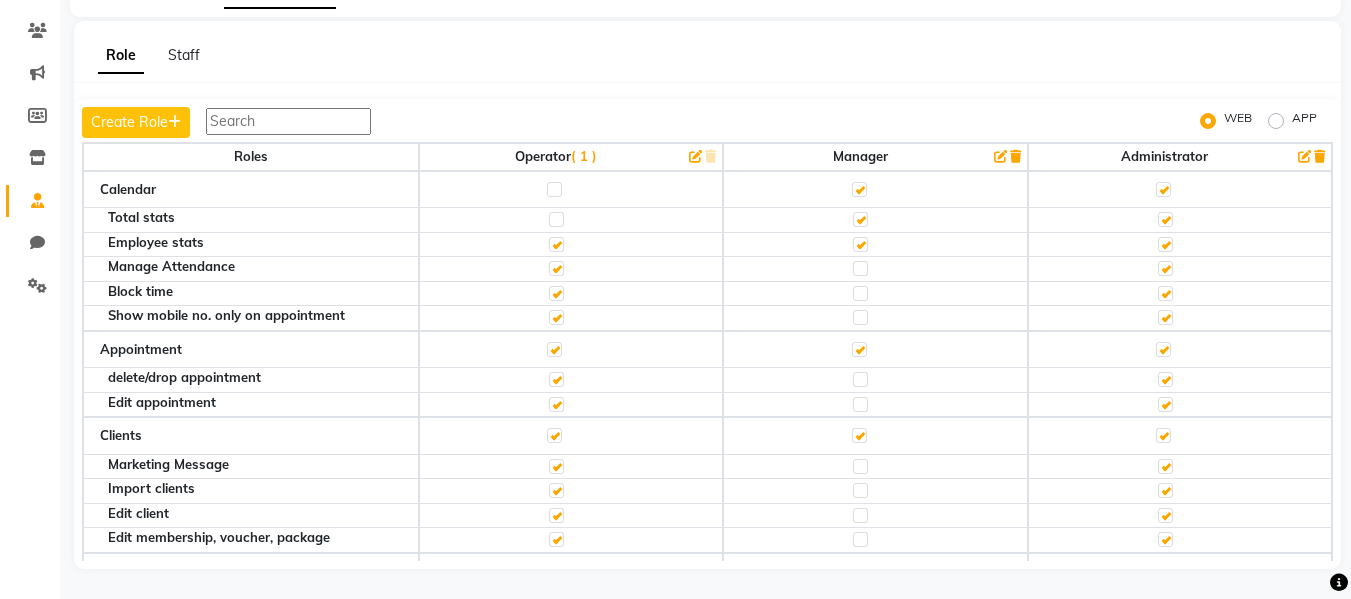 click on "Operator   ( 1 )" 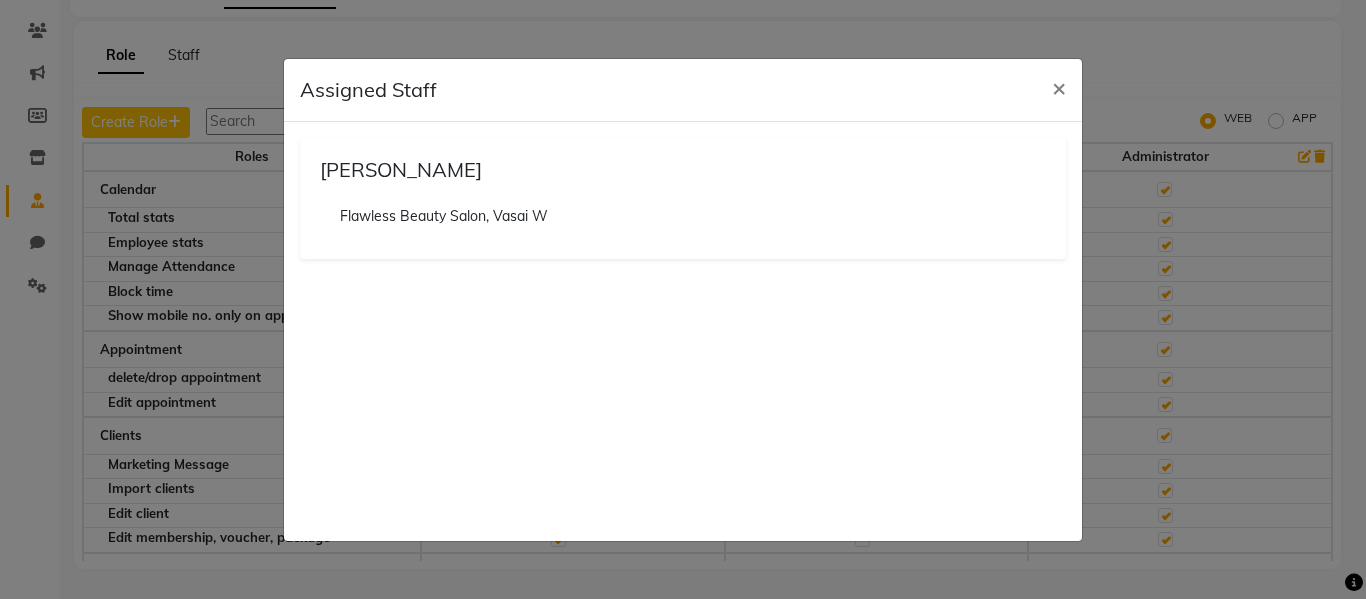 click on "[PERSON_NAME]" 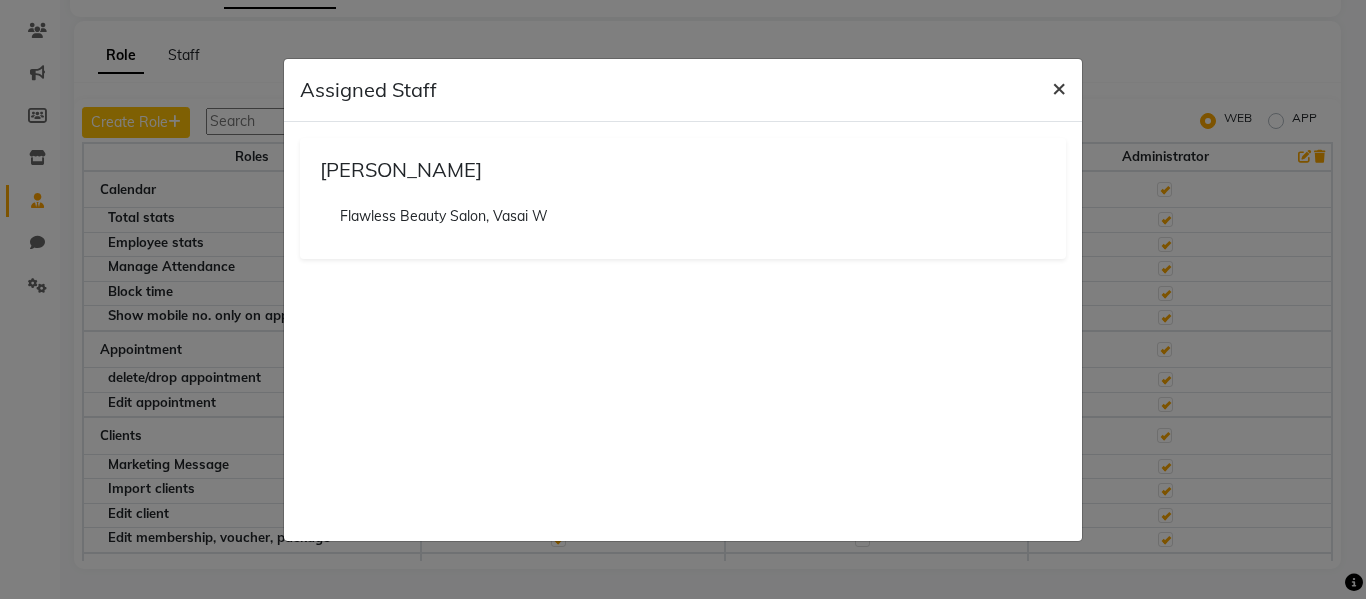 click on "×" 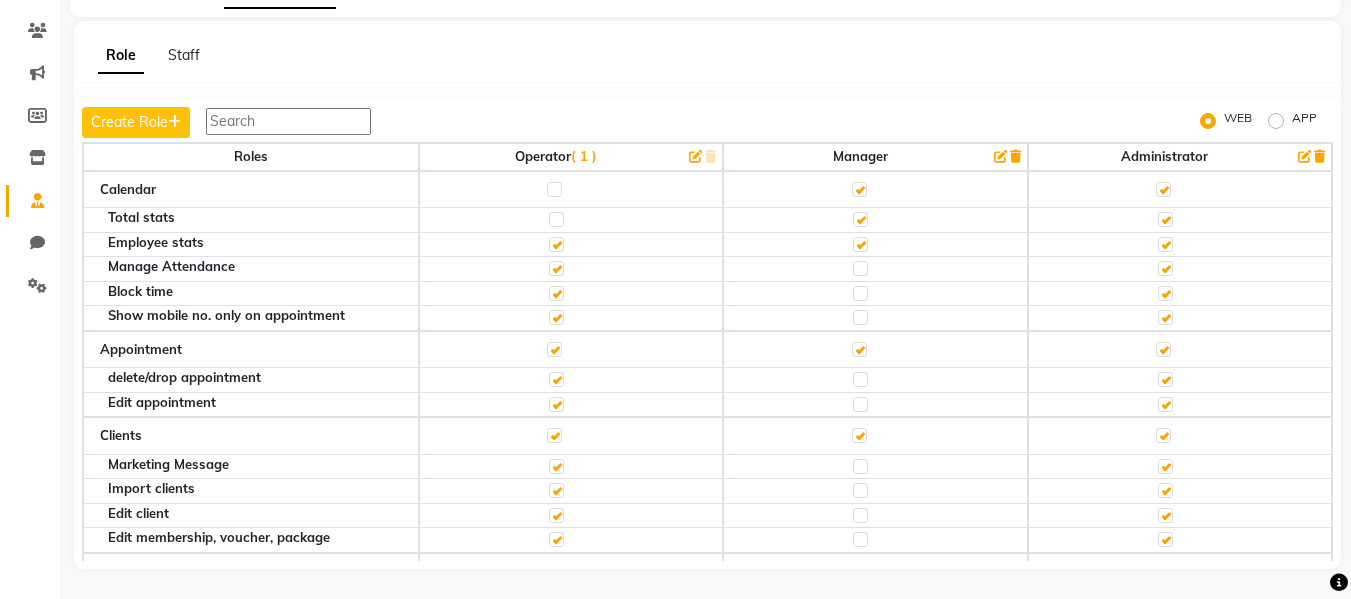 click 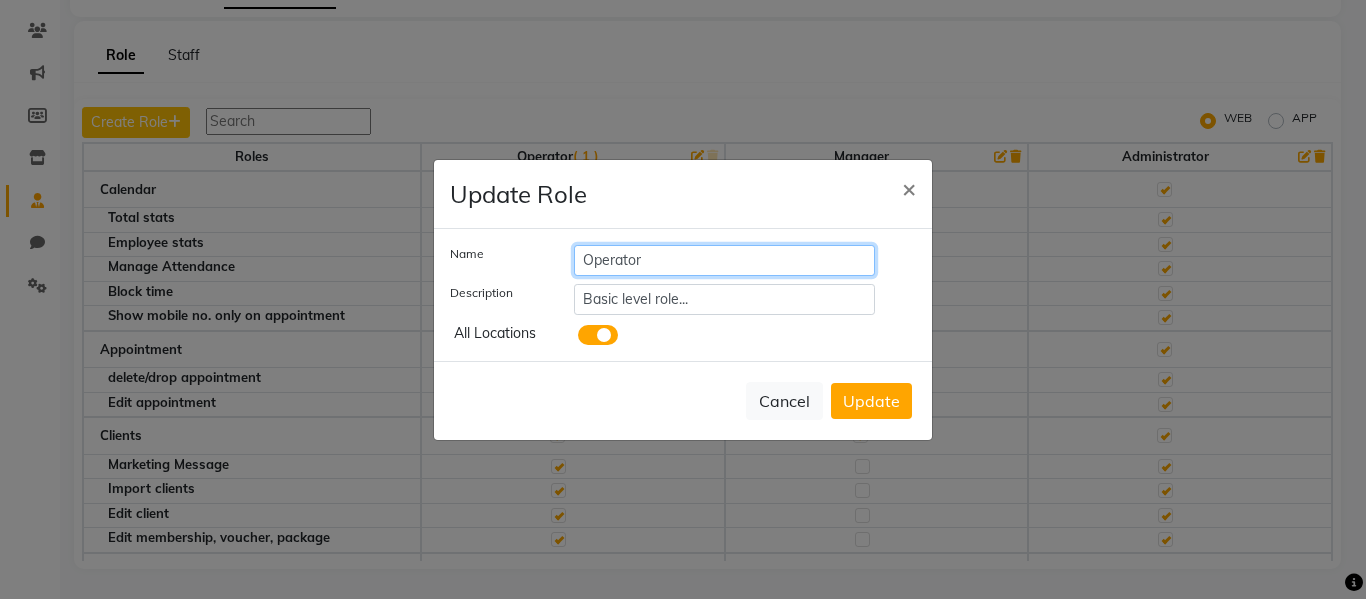 click on "Operator" 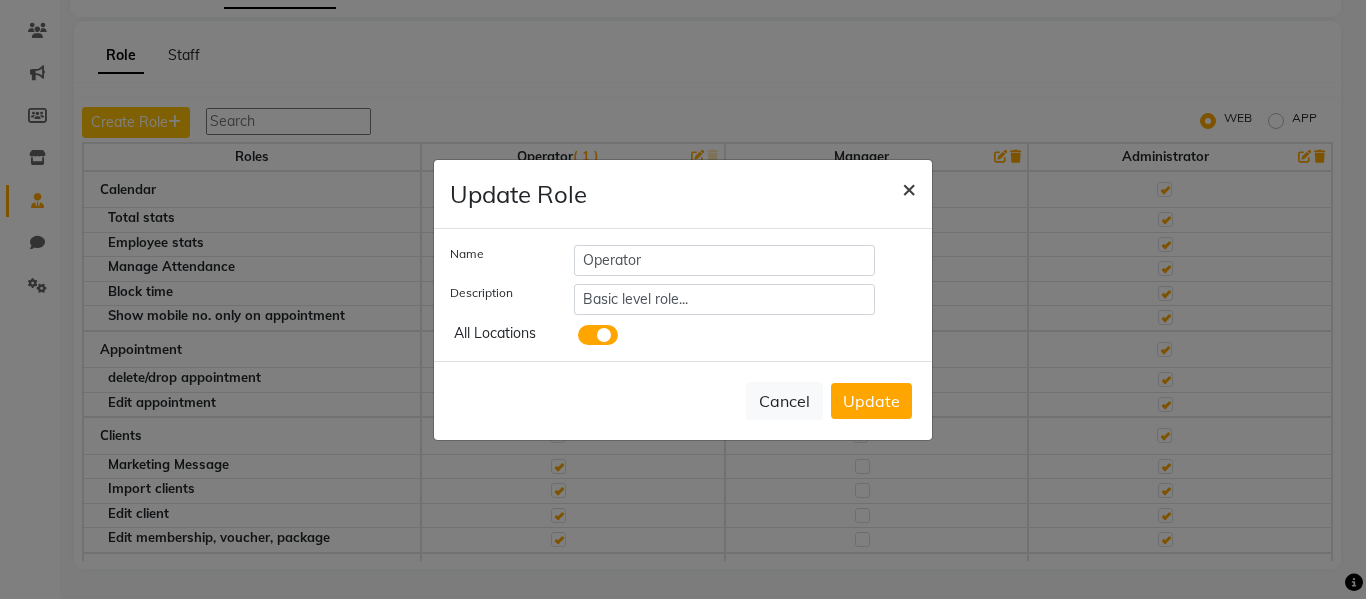 click on "×" 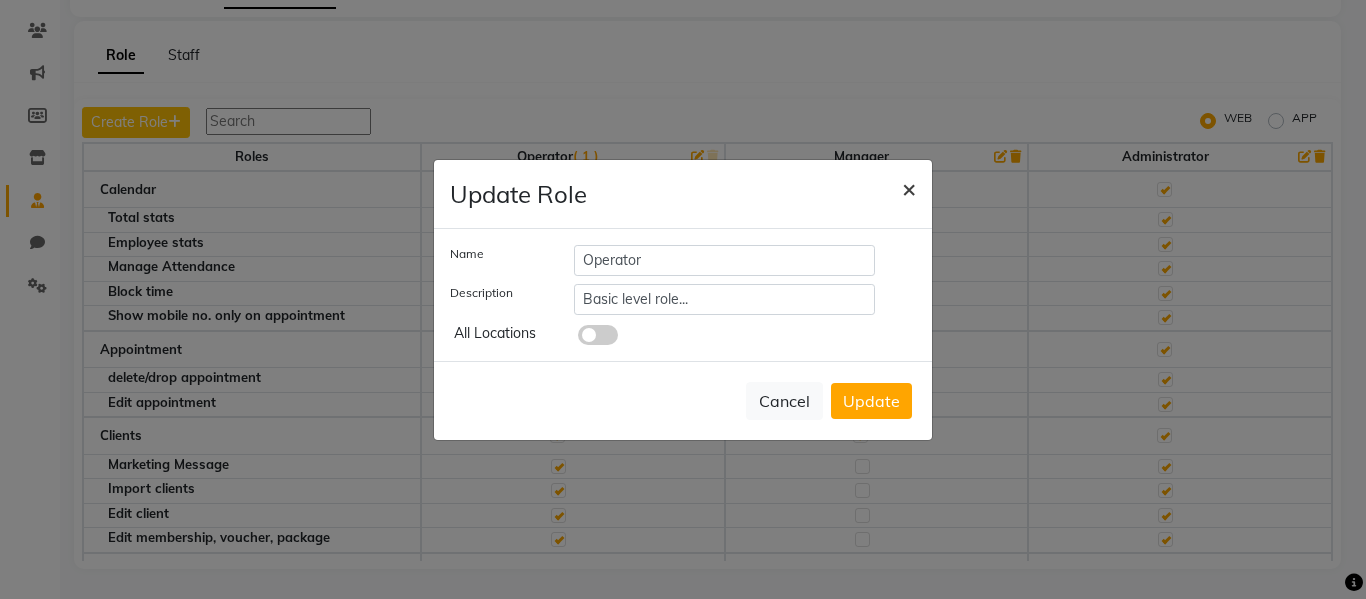 type 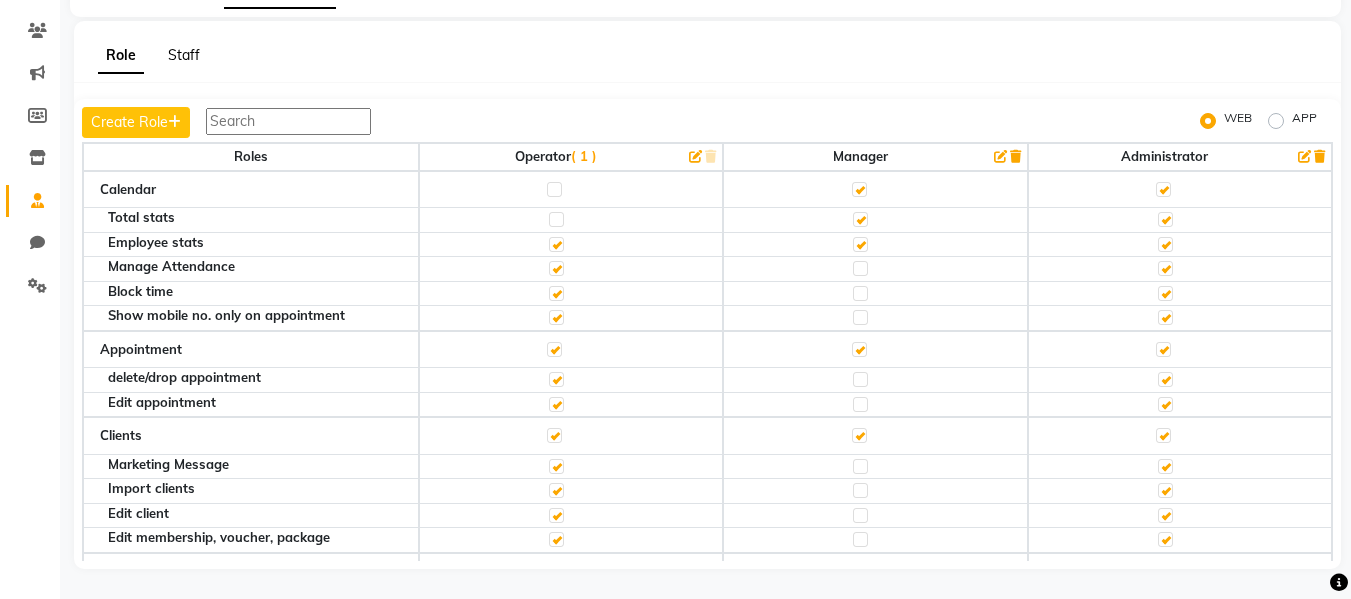 click on "Staff" 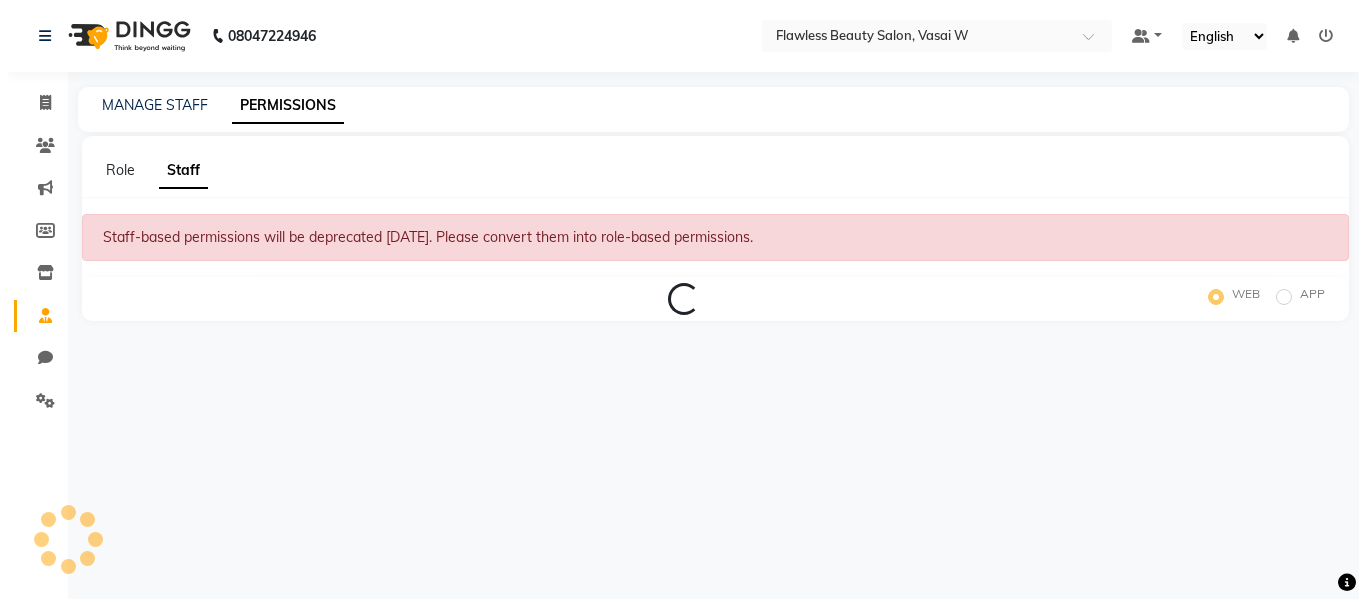scroll, scrollTop: 0, scrollLeft: 0, axis: both 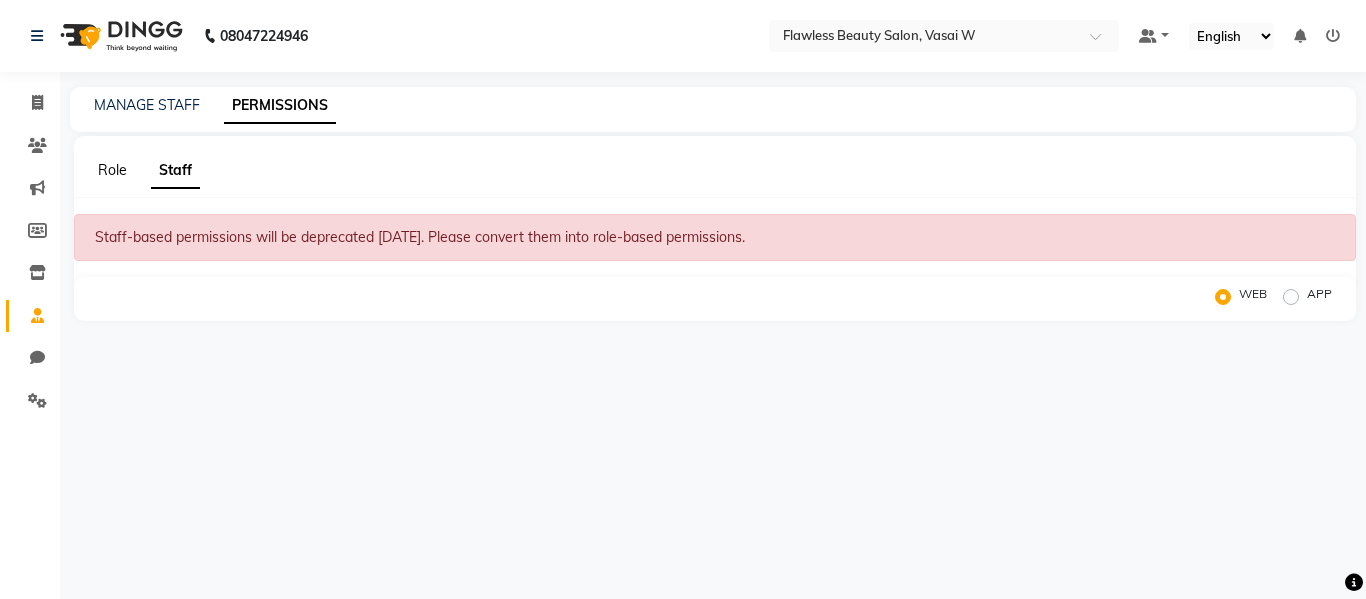 click on "Role" 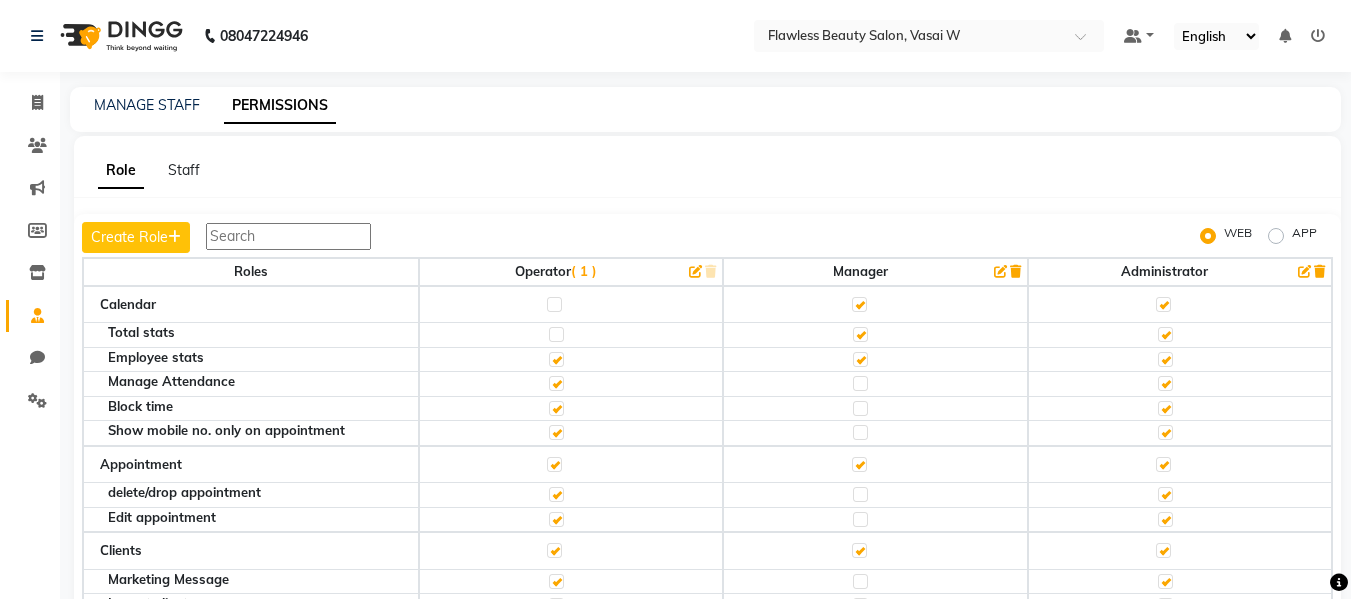 click on "( 1 )" 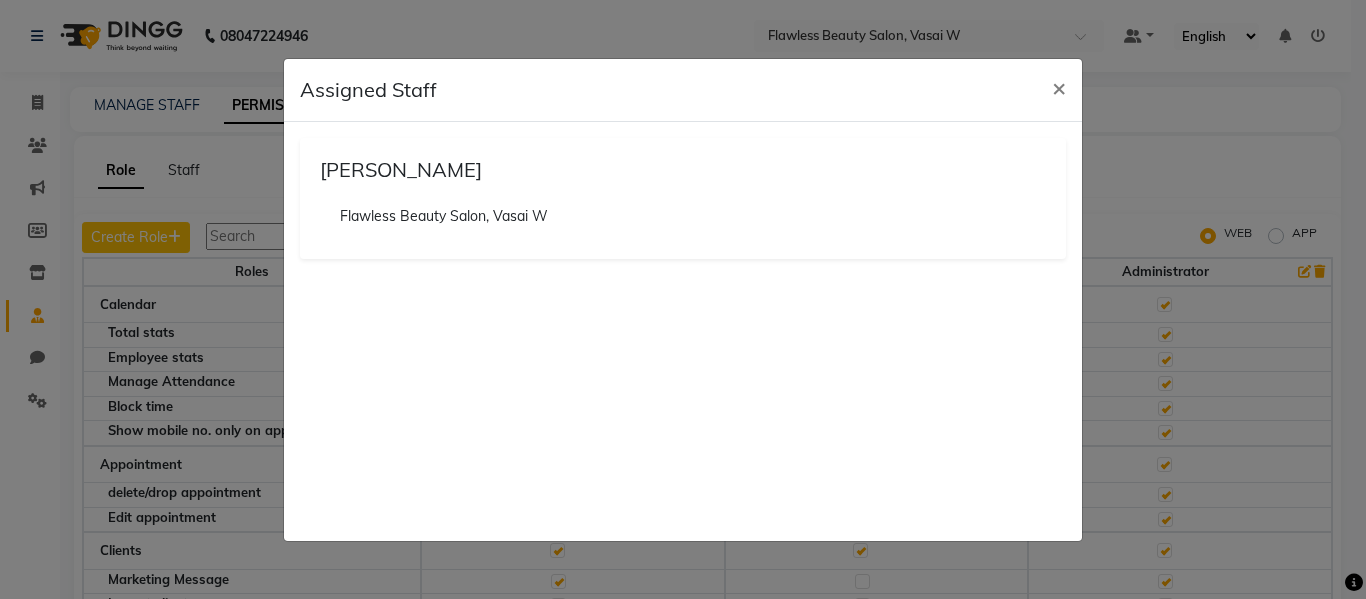 click on "[PERSON_NAME] Flawless Beauty Salon, Vasai W" 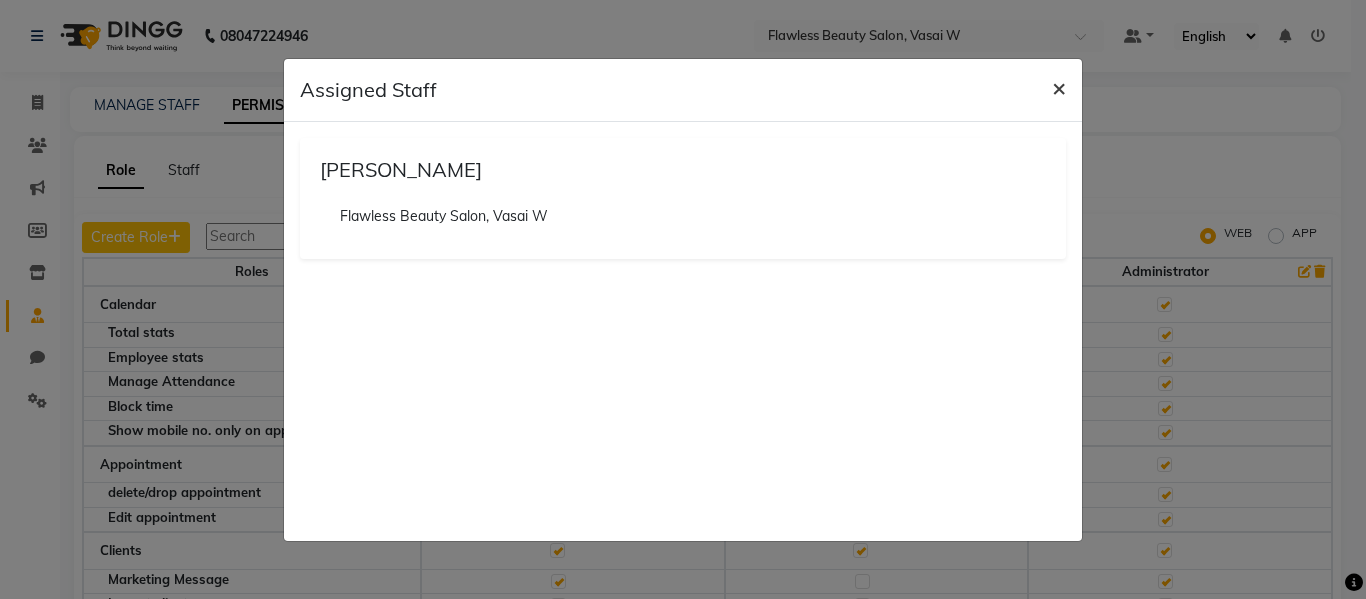 click on "×" 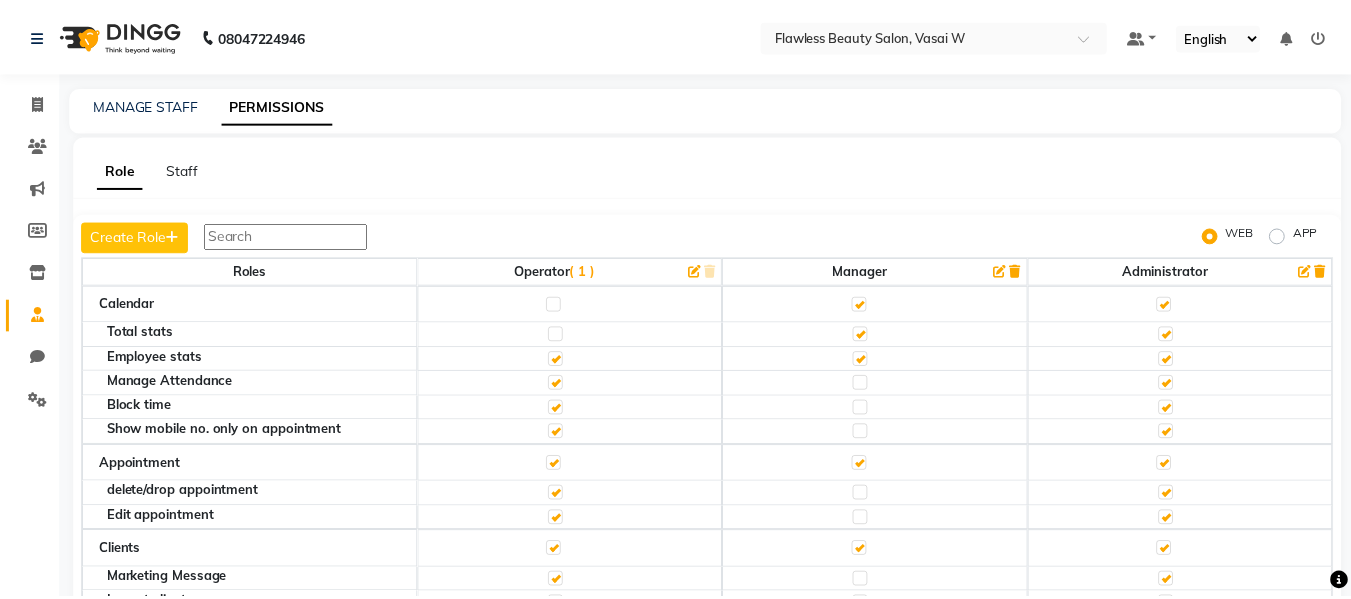 scroll, scrollTop: 77, scrollLeft: 0, axis: vertical 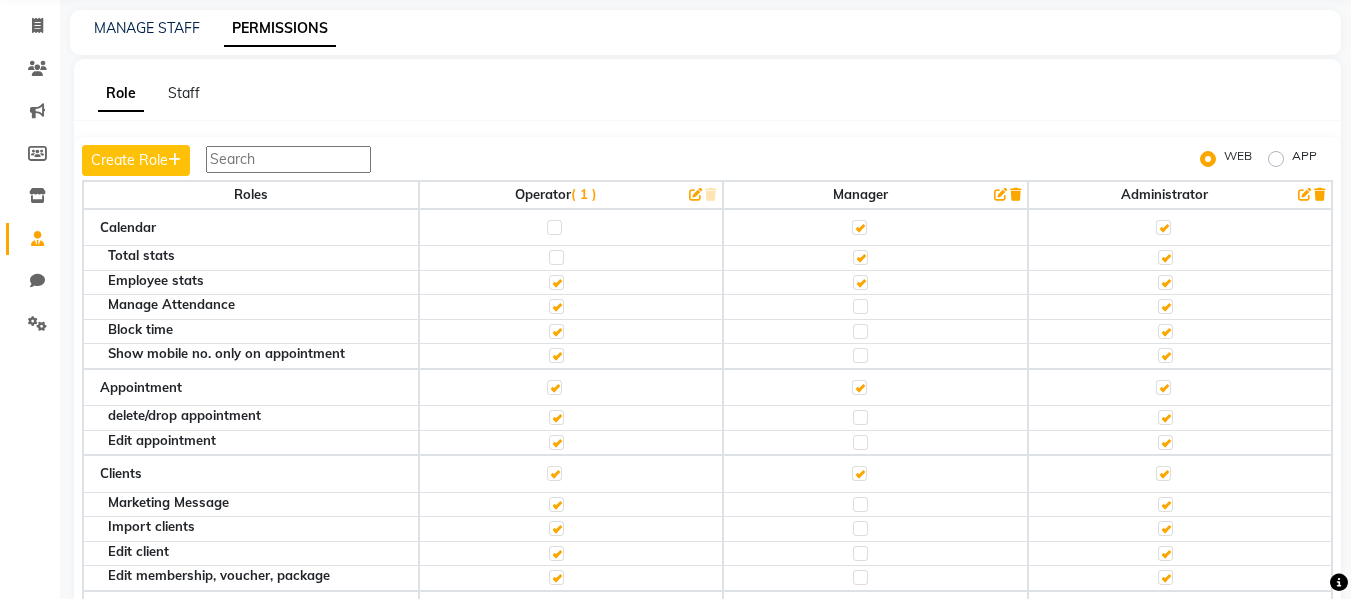 click 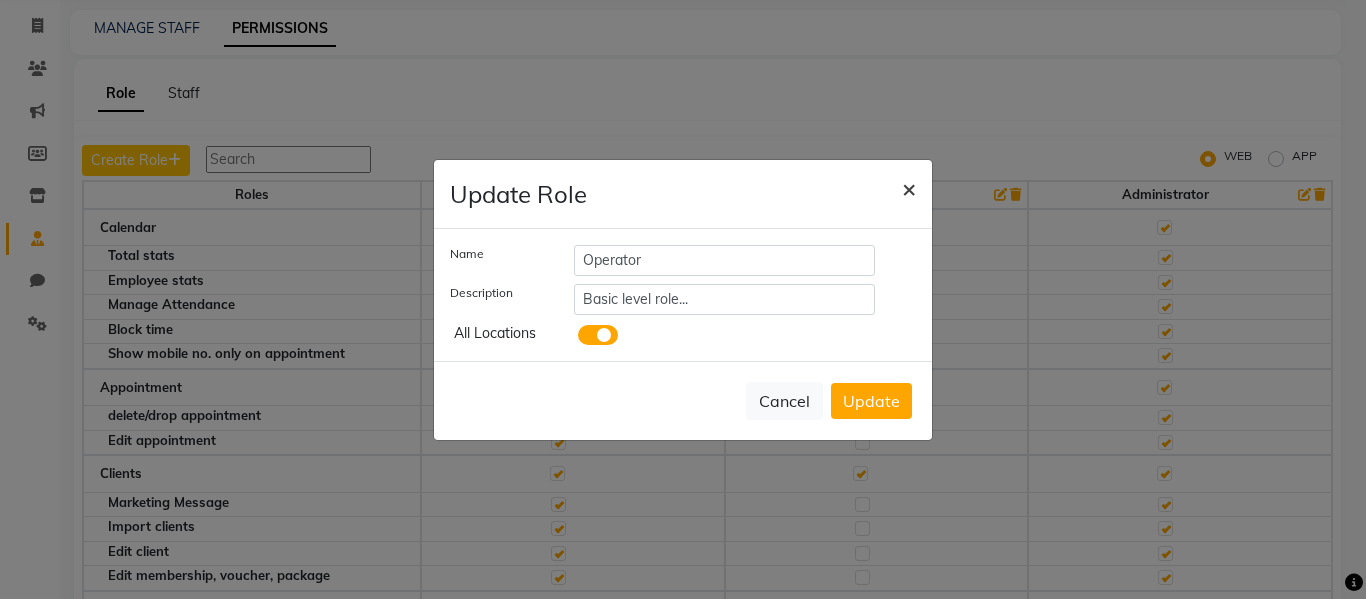 click on "×" 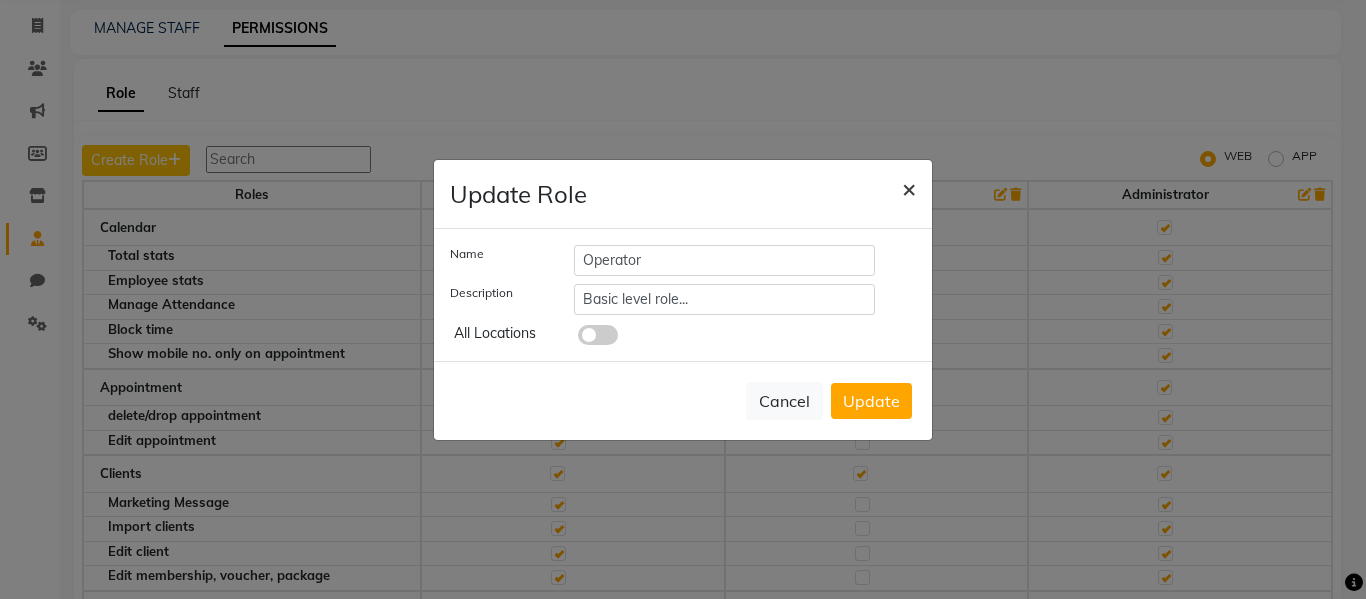 type 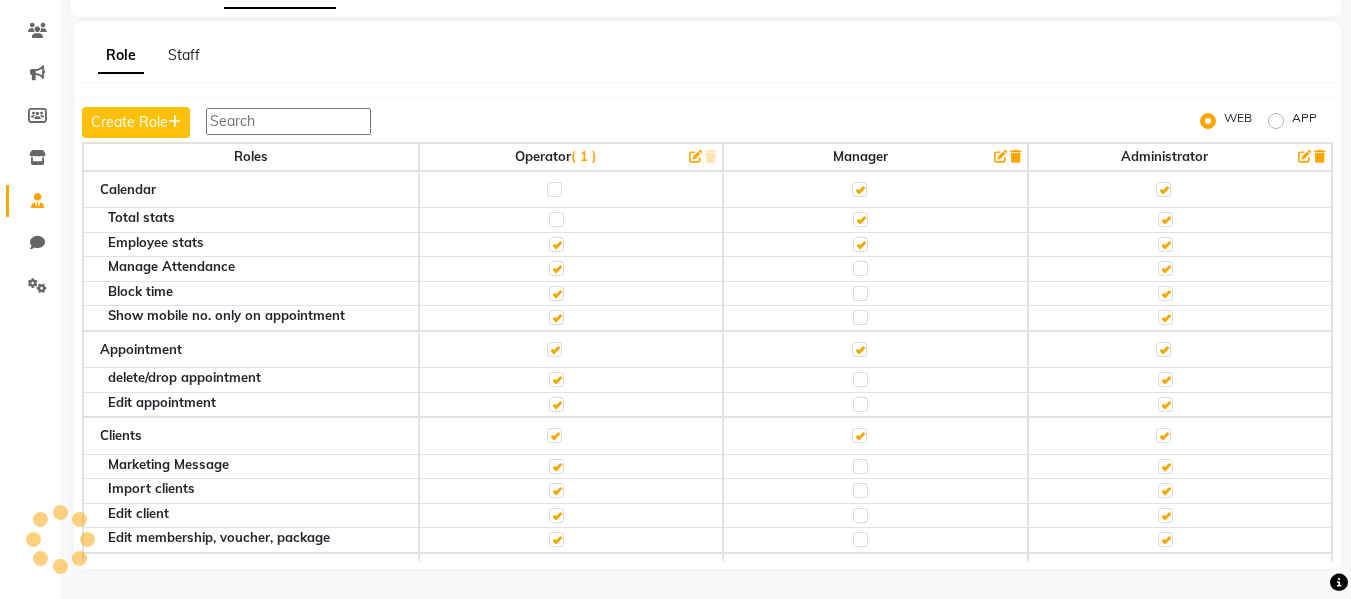 scroll, scrollTop: 0, scrollLeft: 0, axis: both 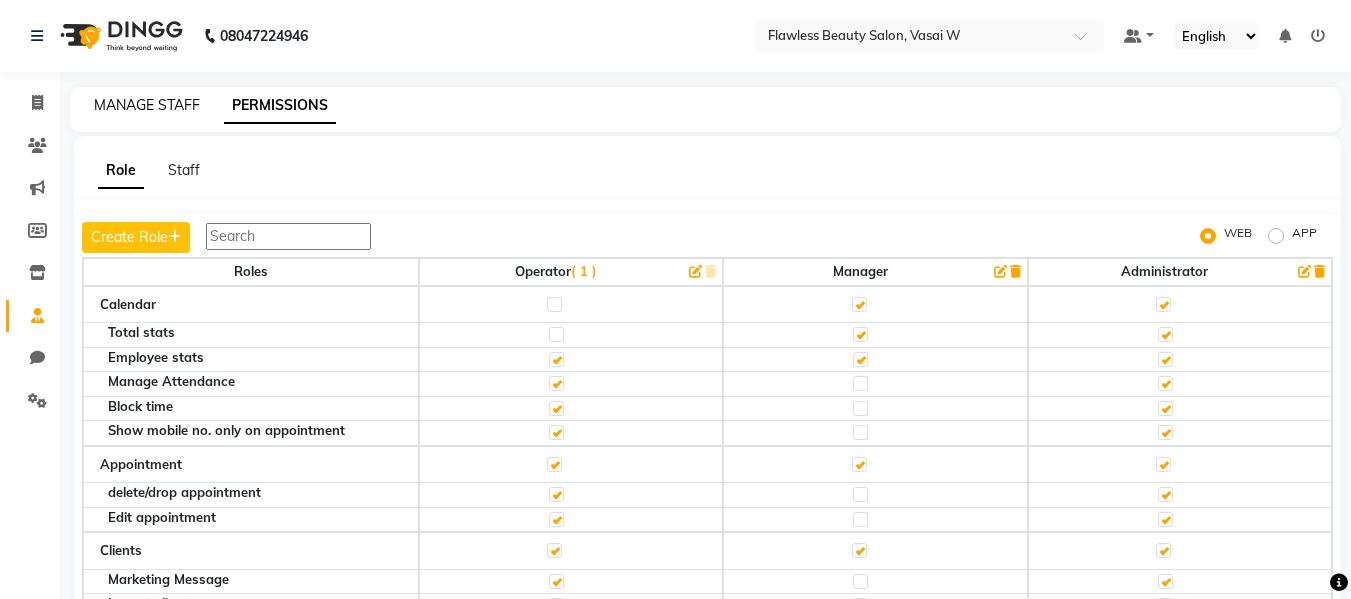 click on "MANAGE STAFF" 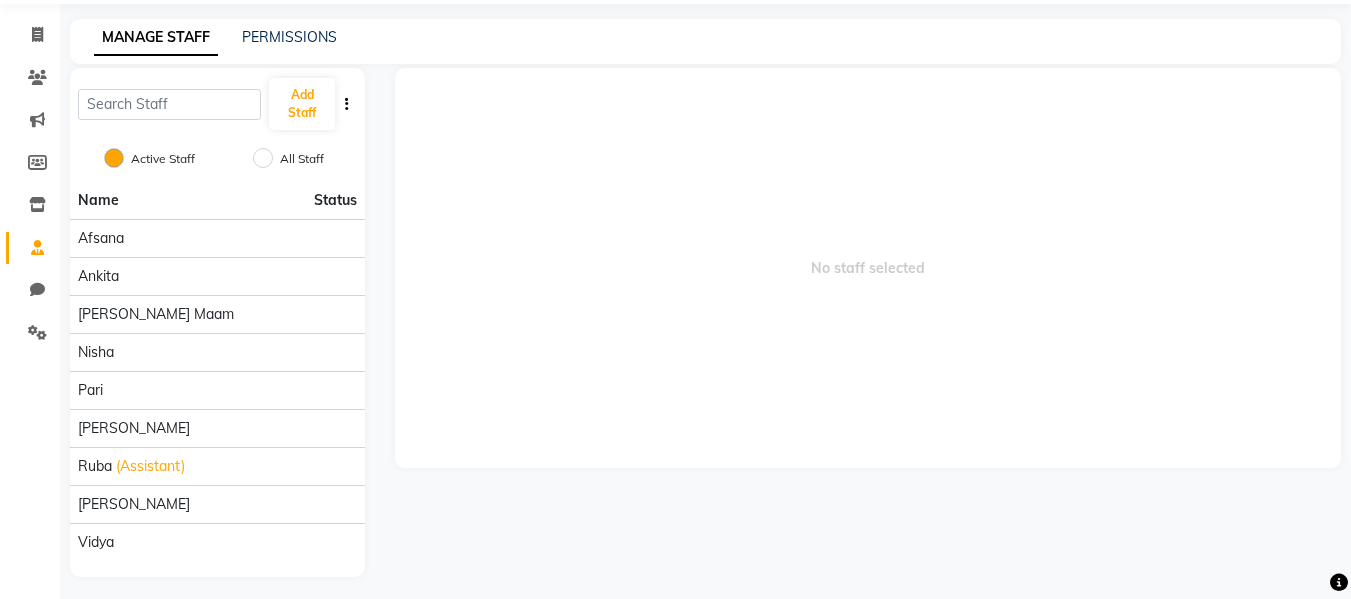 scroll, scrollTop: 76, scrollLeft: 0, axis: vertical 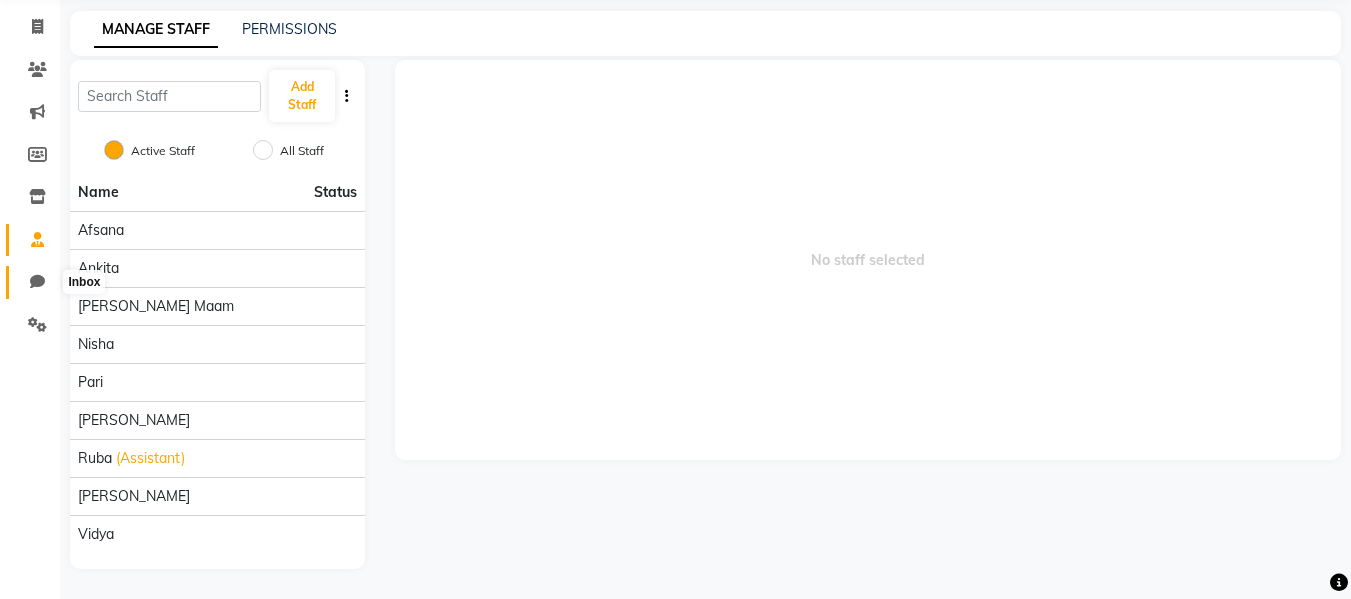 click 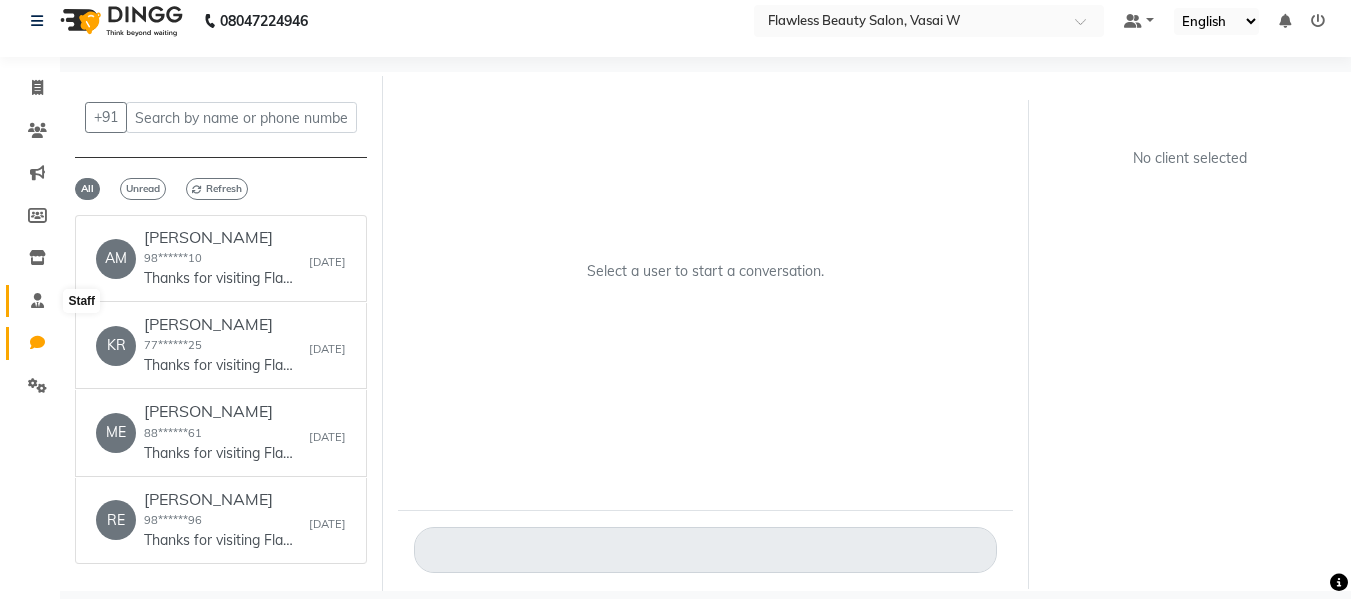 click 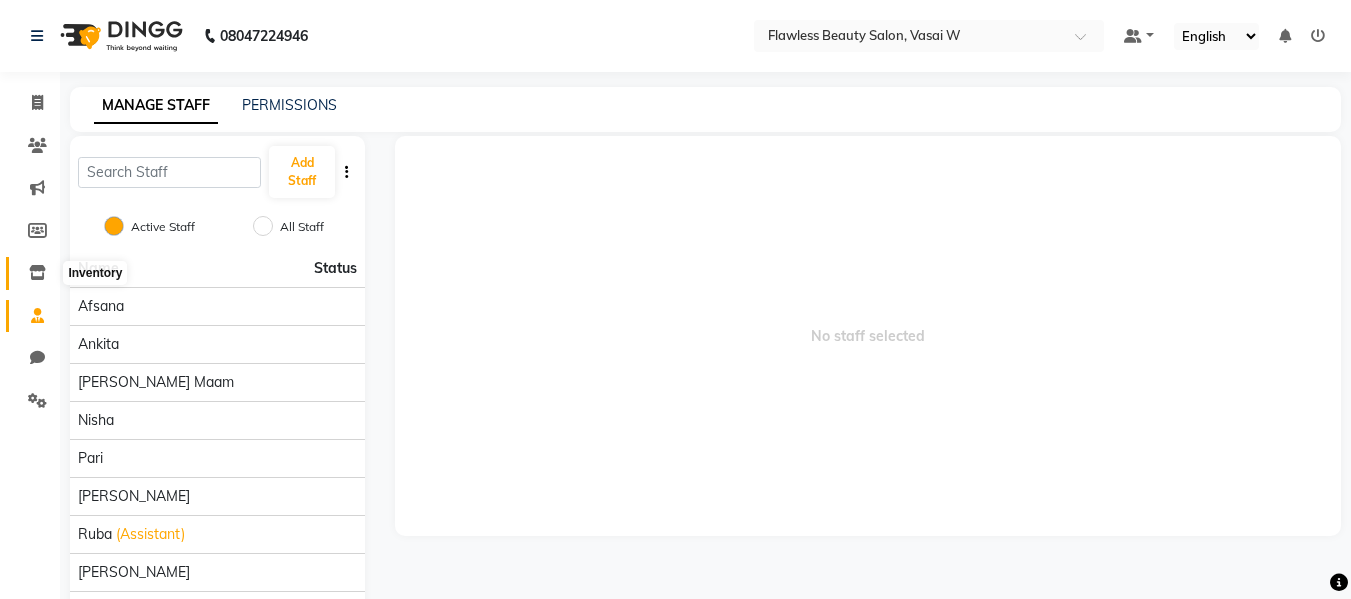 click 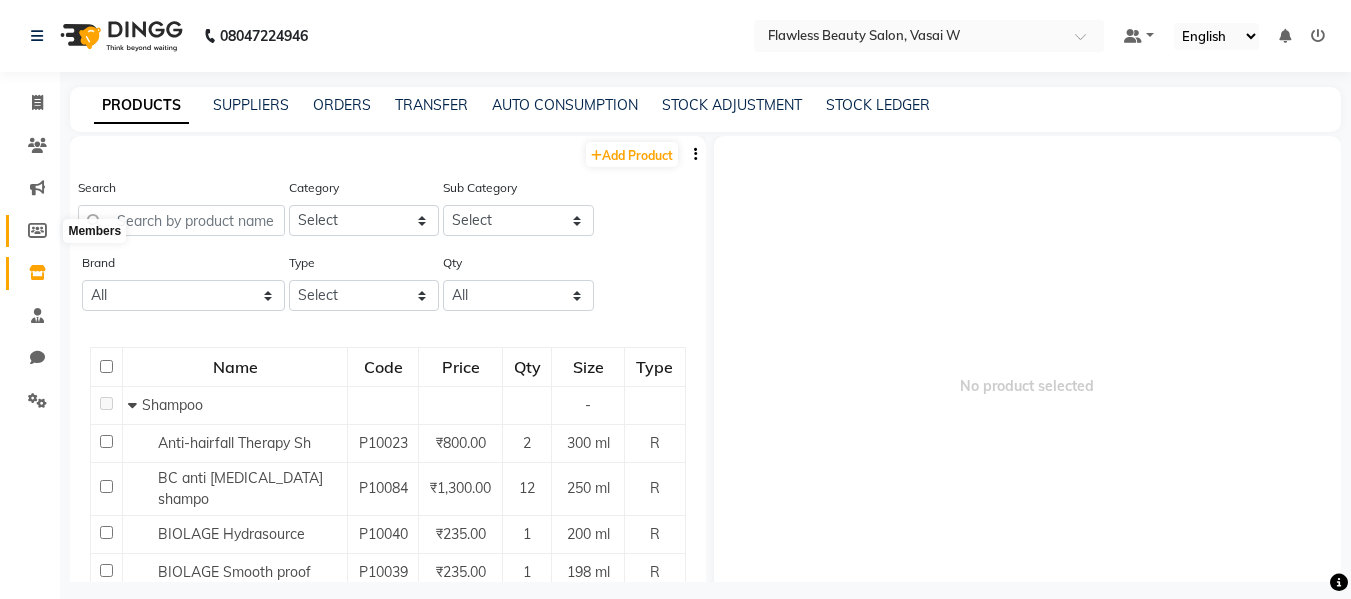click 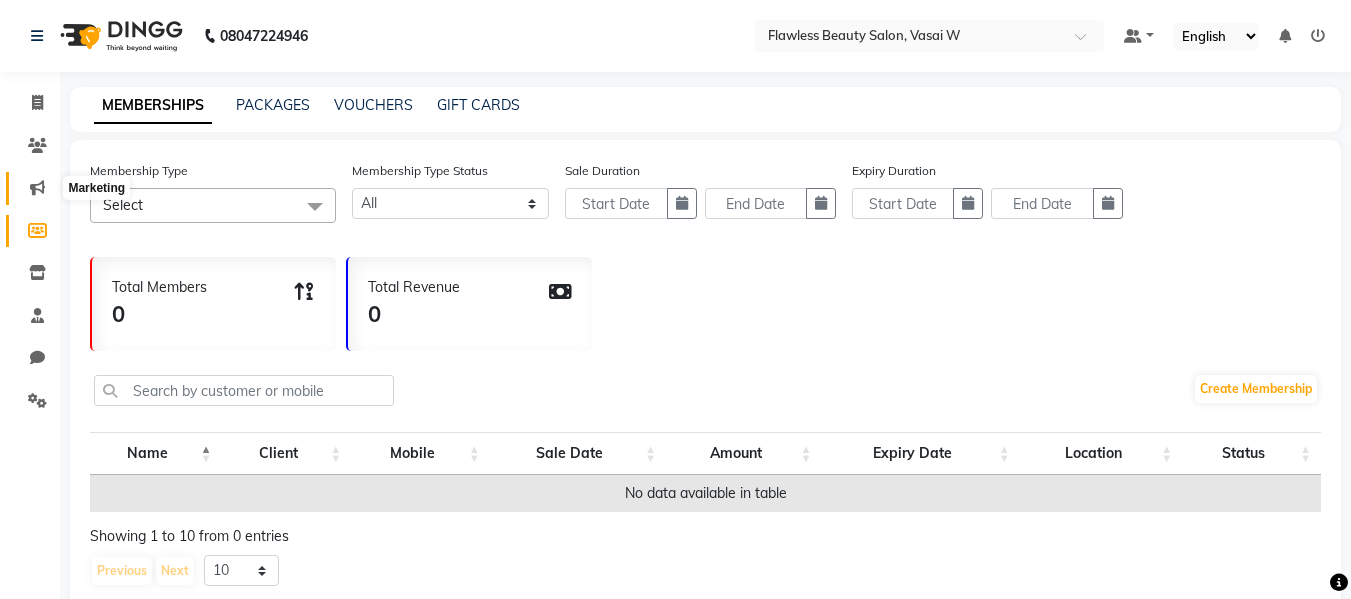 click 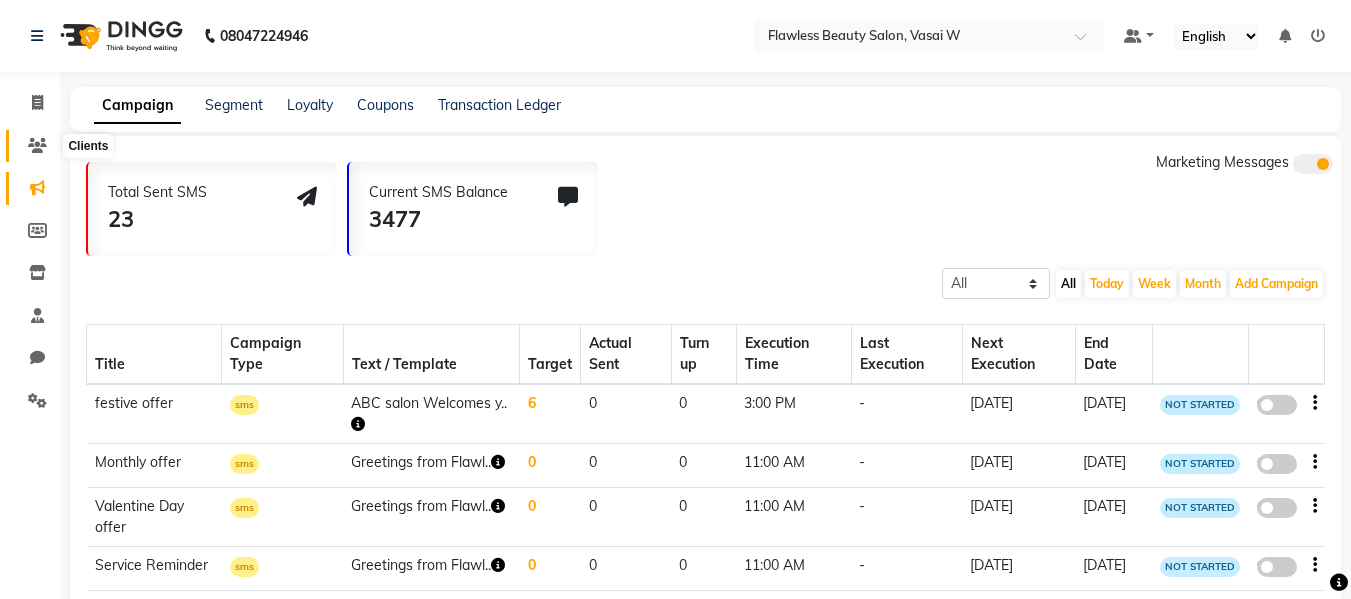 click 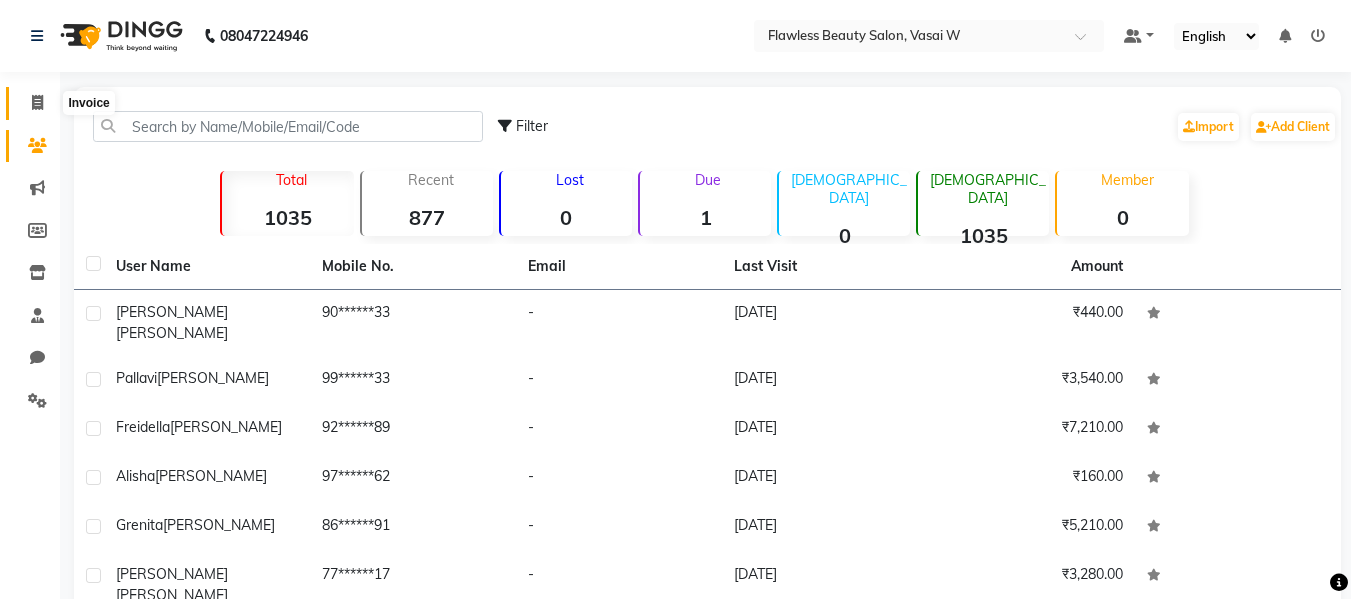 click 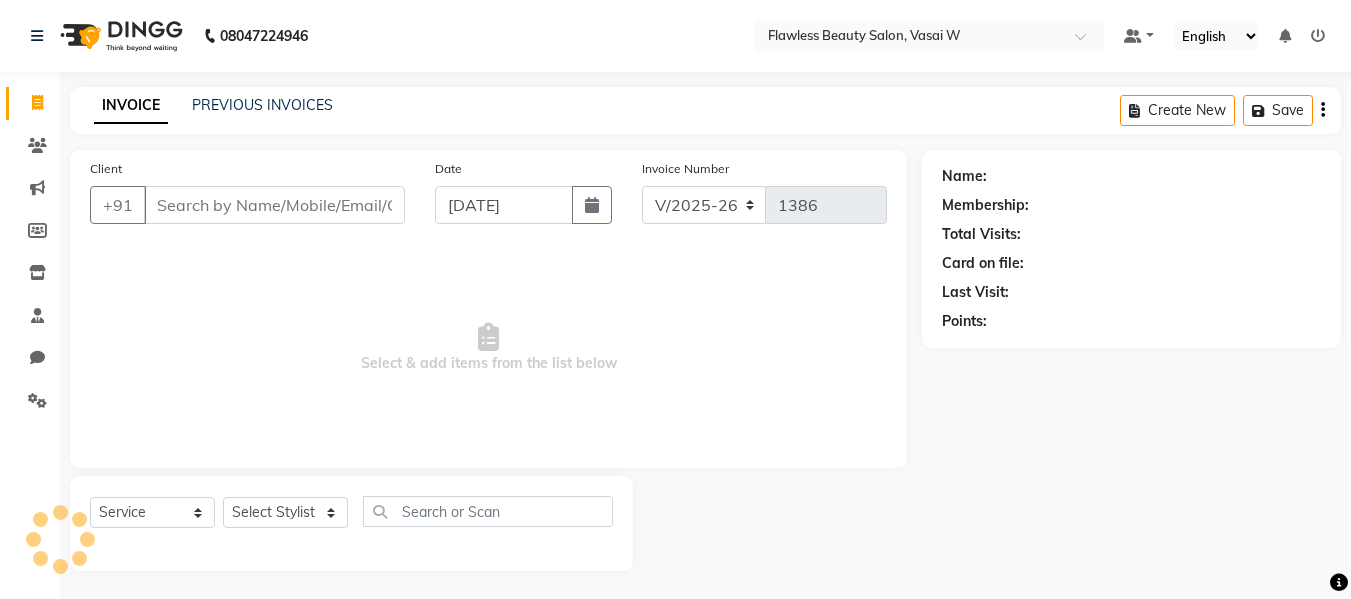scroll, scrollTop: 2, scrollLeft: 0, axis: vertical 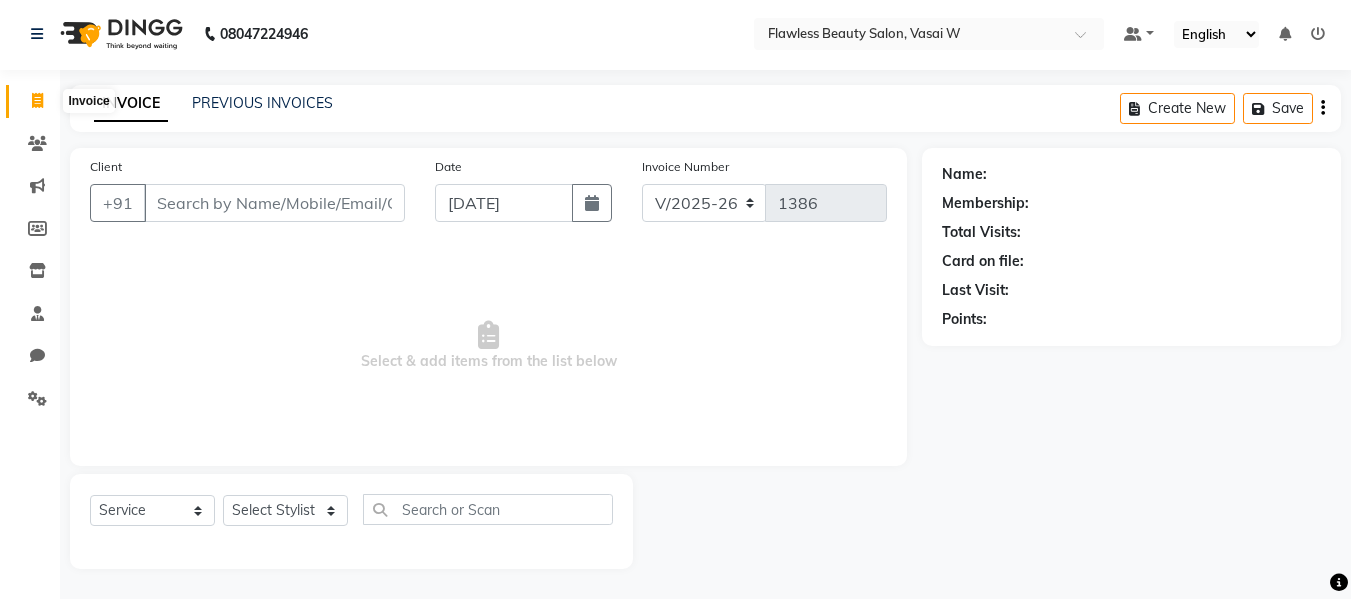 click 